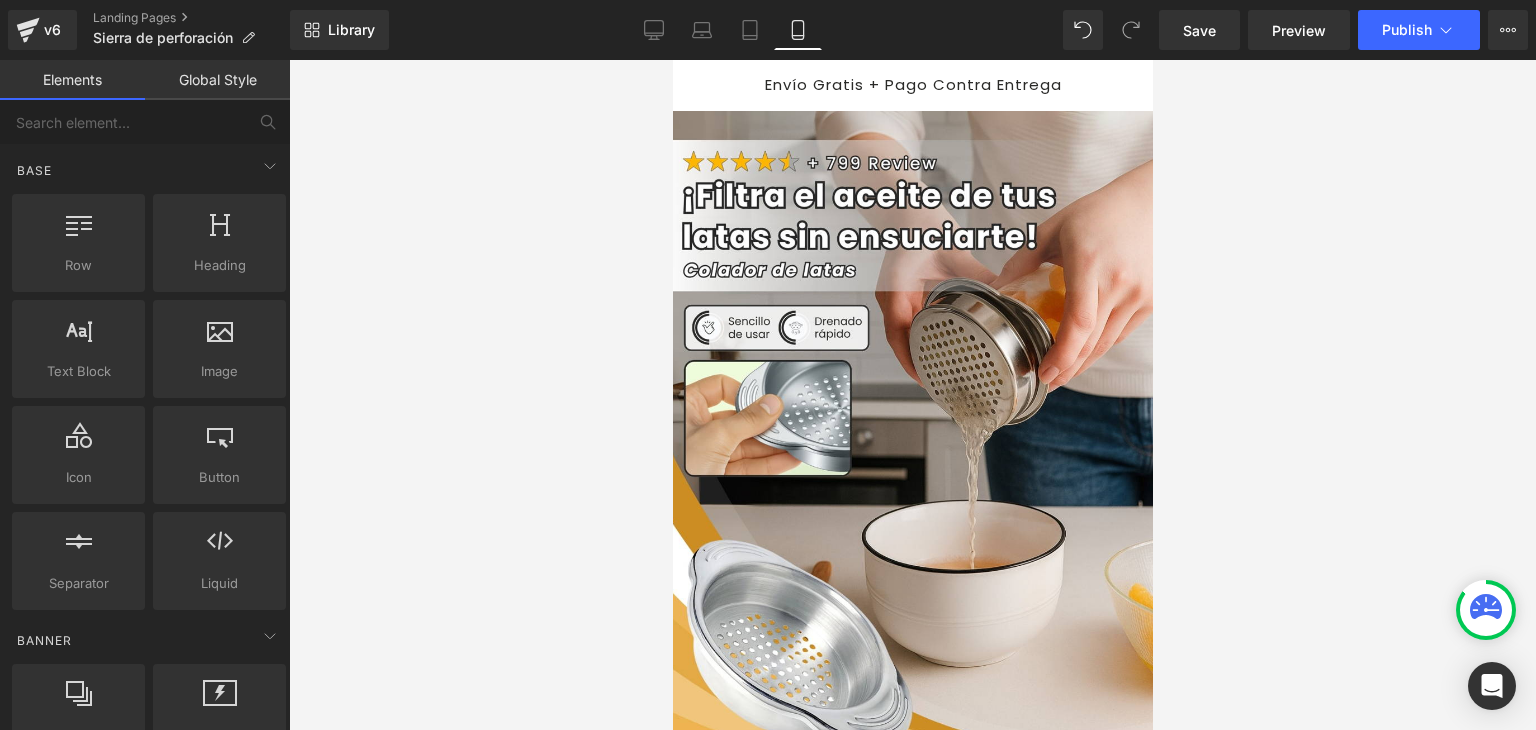 scroll, scrollTop: 1700, scrollLeft: 0, axis: vertical 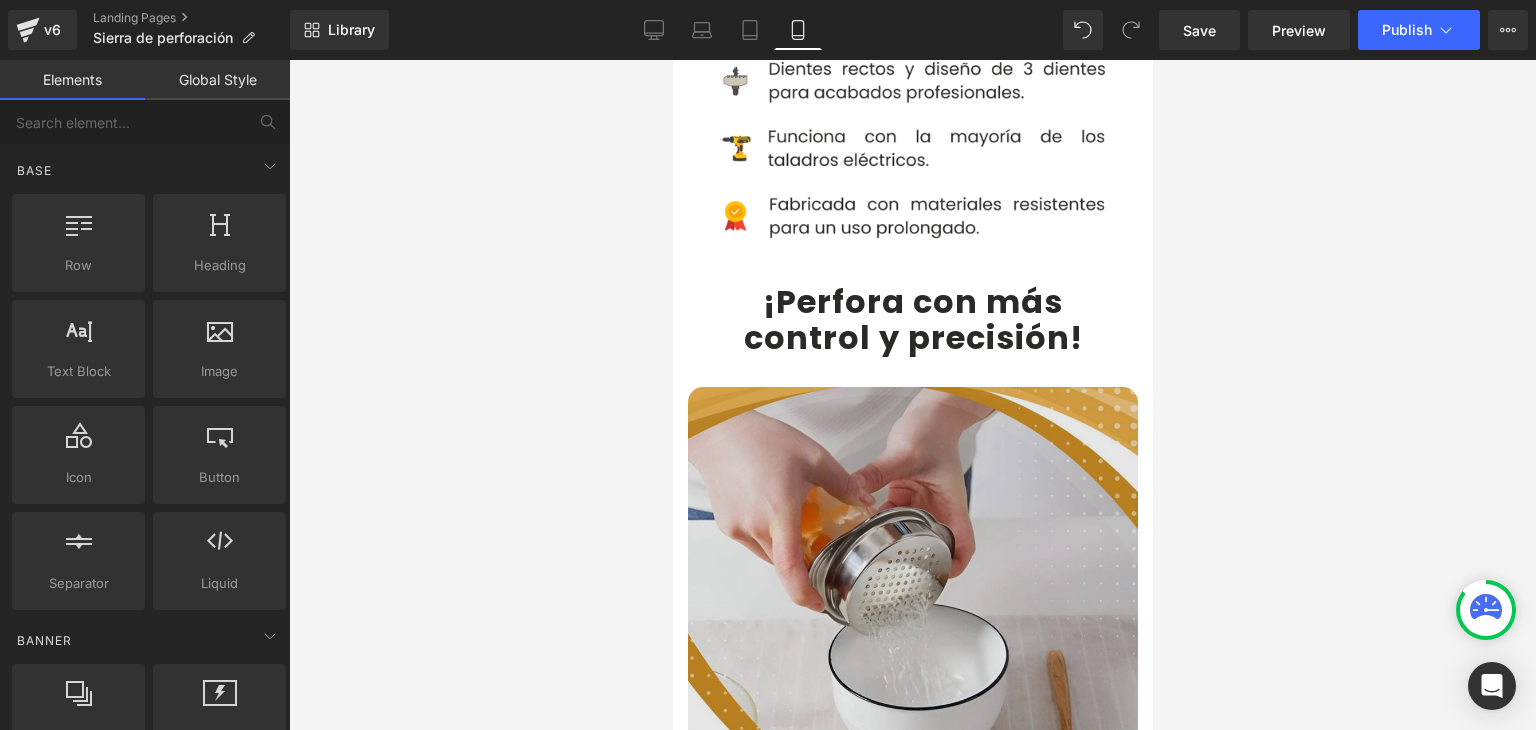 click at bounding box center [912, 612] 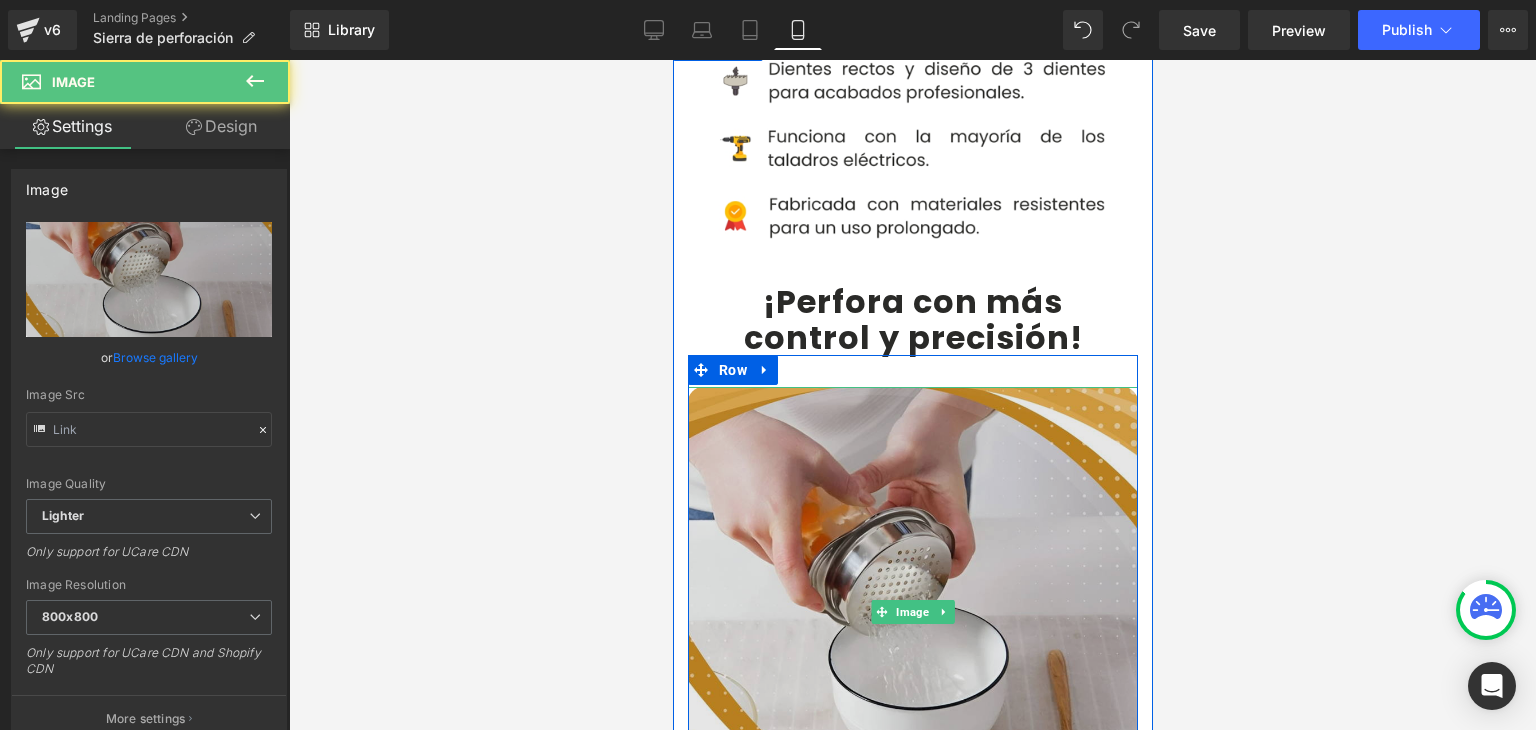 type on "https://ucarecdn.com/1b4f6132-fa74-4f85-9bc6-217fa3e33f54/-/format/auto/-/preview/800x800/-/quality/lighter/2.webp" 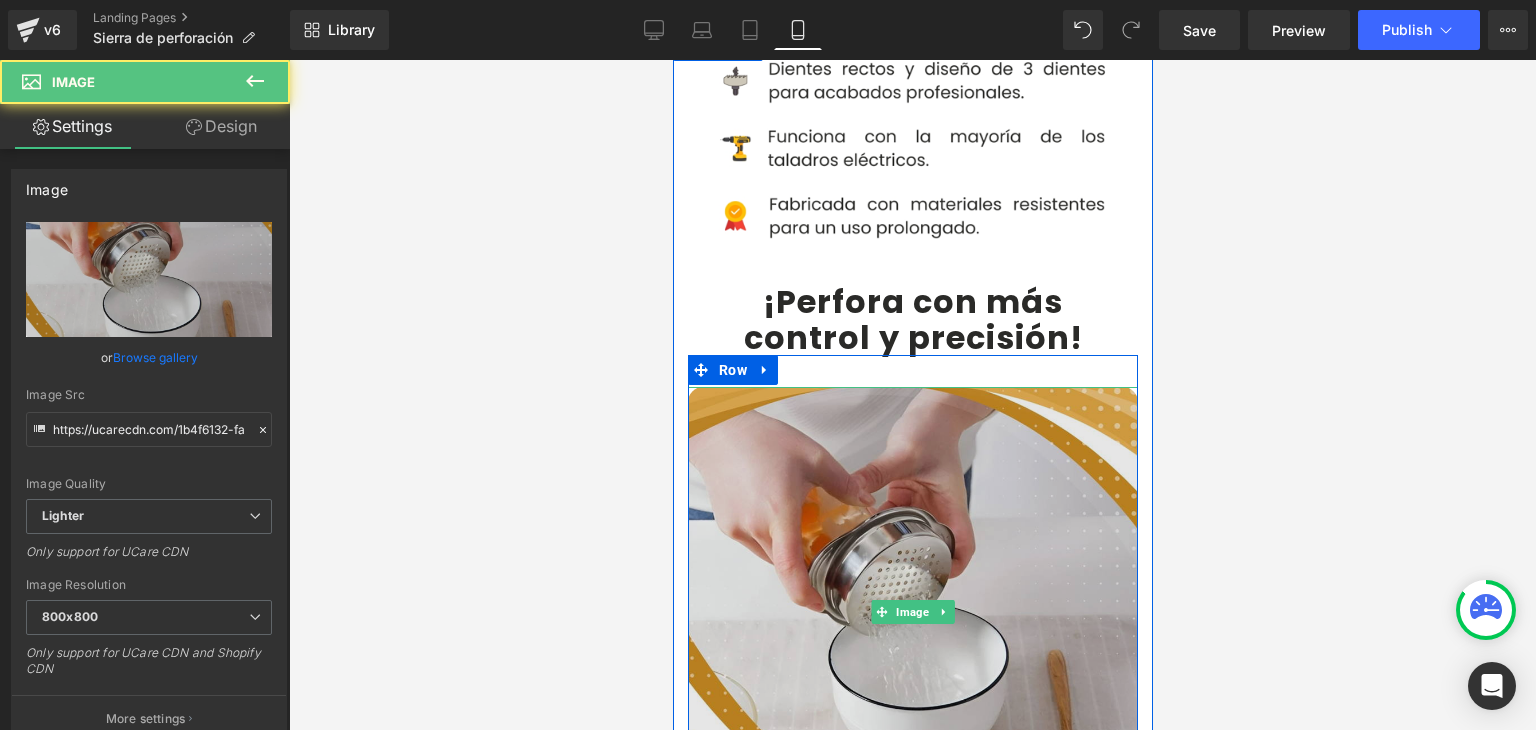 scroll, scrollTop: 1800, scrollLeft: 0, axis: vertical 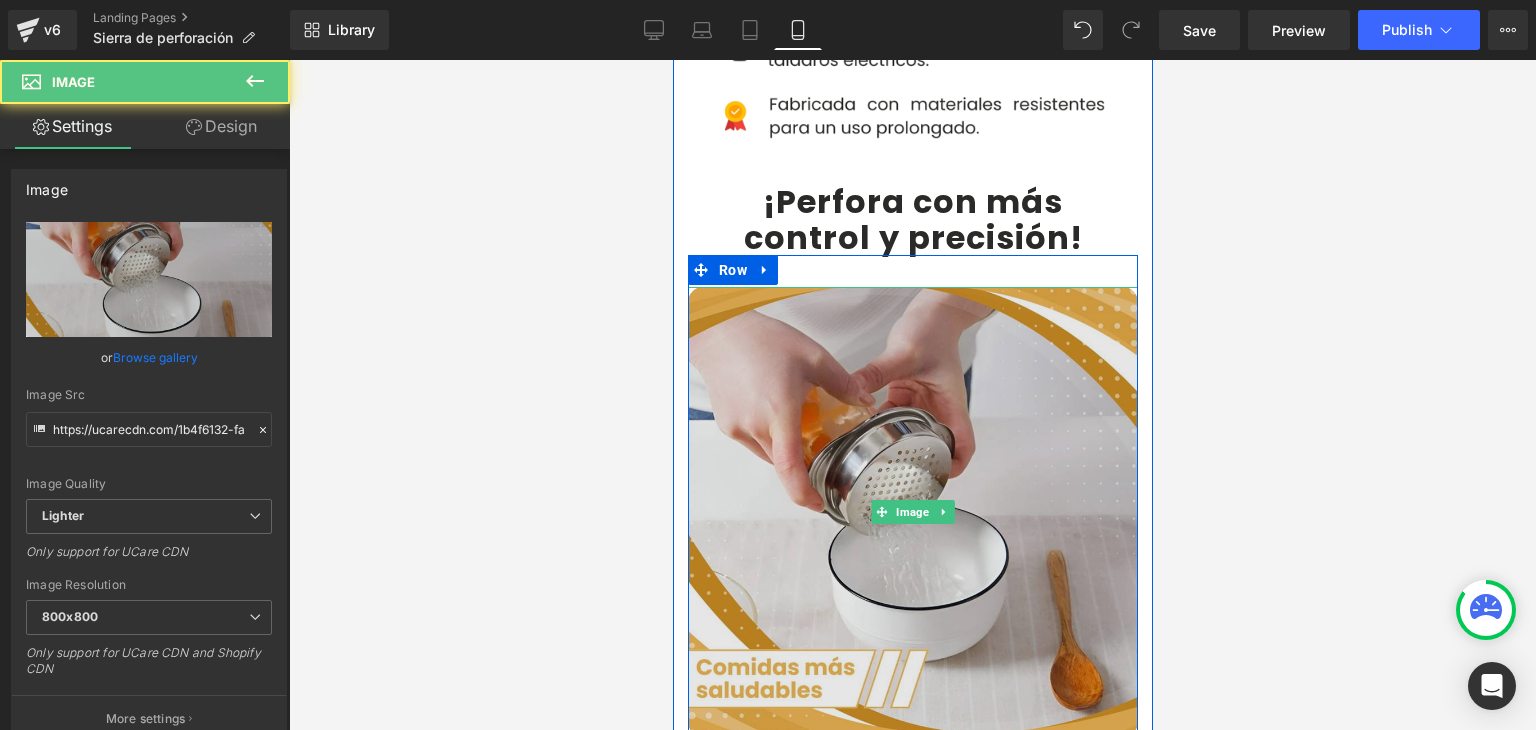 click at bounding box center [912, 512] 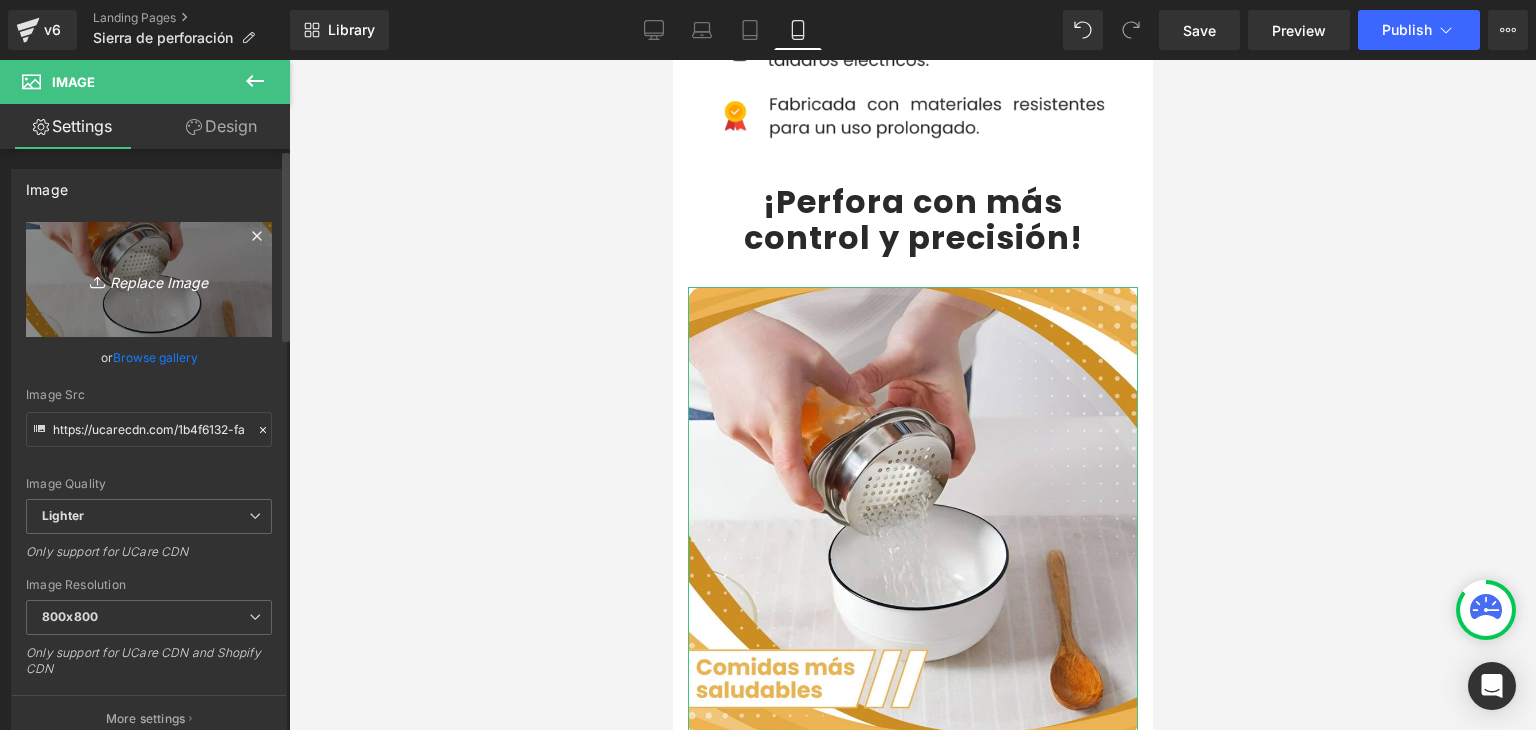 click on "Replace Image" at bounding box center (149, 279) 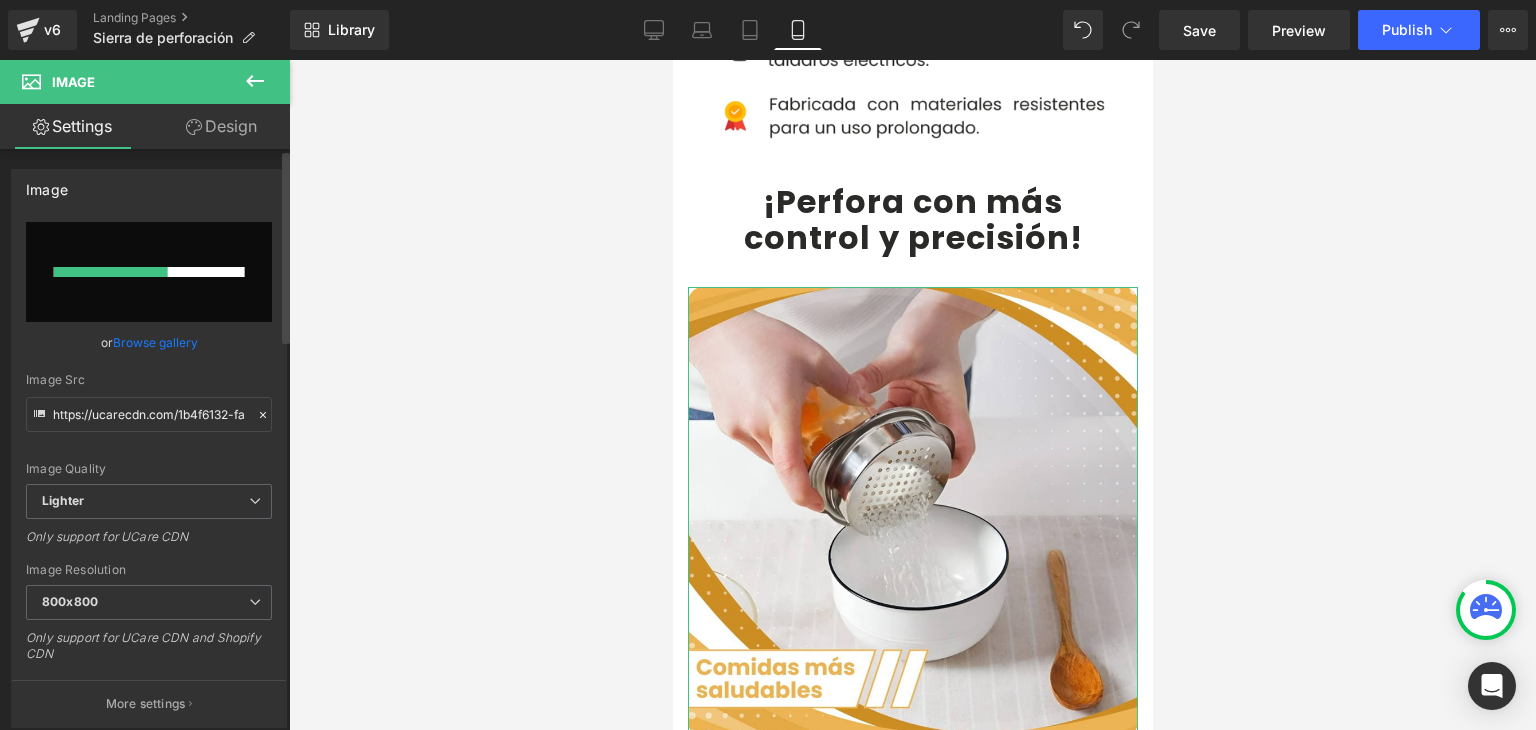 type 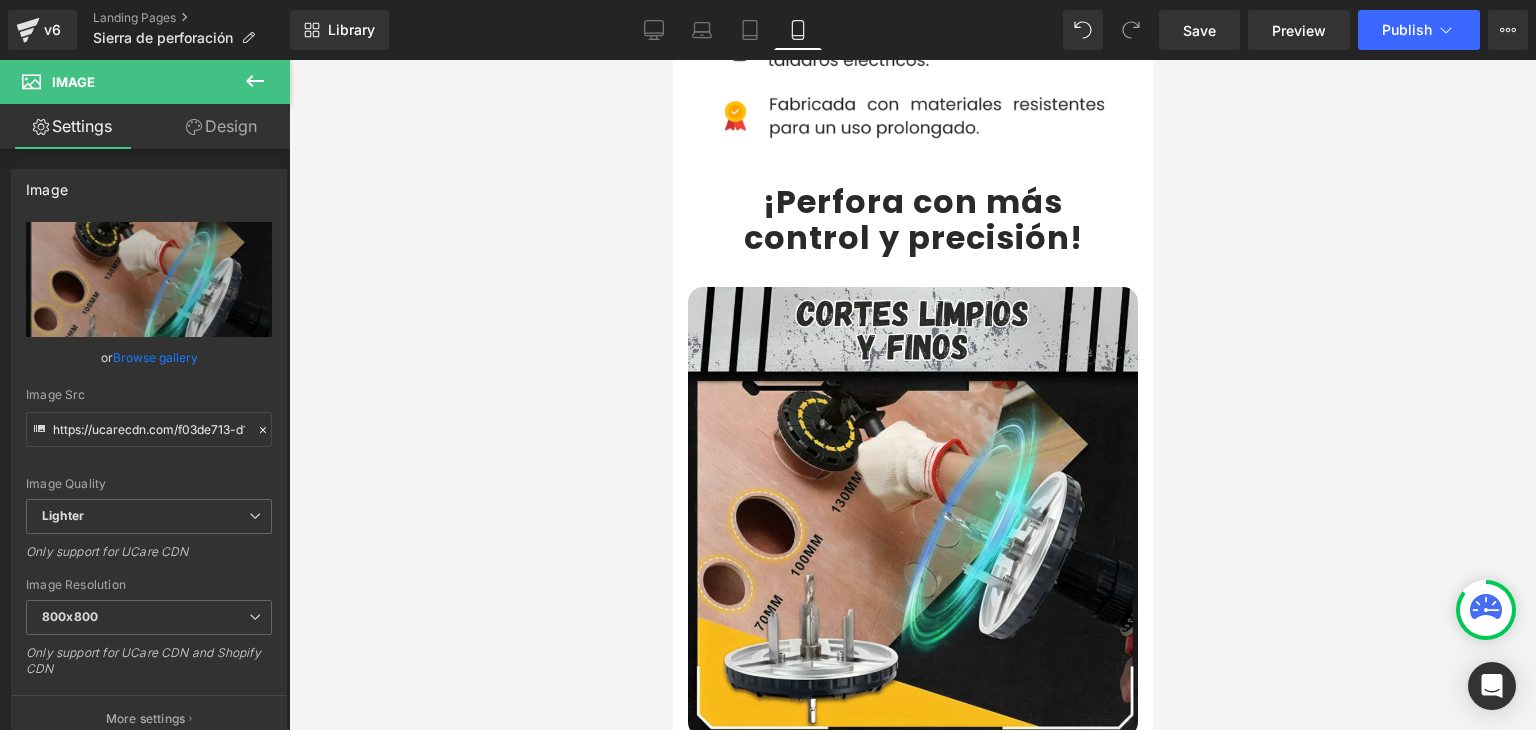 type on "https://ucarecdn.com/f03de713-d1ad-4cc6-aa2b-b037288a1d68/-/format/auto/-/preview/800x800/-/quality/lighter/2.webp" 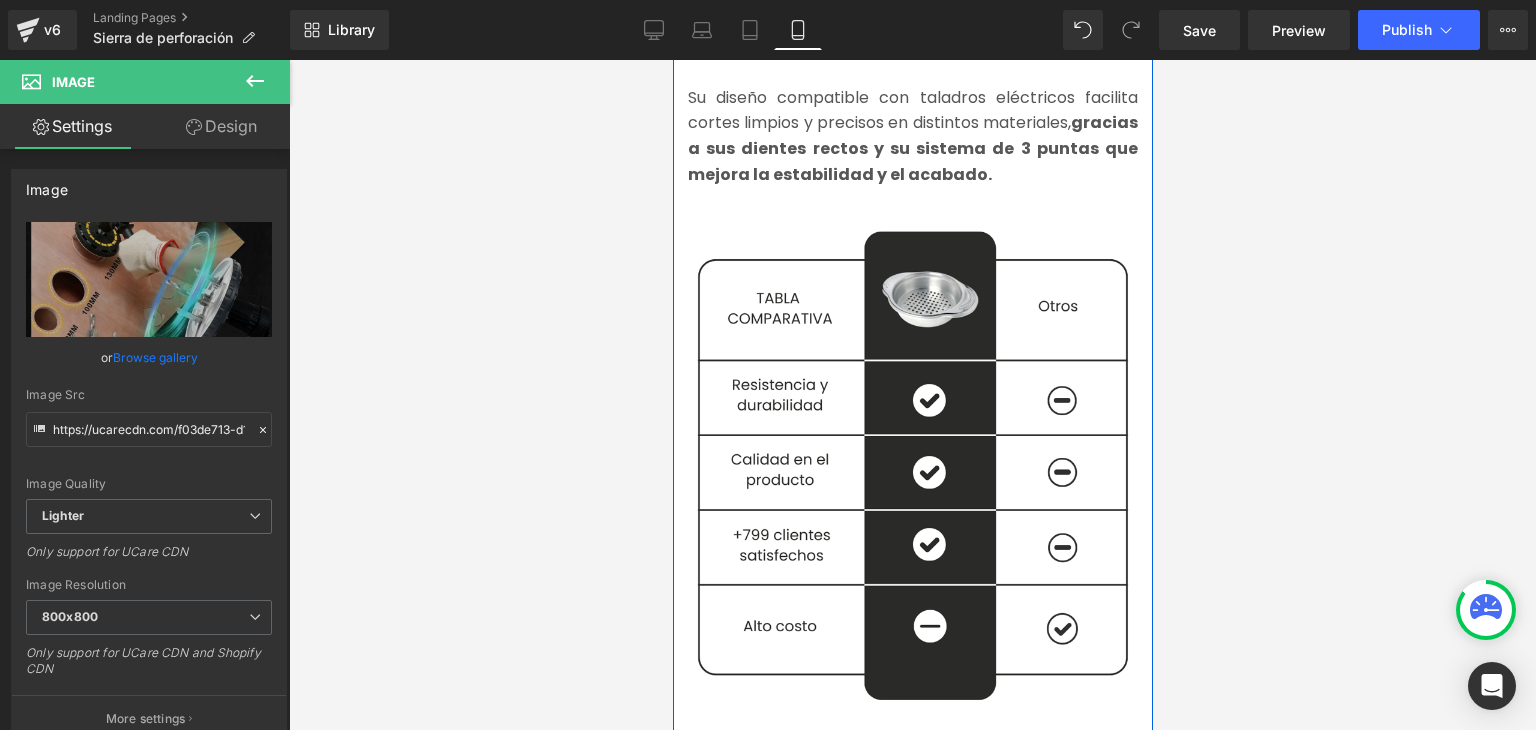scroll, scrollTop: 2500, scrollLeft: 0, axis: vertical 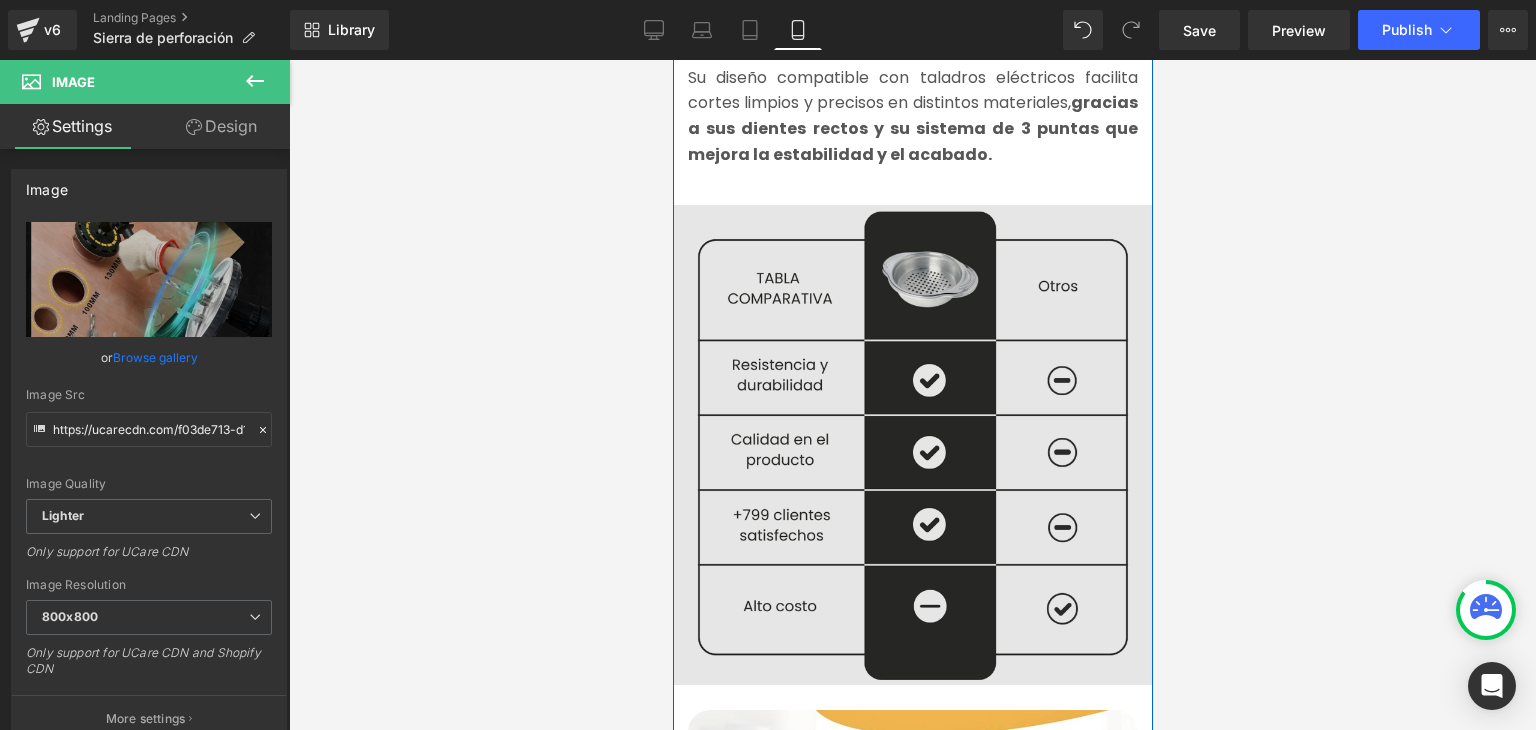 click at bounding box center (912, 440) 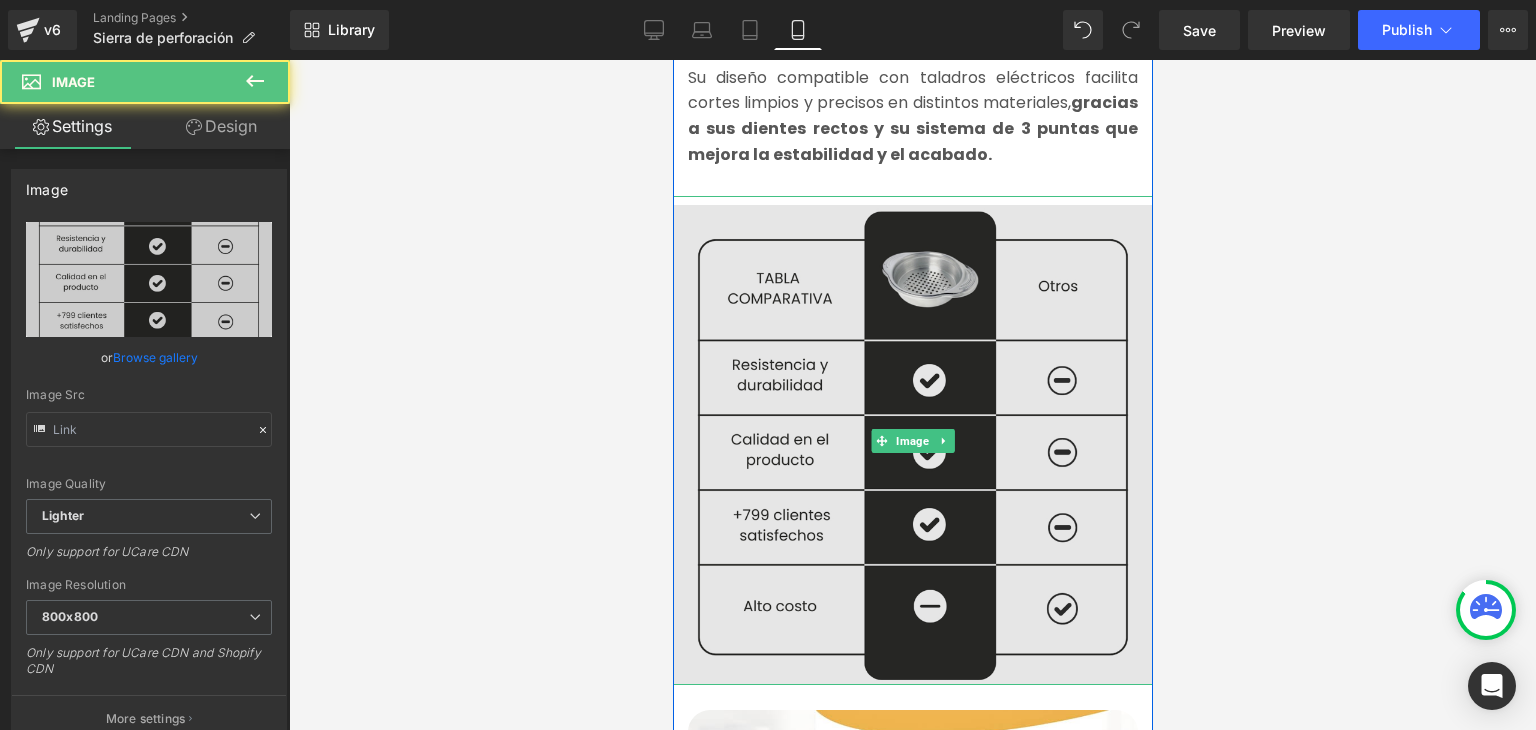 type on "https://ucarecdn.com/0d20a37d-4af7-4eb9-9972-9c1715c71ed1/-/format/auto/-/preview/800x800/-/quality/lighter/1.webp" 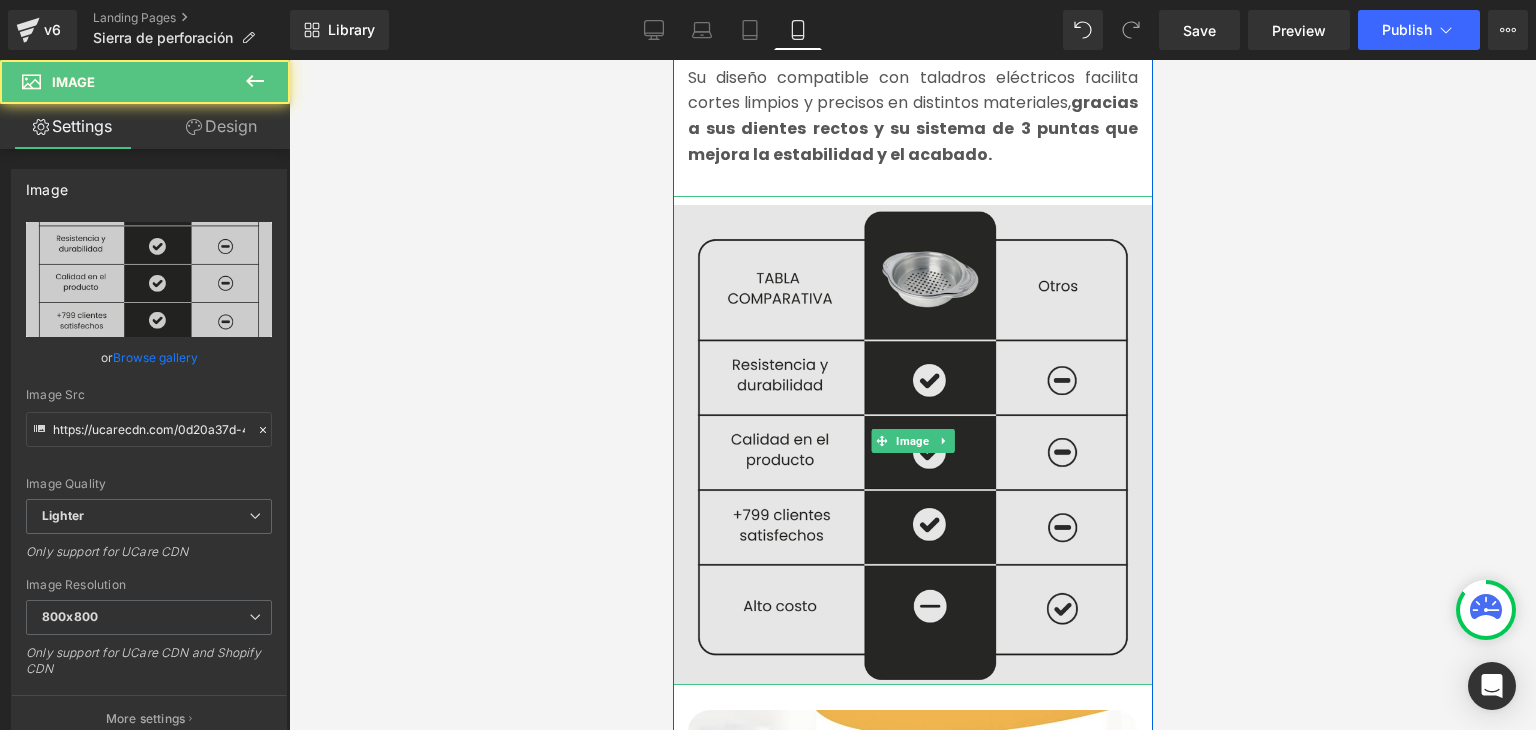 click at bounding box center (912, 440) 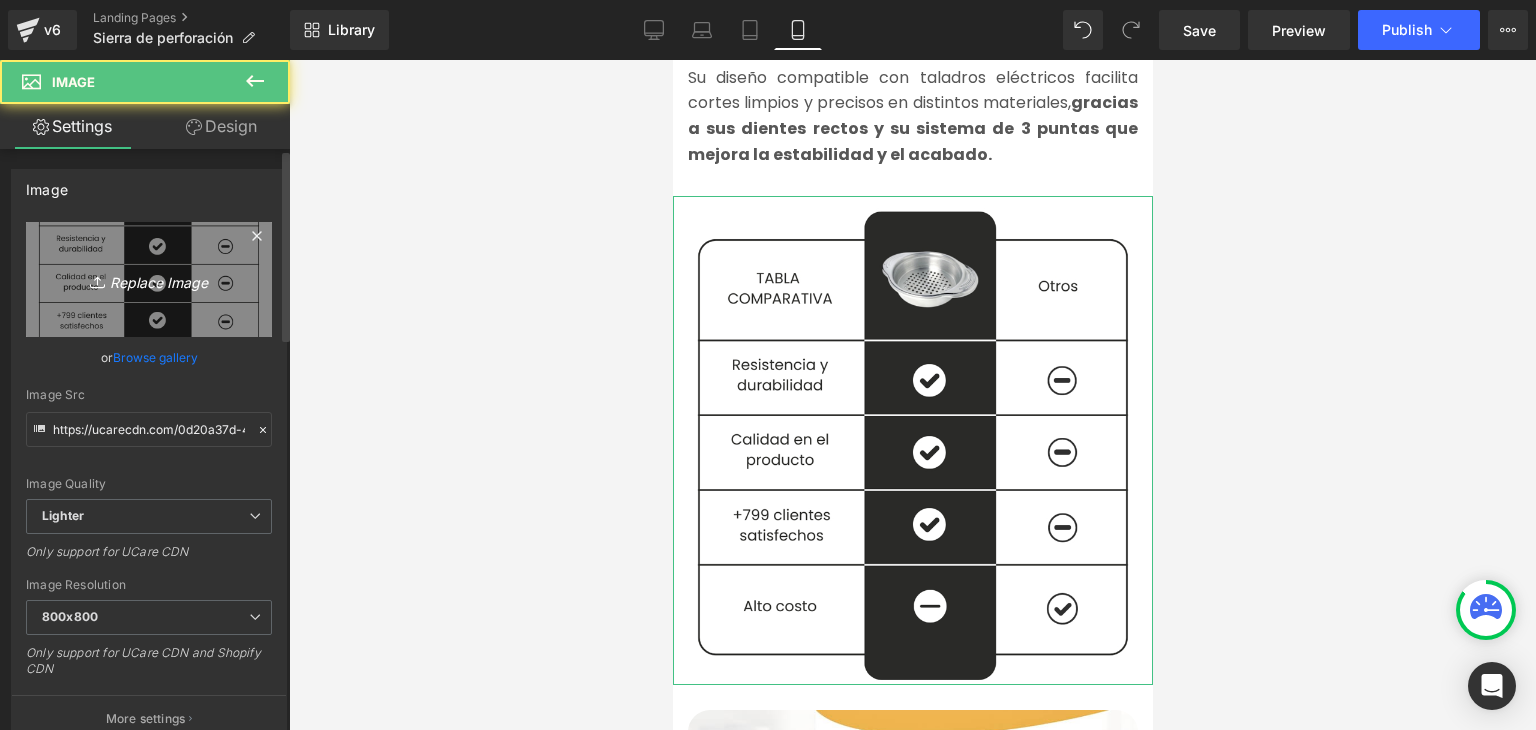 click on "Replace Image" at bounding box center [149, 279] 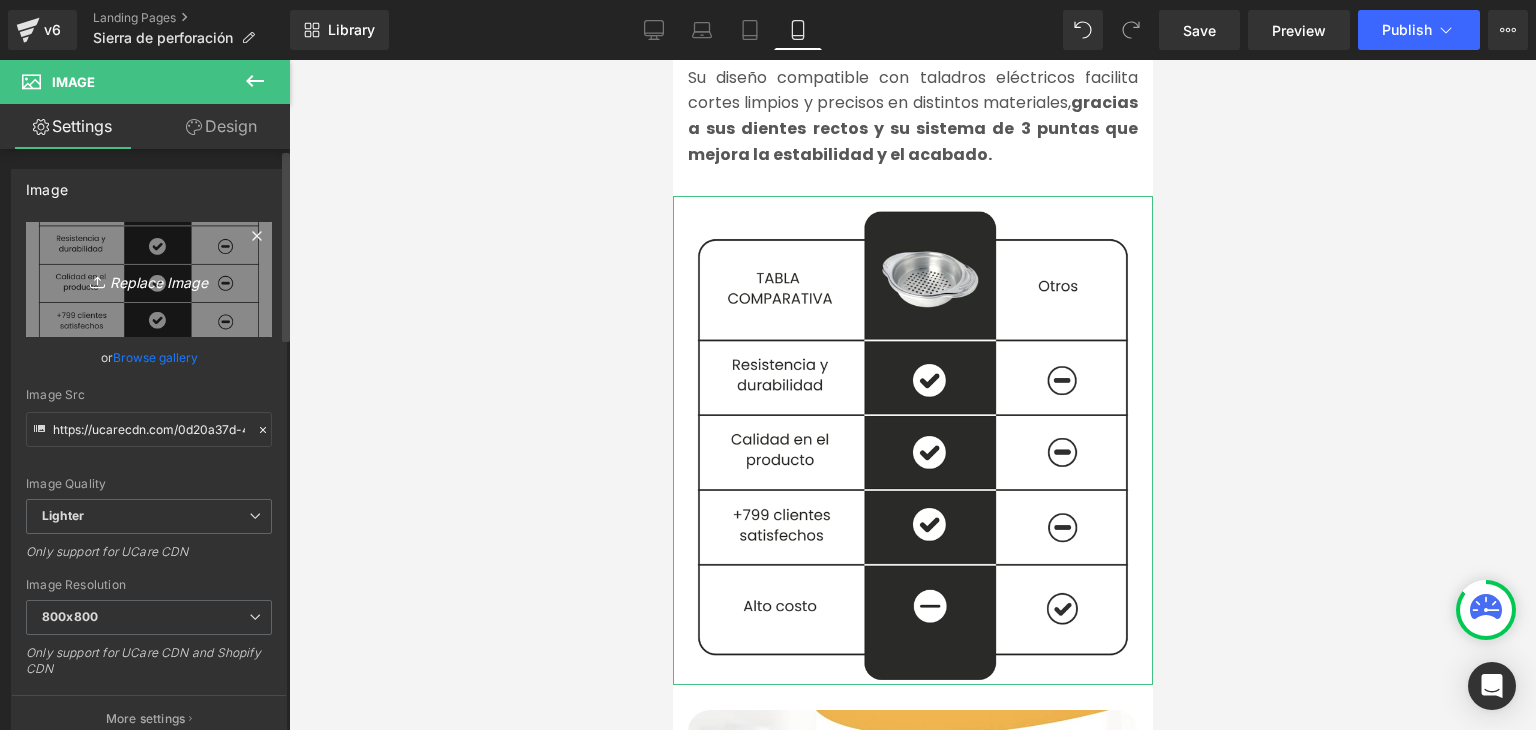 type on "C:\fakepath\1.webp" 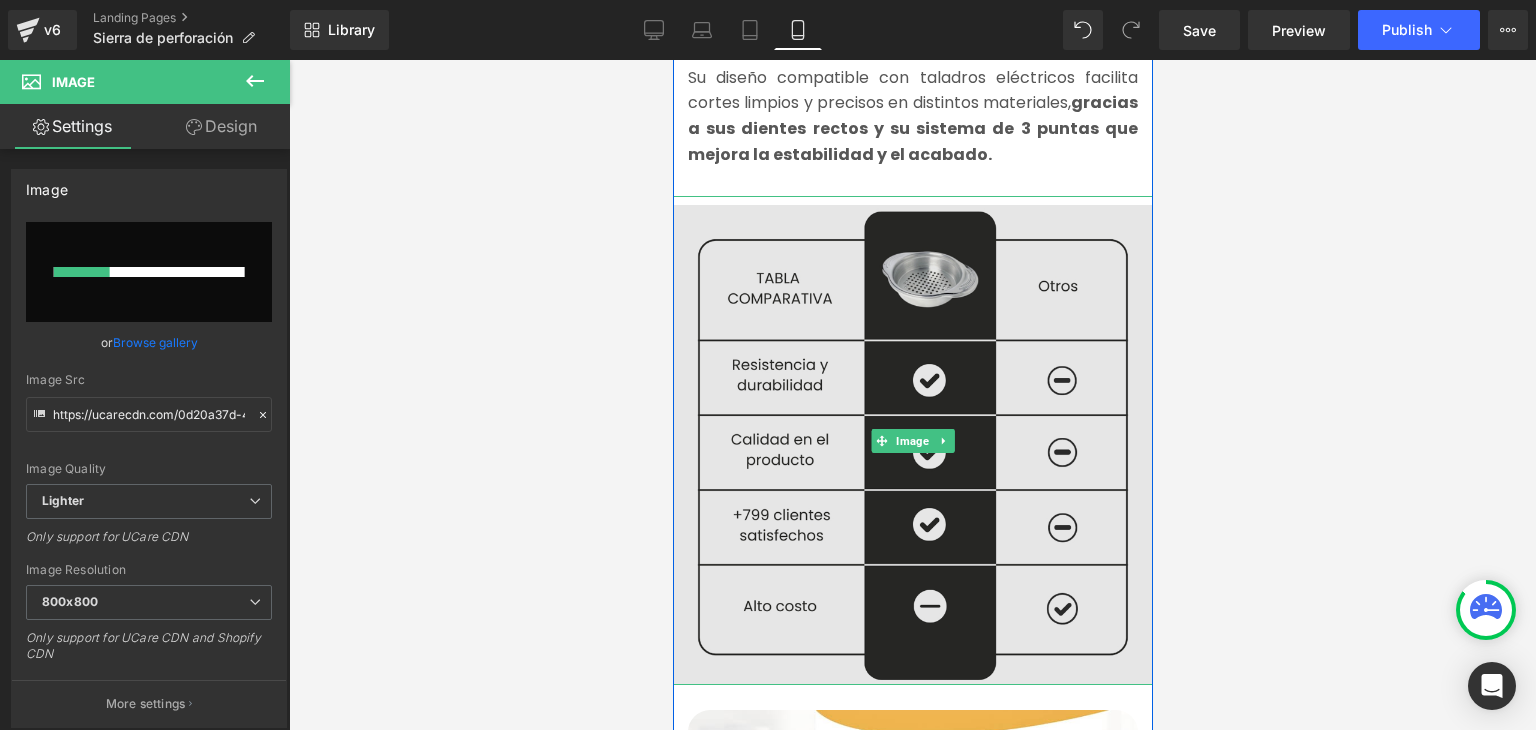 type 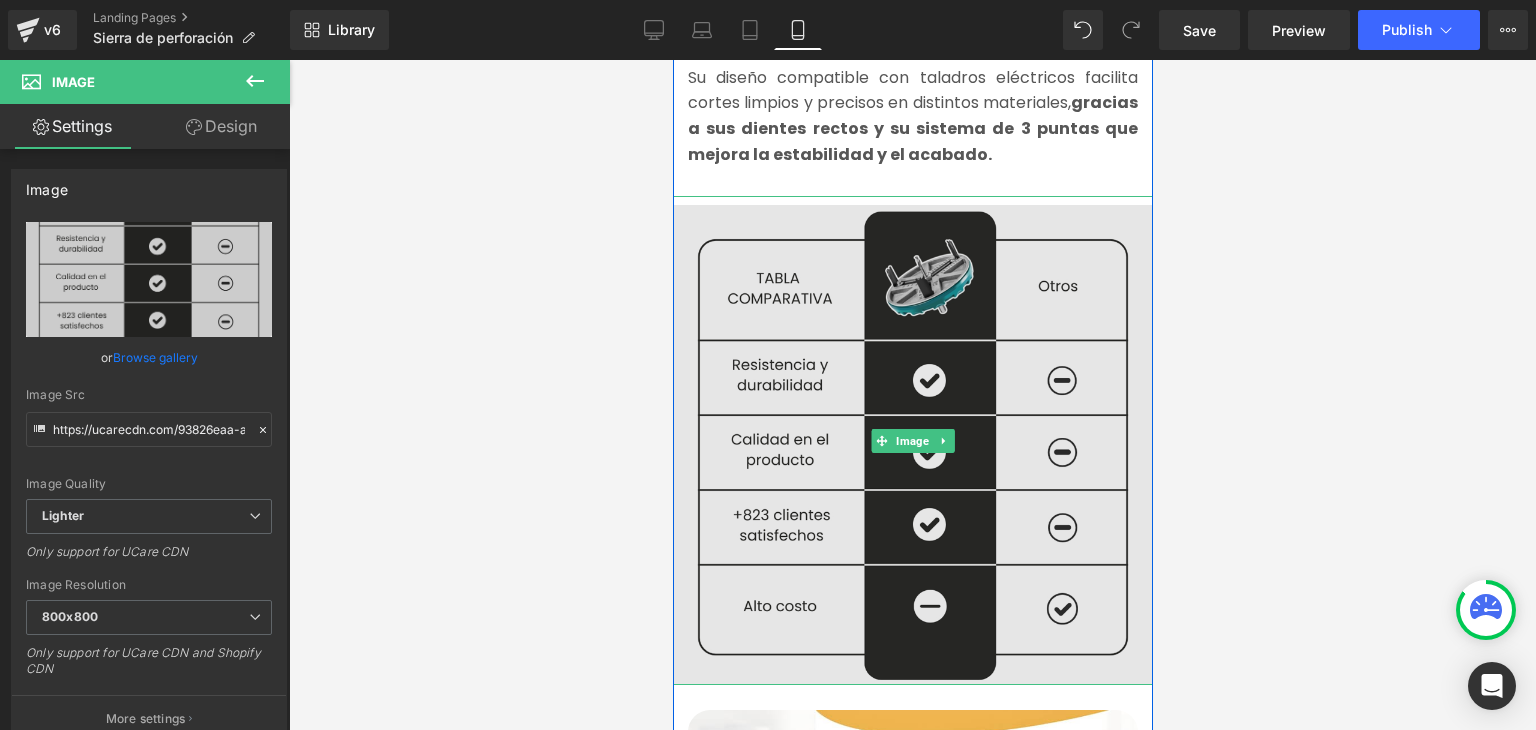 type on "https://ucarecdn.com/93826eaa-a813-42c5-a4f9-96fb3f4ed21a/-/format/auto/-/preview/800x800/-/quality/lighter/1.webp" 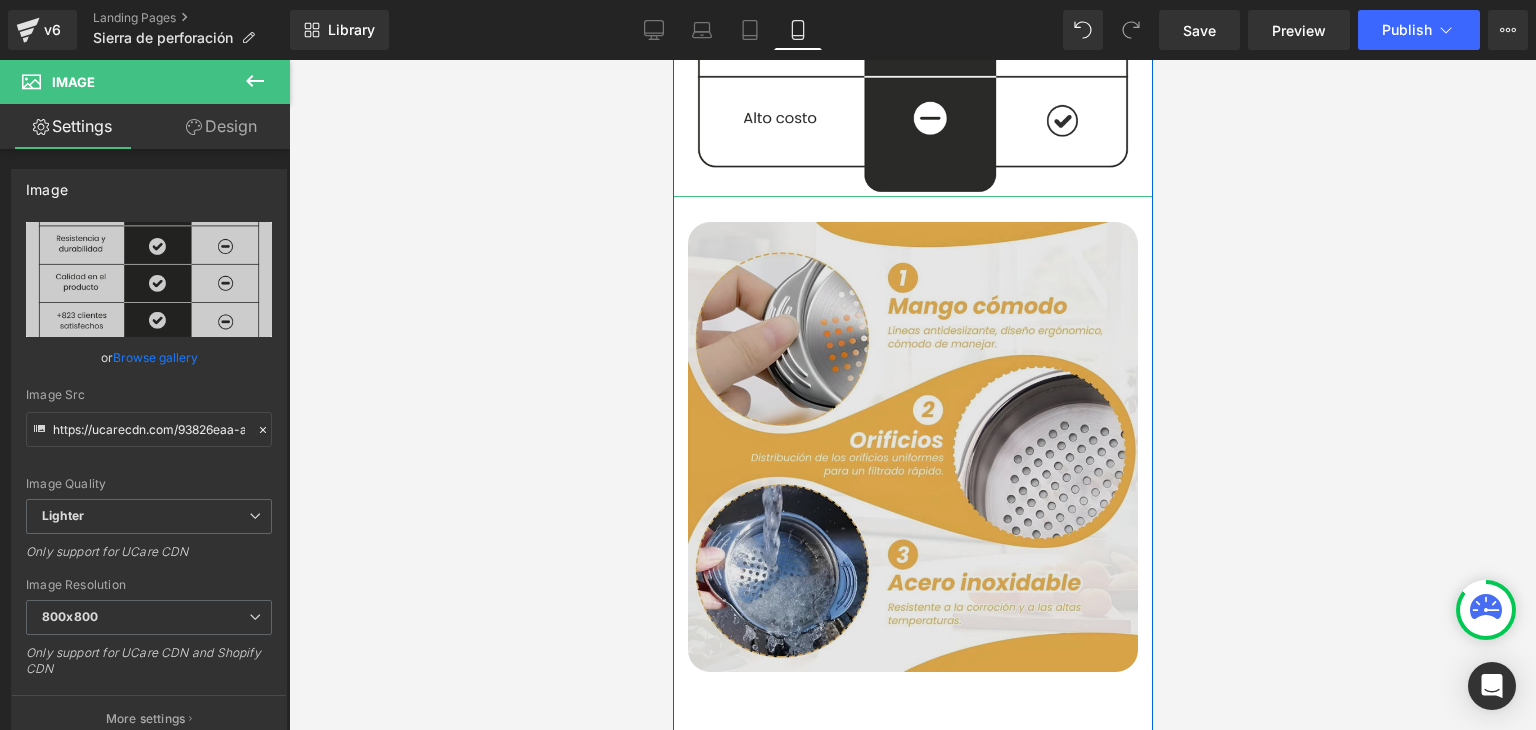 scroll, scrollTop: 3000, scrollLeft: 0, axis: vertical 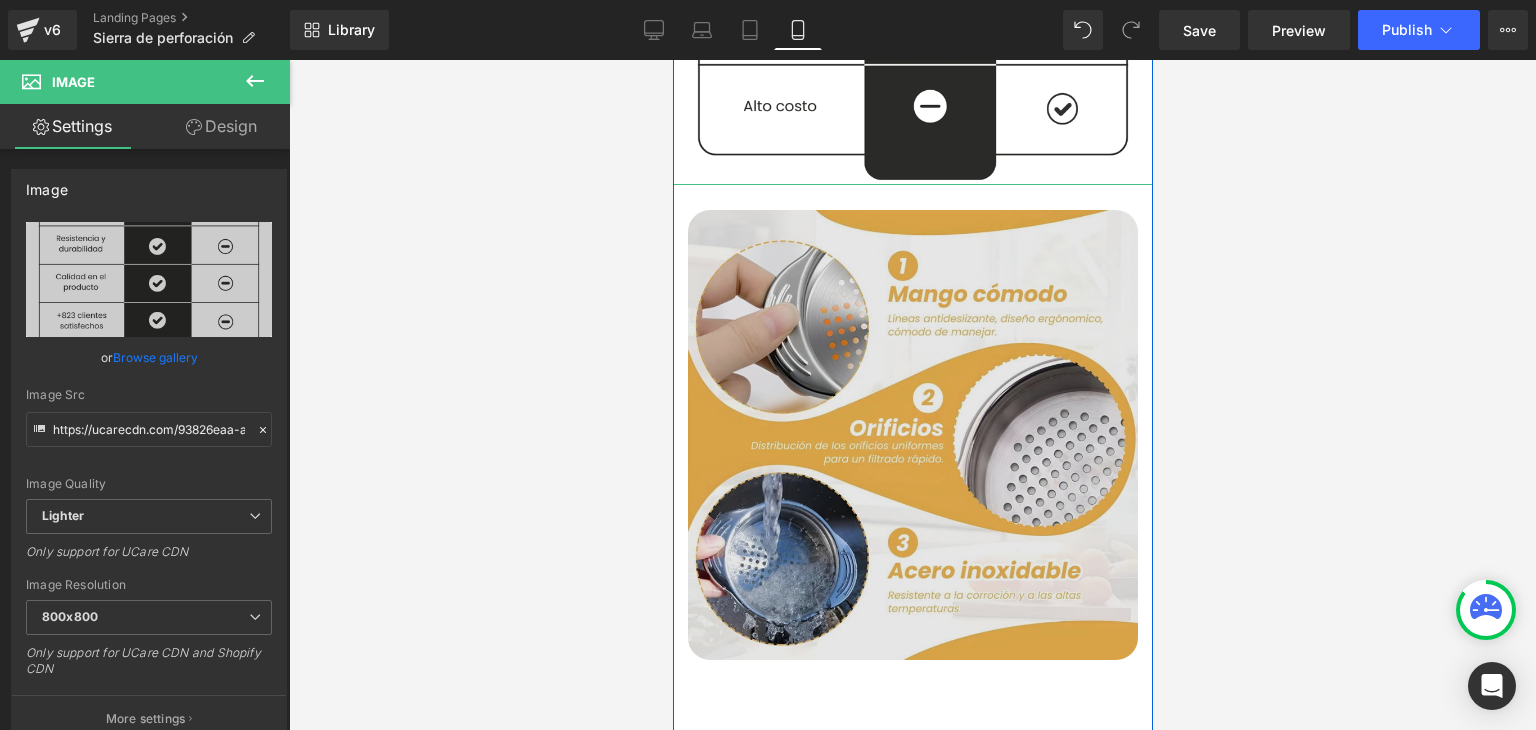 click at bounding box center [912, 435] 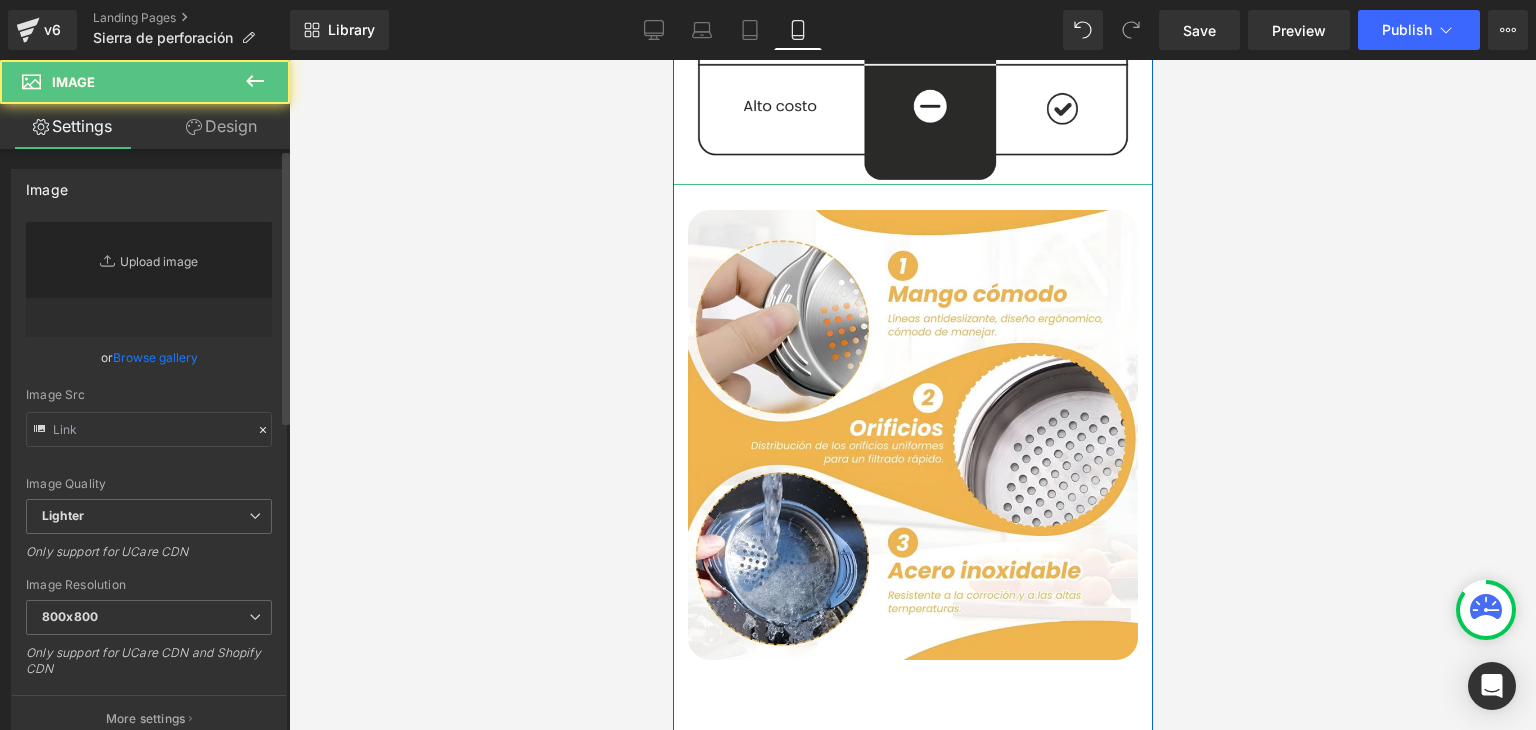 type on "https://ucarecdn.com/0013f891-f637-4a7c-9aa8-d498c20fe617/-/format/auto/-/preview/800x800/-/quality/lighter/3.webp" 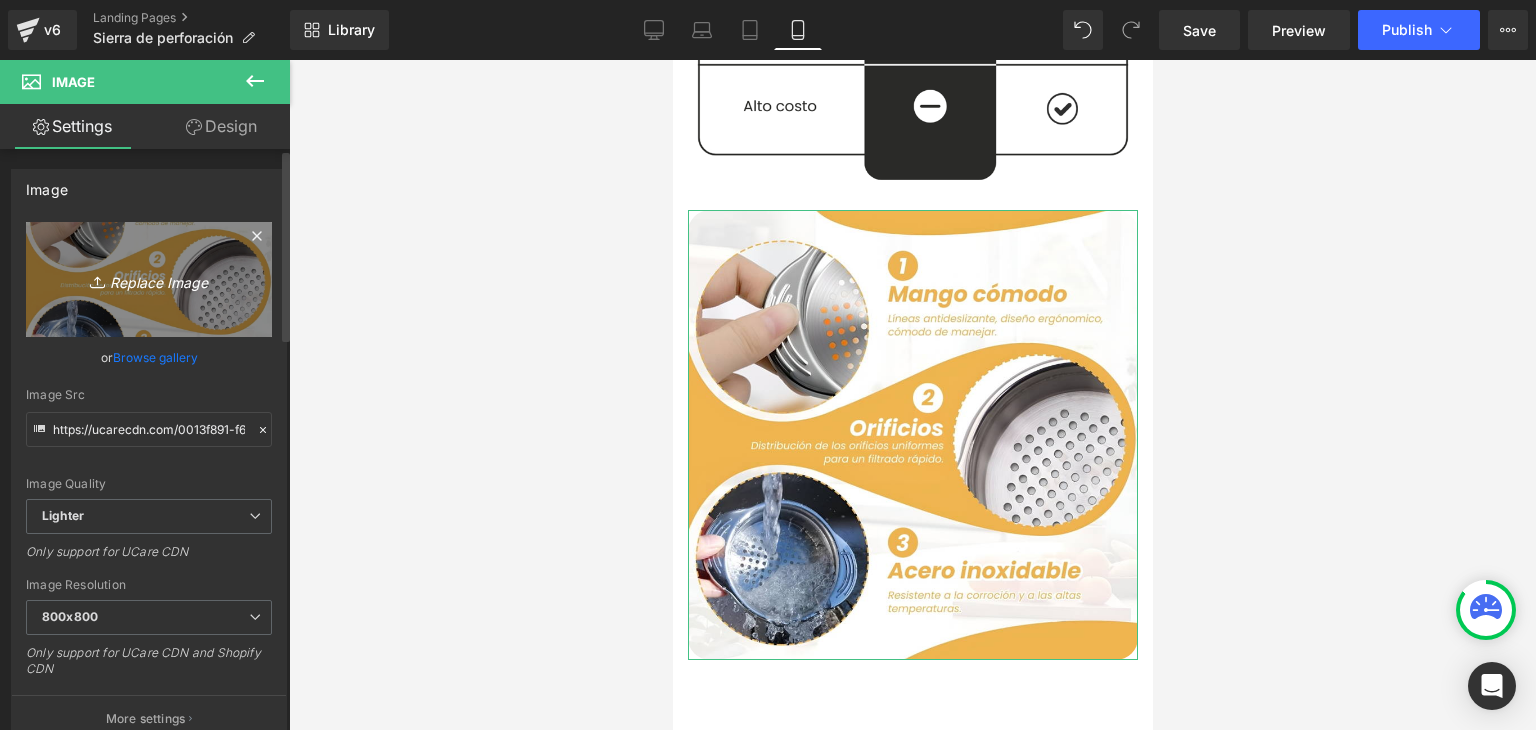 click on "Replace Image" at bounding box center [149, 279] 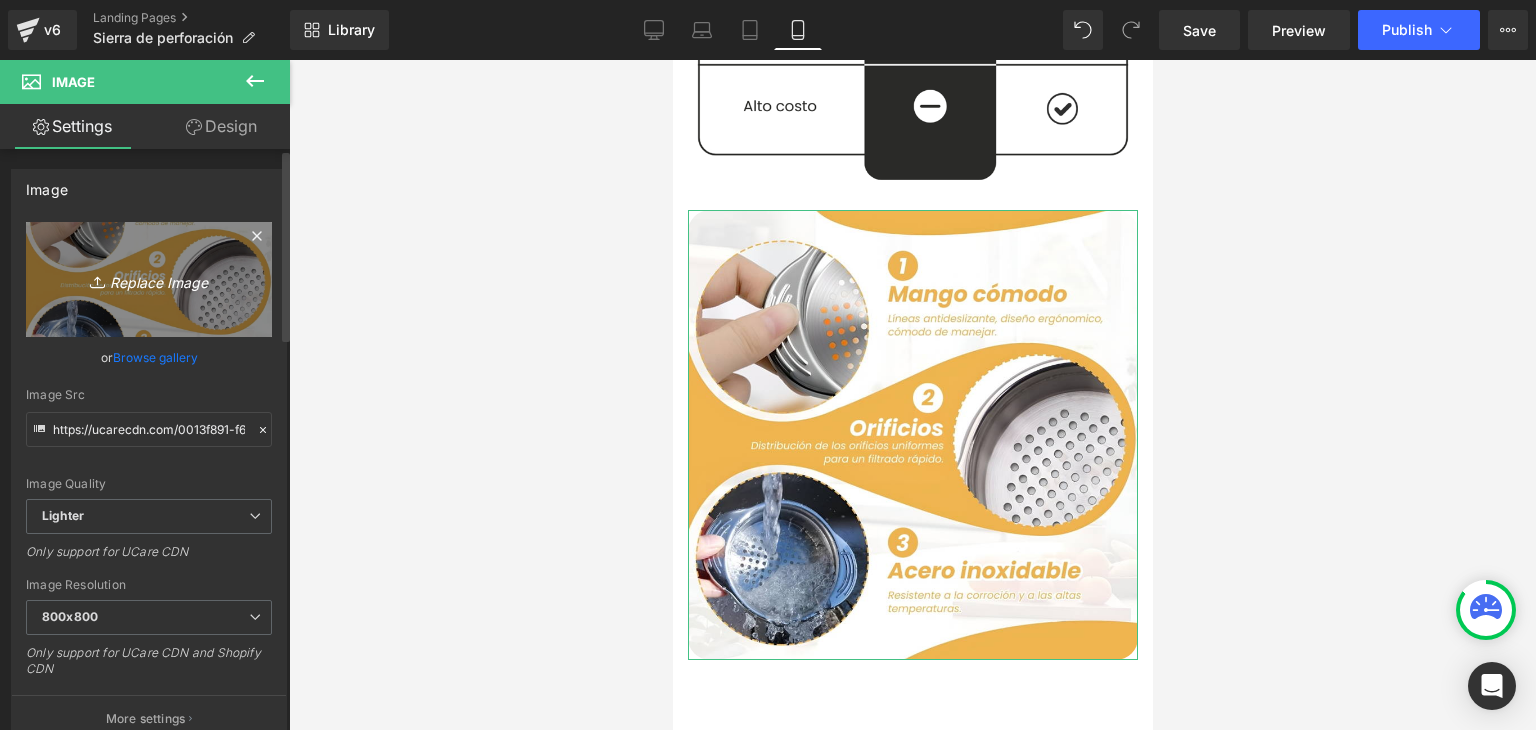 type on "C:\fakepath\3.webp" 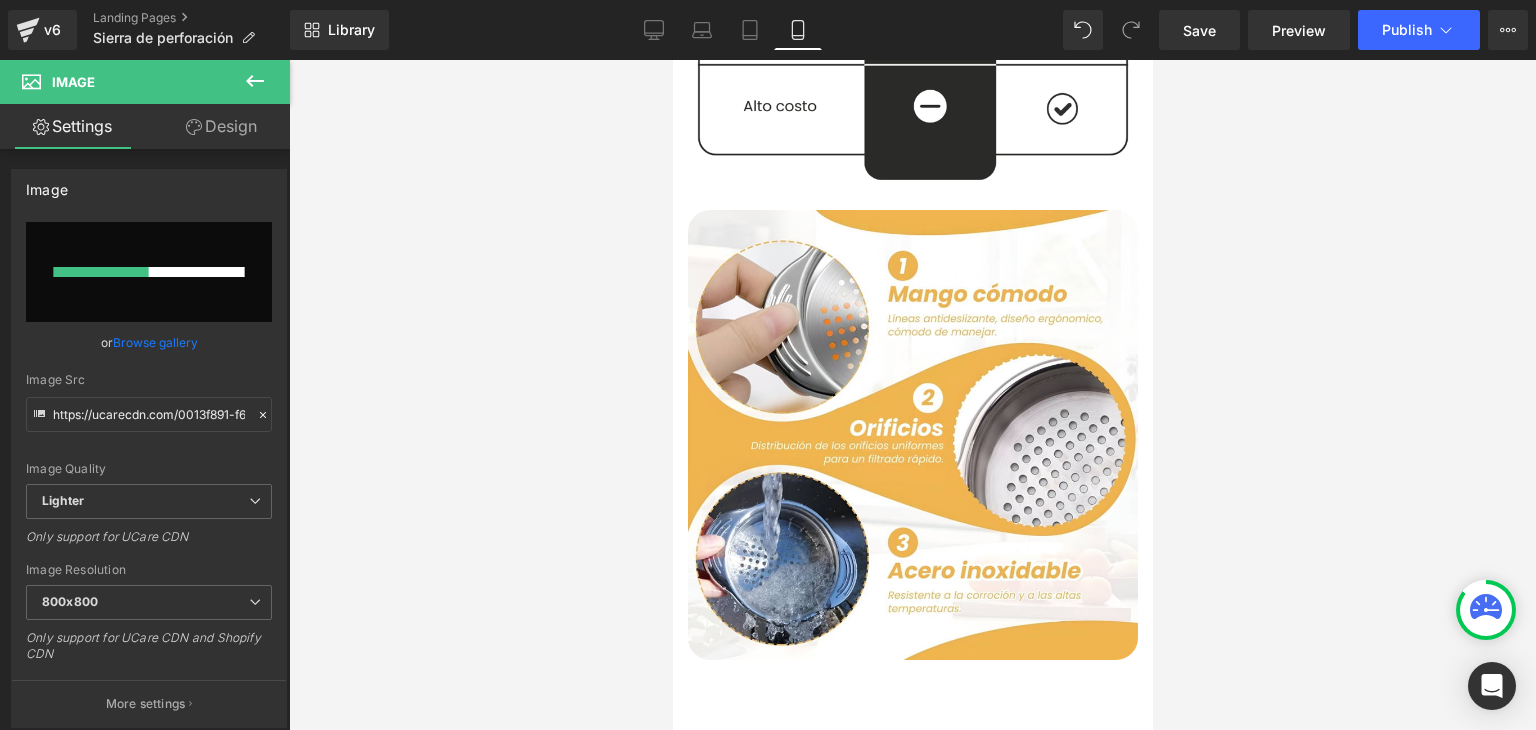 type 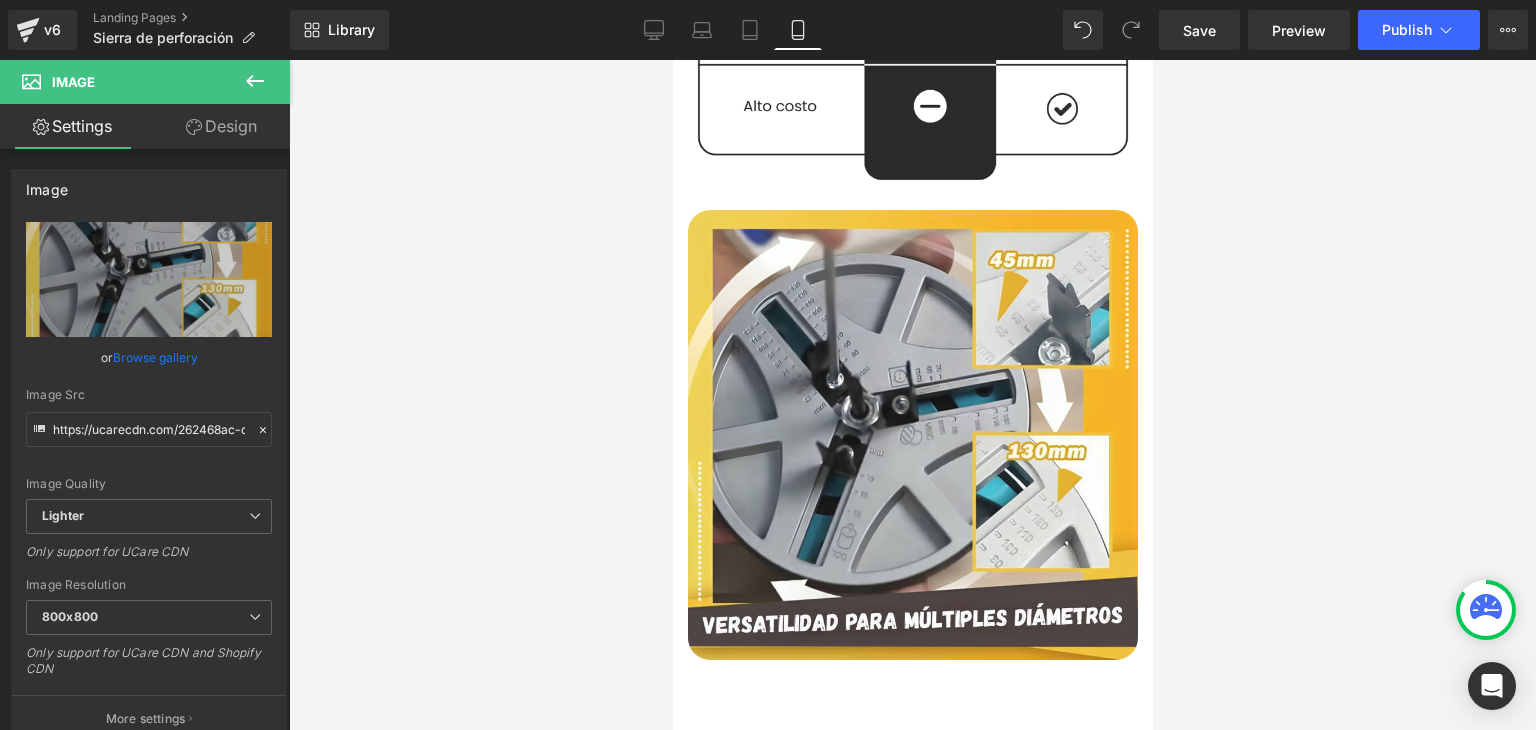type on "https://ucarecdn.com/262468ac-c30e-430a-a8b3-4d601ca34c2d/-/format/auto/-/preview/800x800/-/quality/lighter/3.webp" 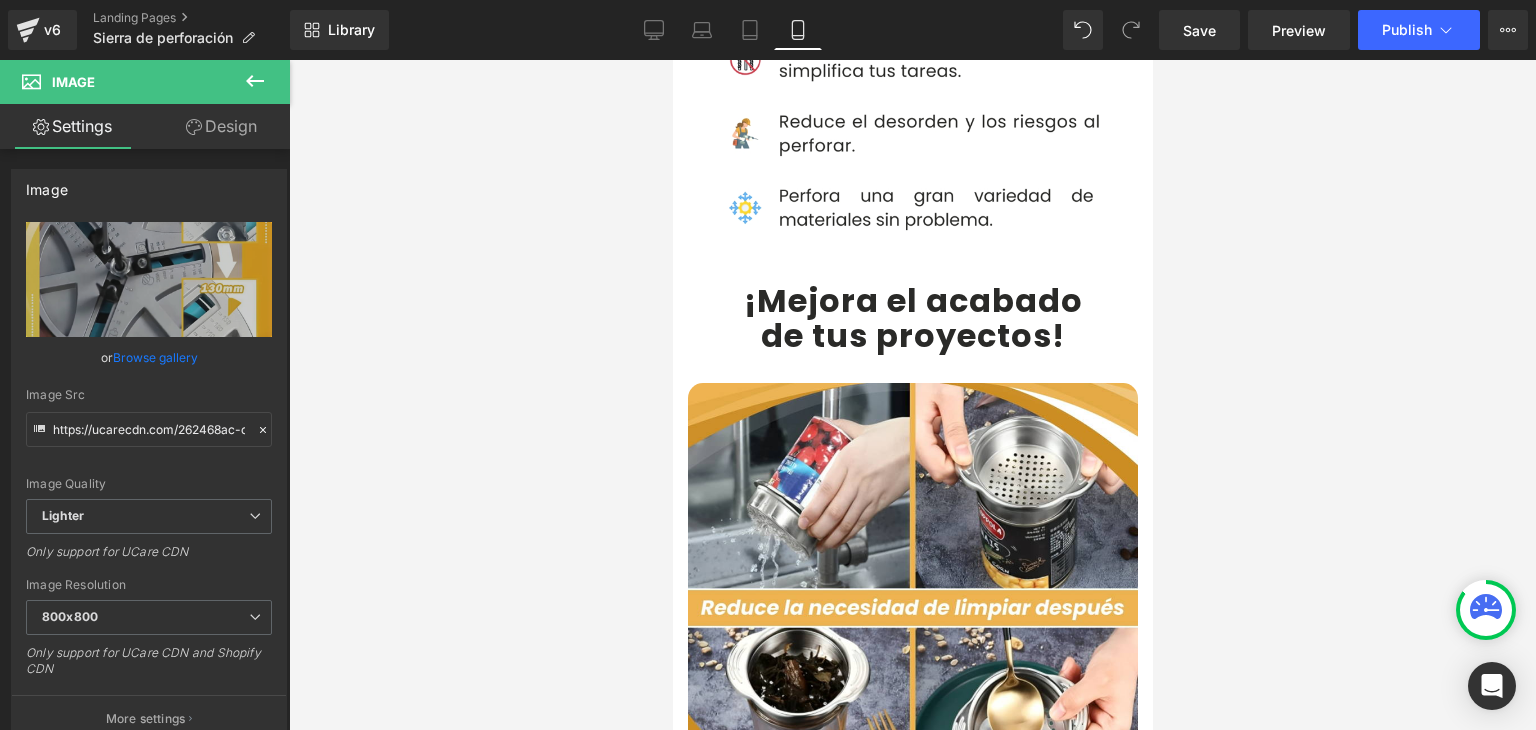 scroll, scrollTop: 4100, scrollLeft: 0, axis: vertical 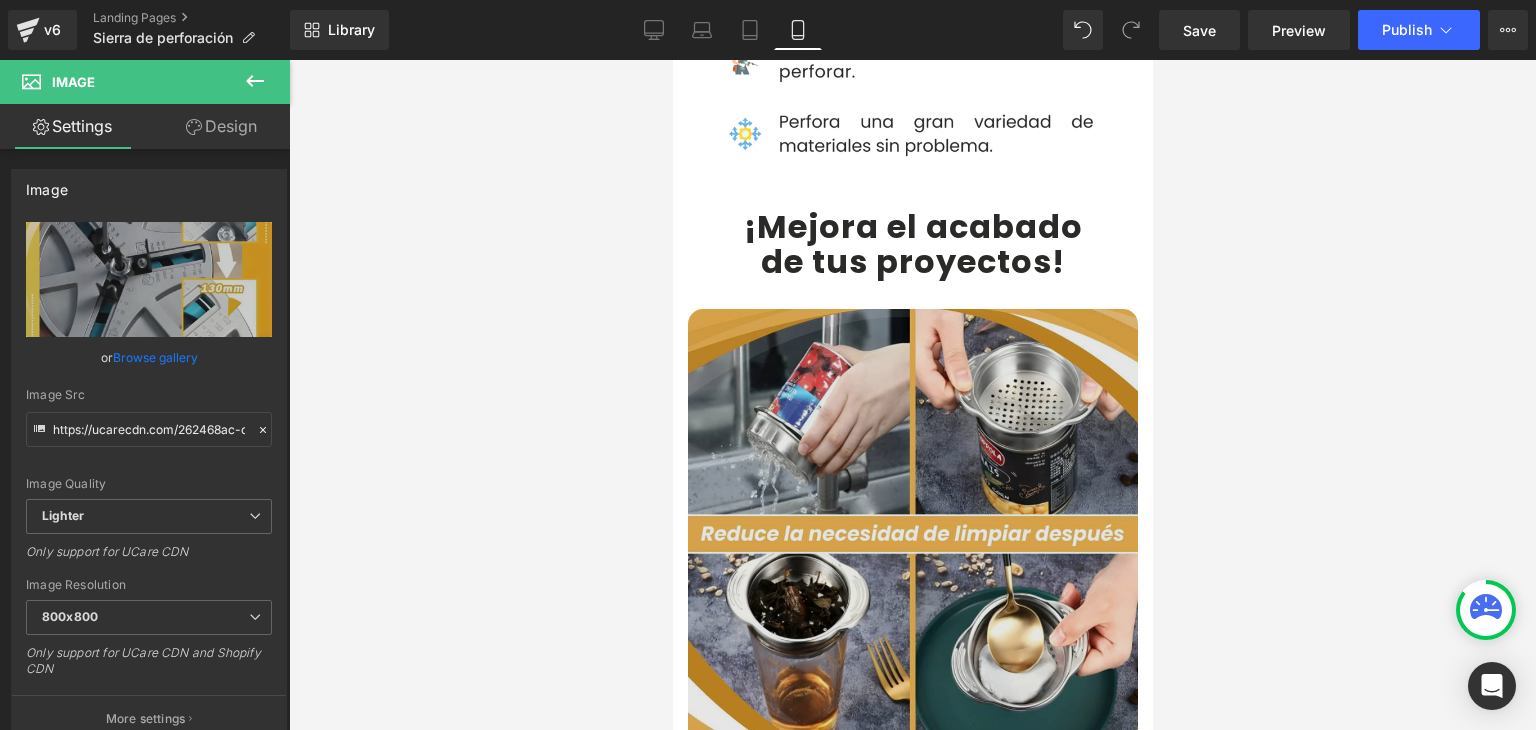 click at bounding box center [912, 534] 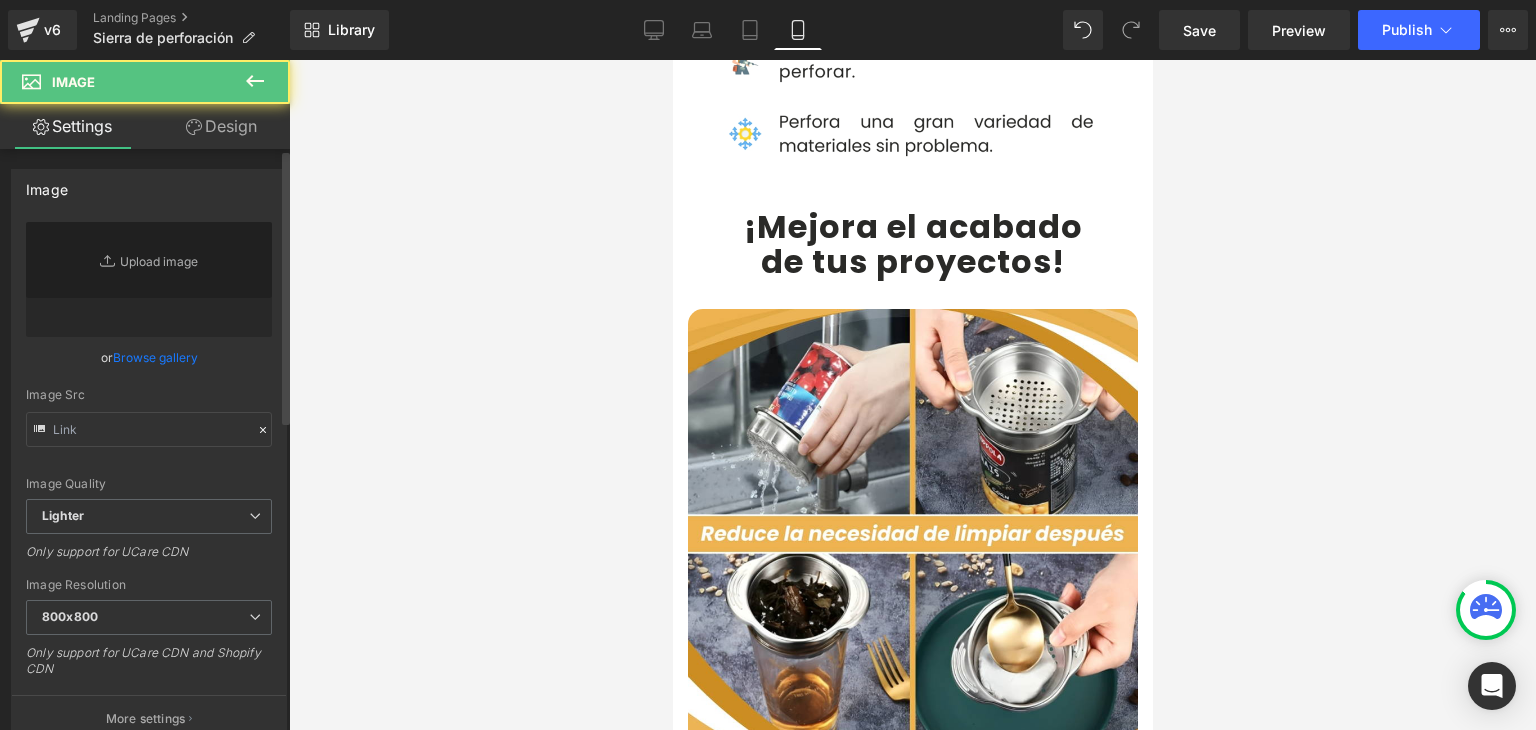 type on "https://ucarecdn.com/062f2cd6-4ff7-483f-9cf3-4e1de40a3827/-/format/auto/-/preview/800x800/-/quality/lighter/4.webp" 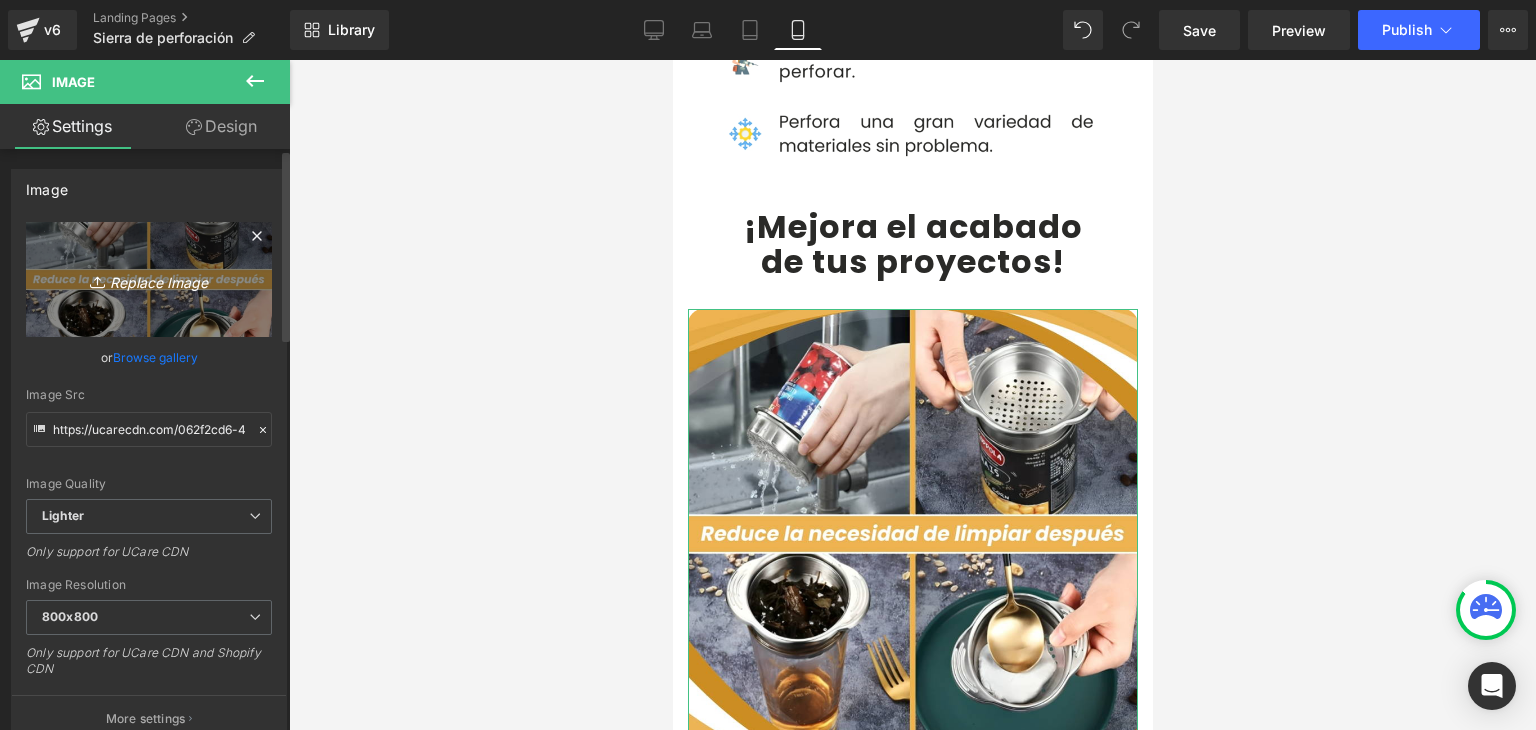 click on "Replace Image" at bounding box center (149, 279) 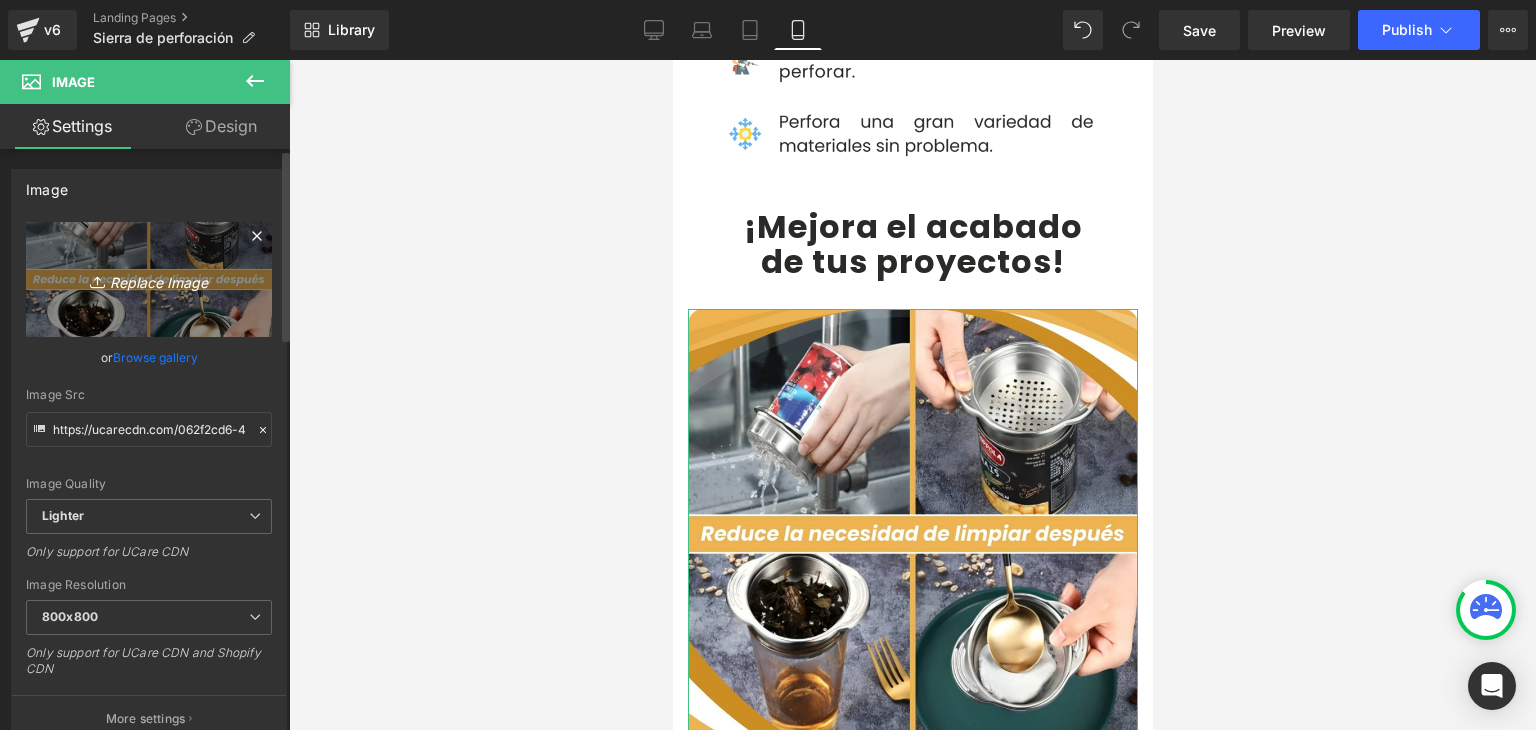 type on "C:\fakepath\3.webp" 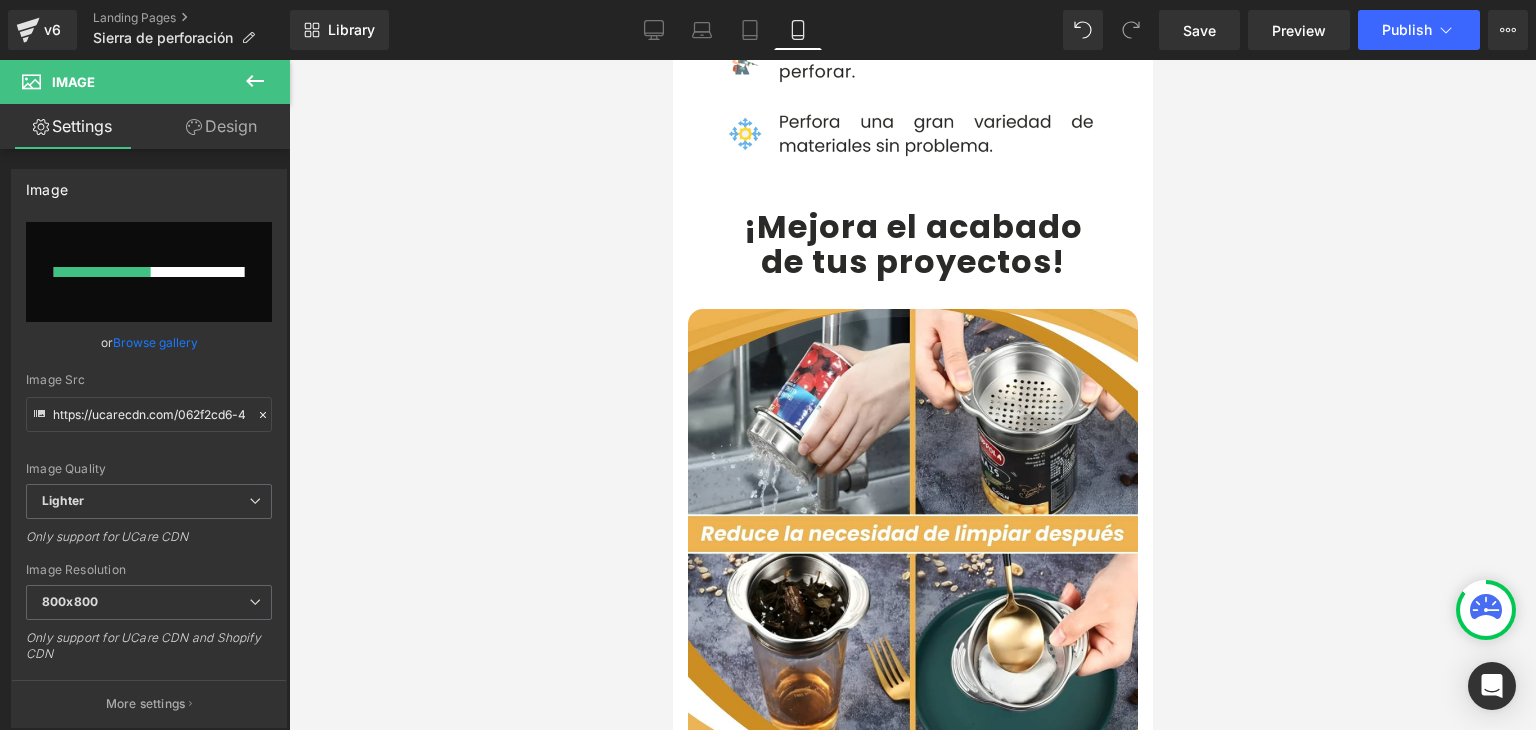 type 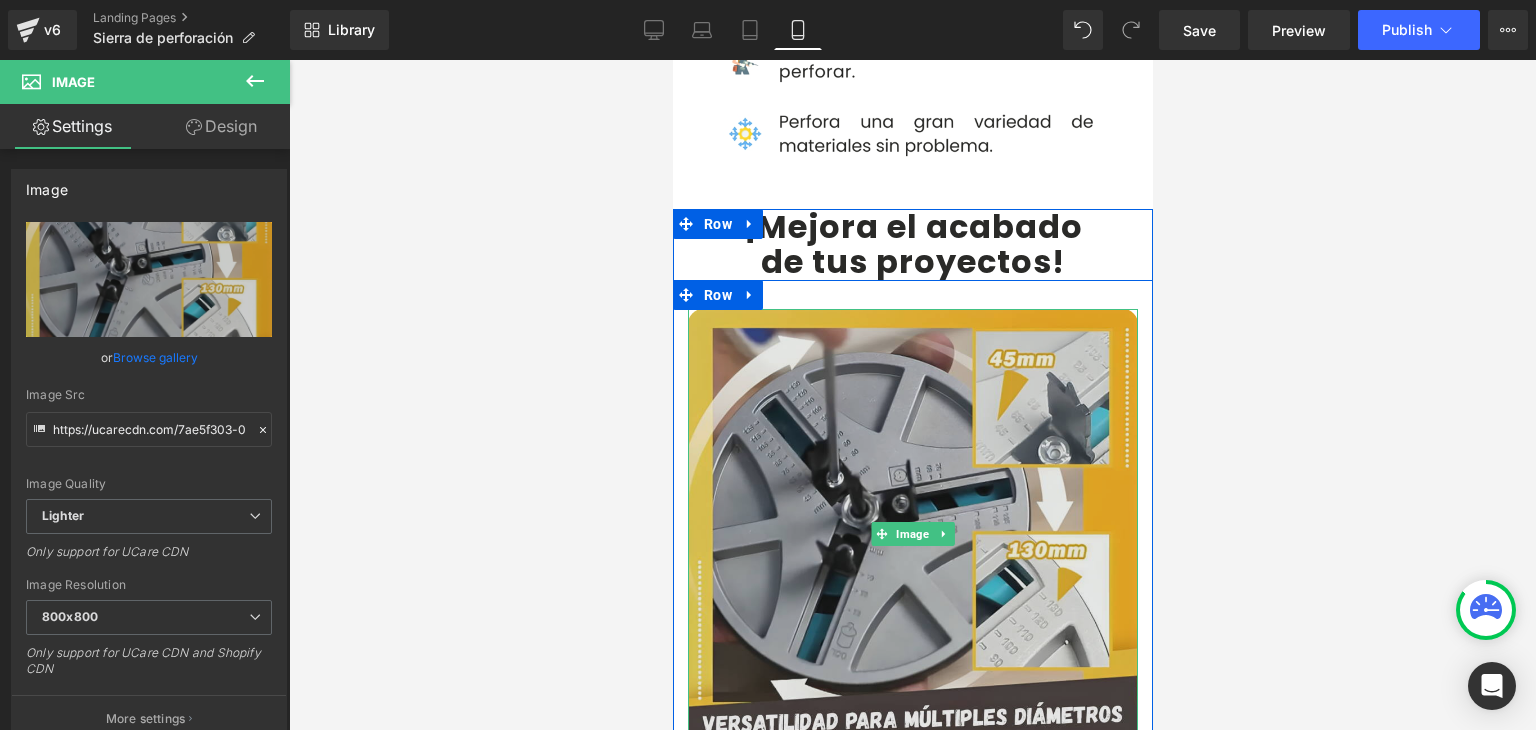 type on "https://ucarecdn.com/7ae5f303-054d-4fef-b32e-10c161f1016f/-/format/auto/-/preview/800x800/-/quality/lighter/3.webp" 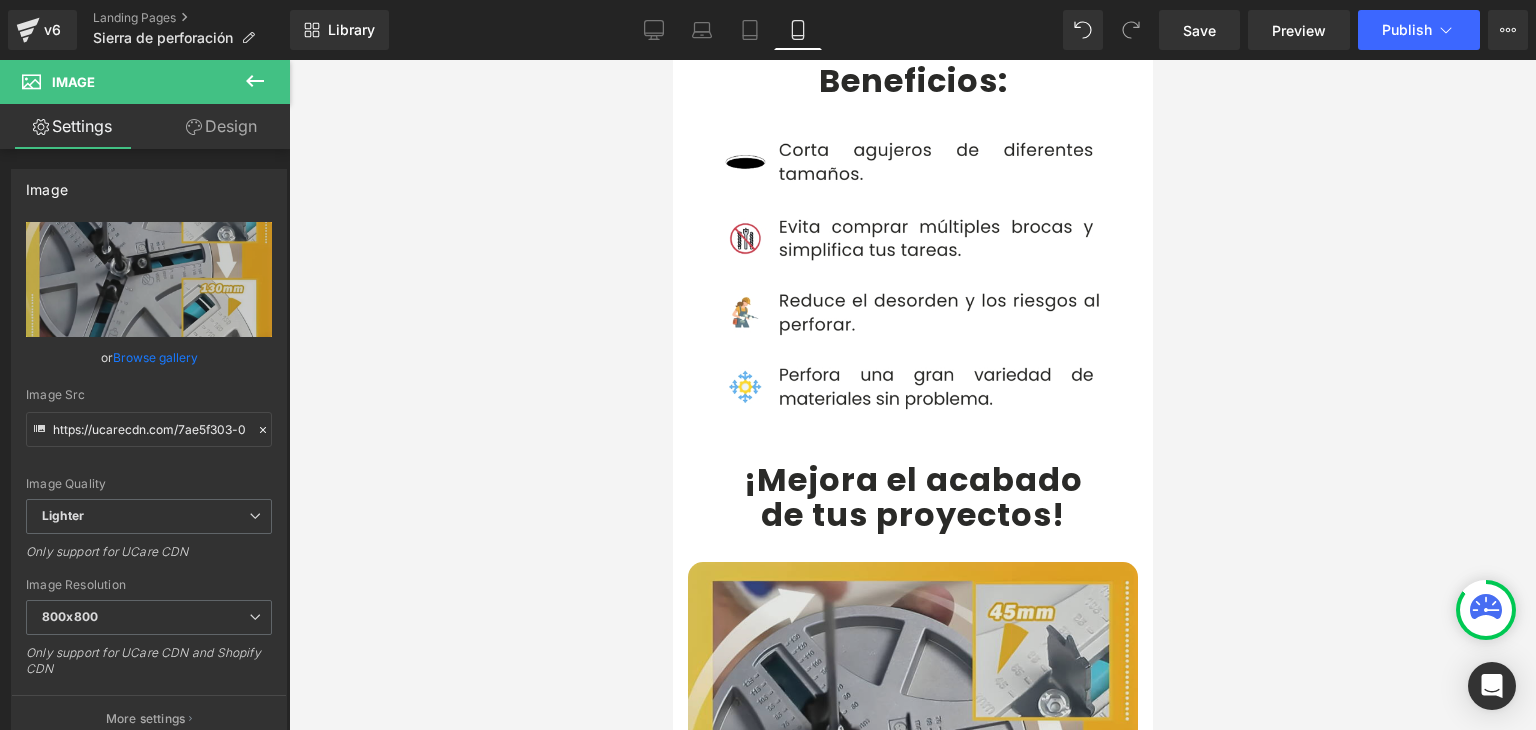 scroll, scrollTop: 3900, scrollLeft: 0, axis: vertical 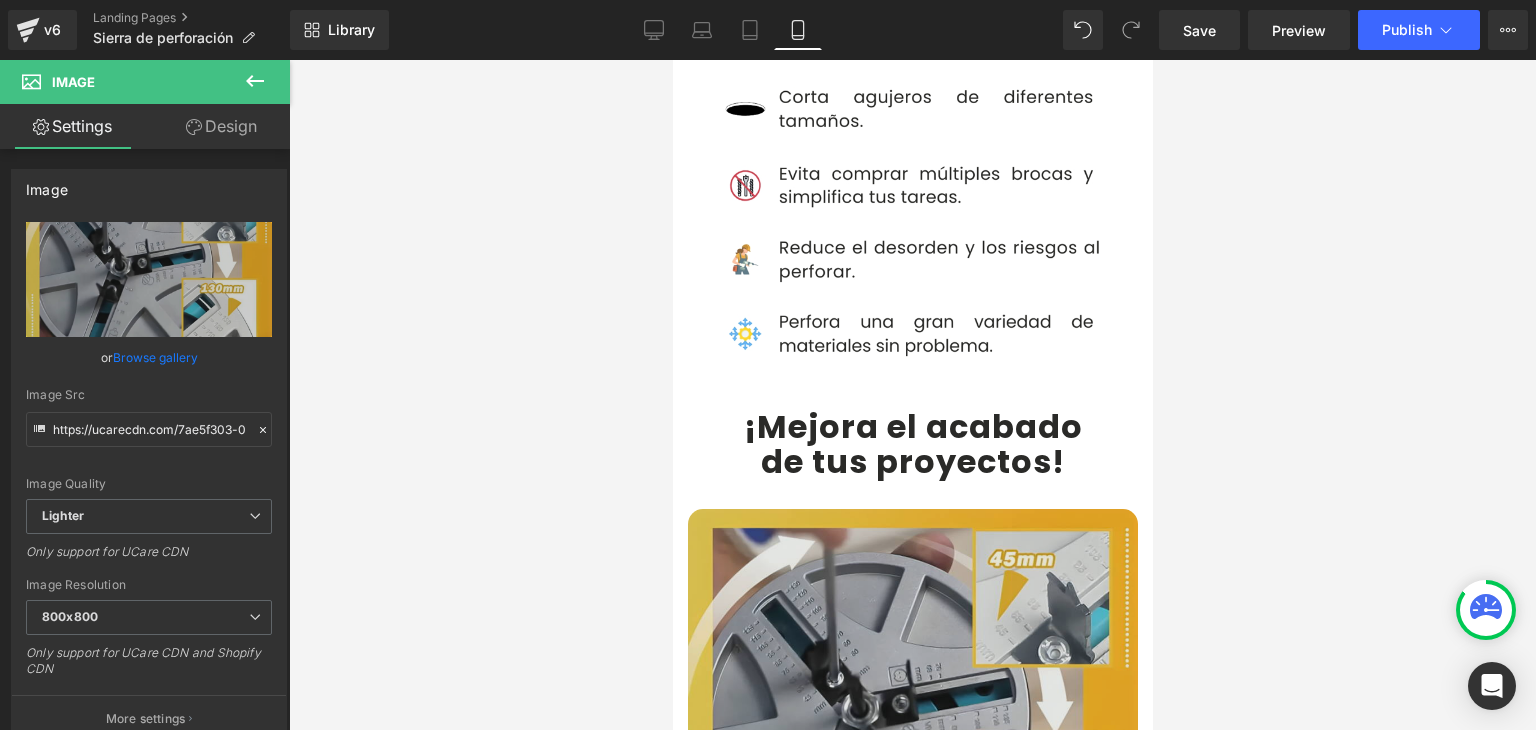 click at bounding box center (912, 734) 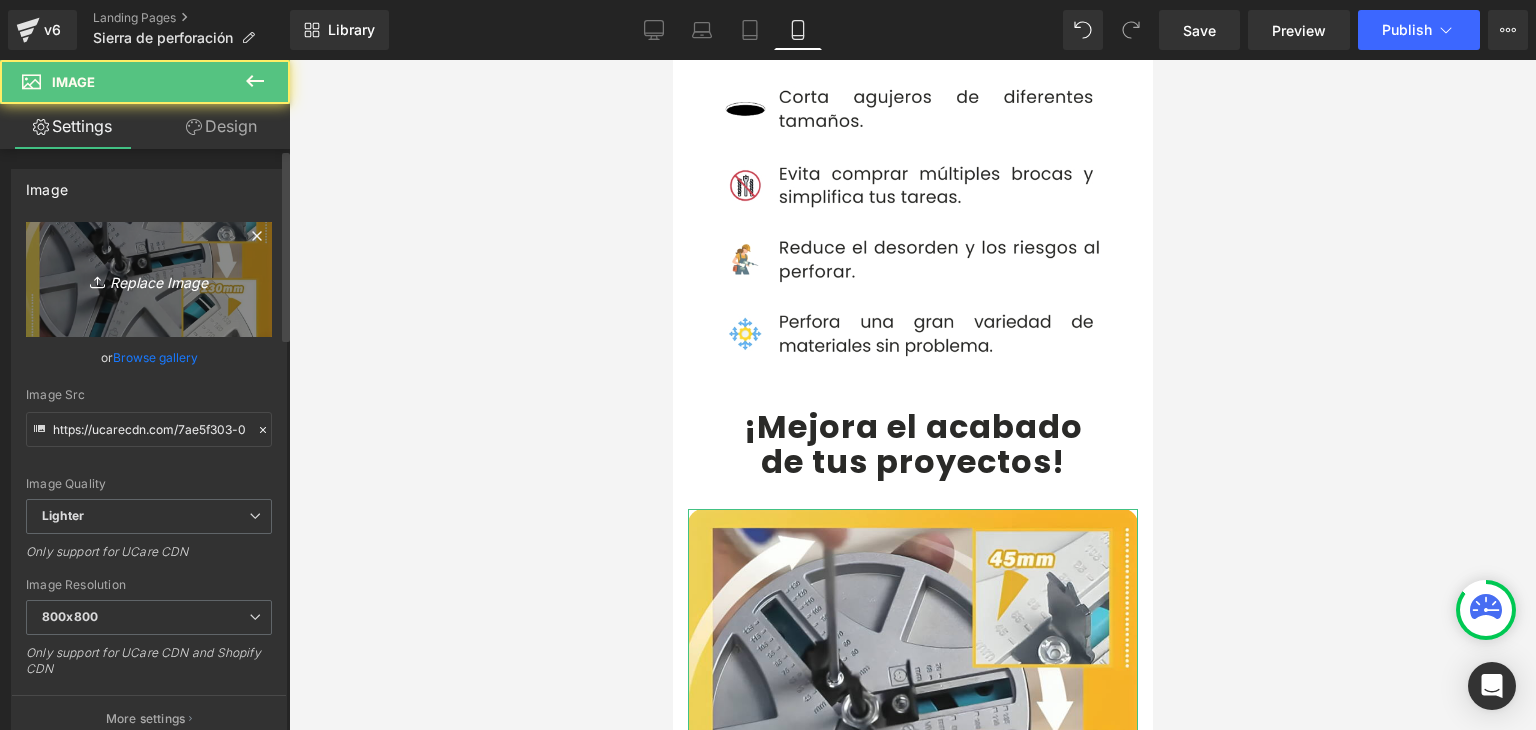 click on "Replace Image" at bounding box center [149, 279] 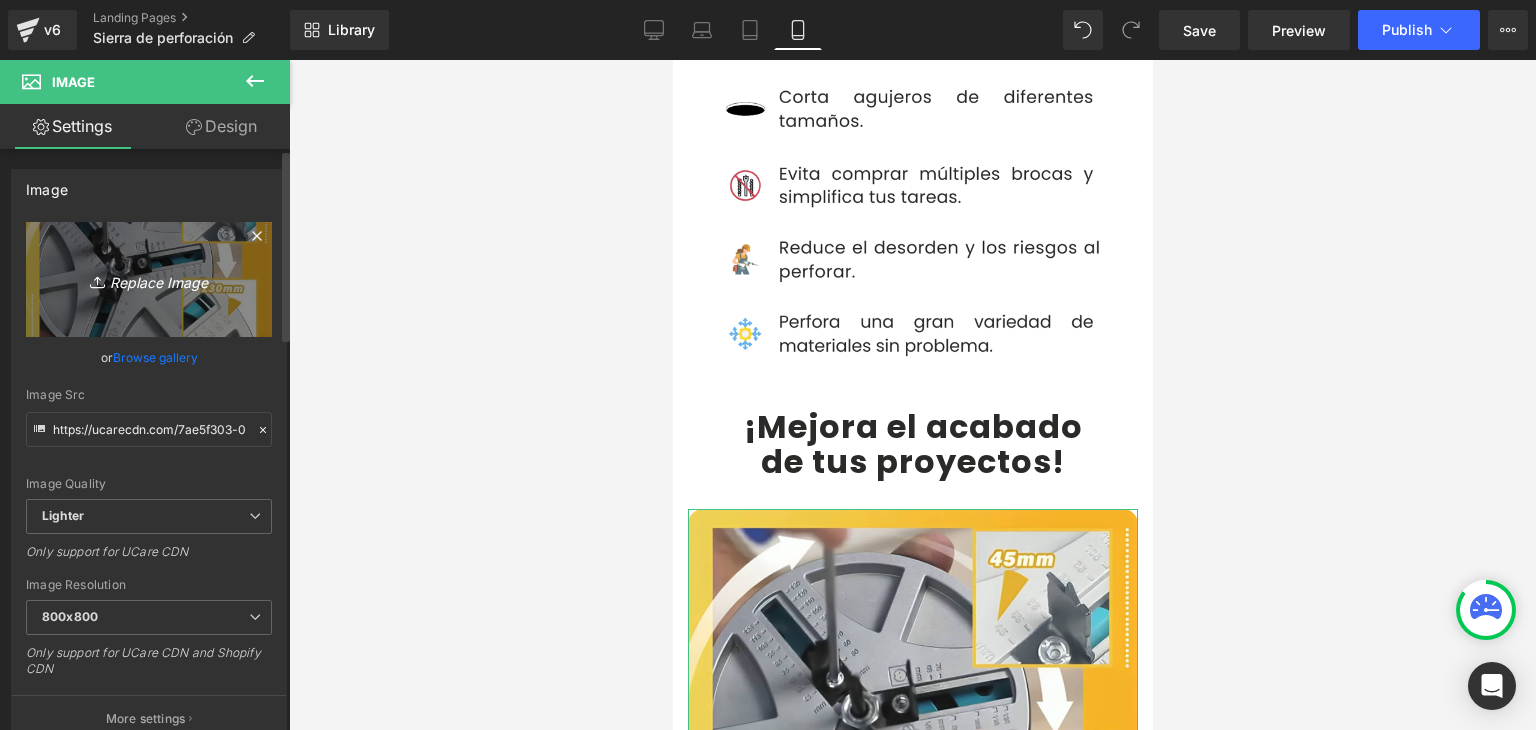 type on "C:\fakepath\4.webp" 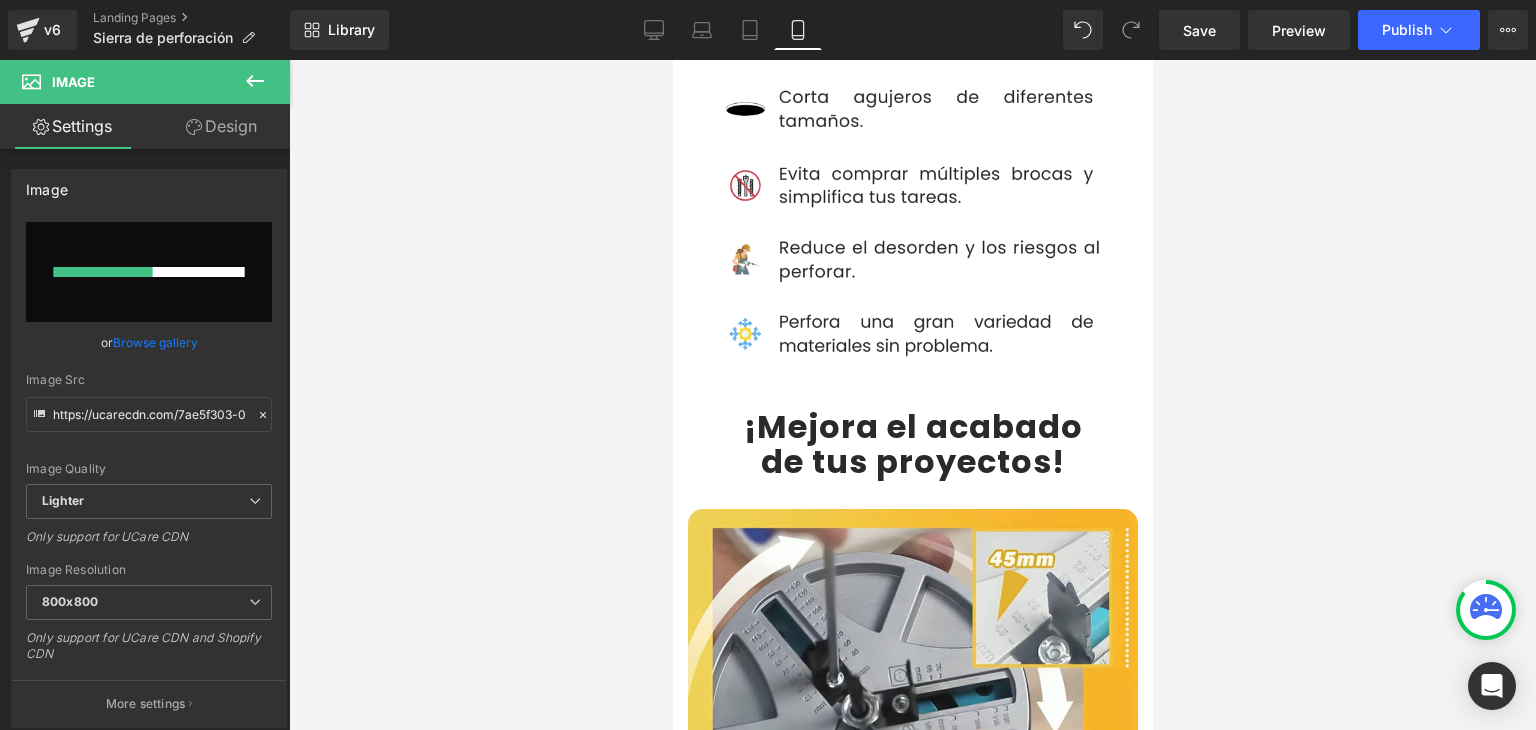 type 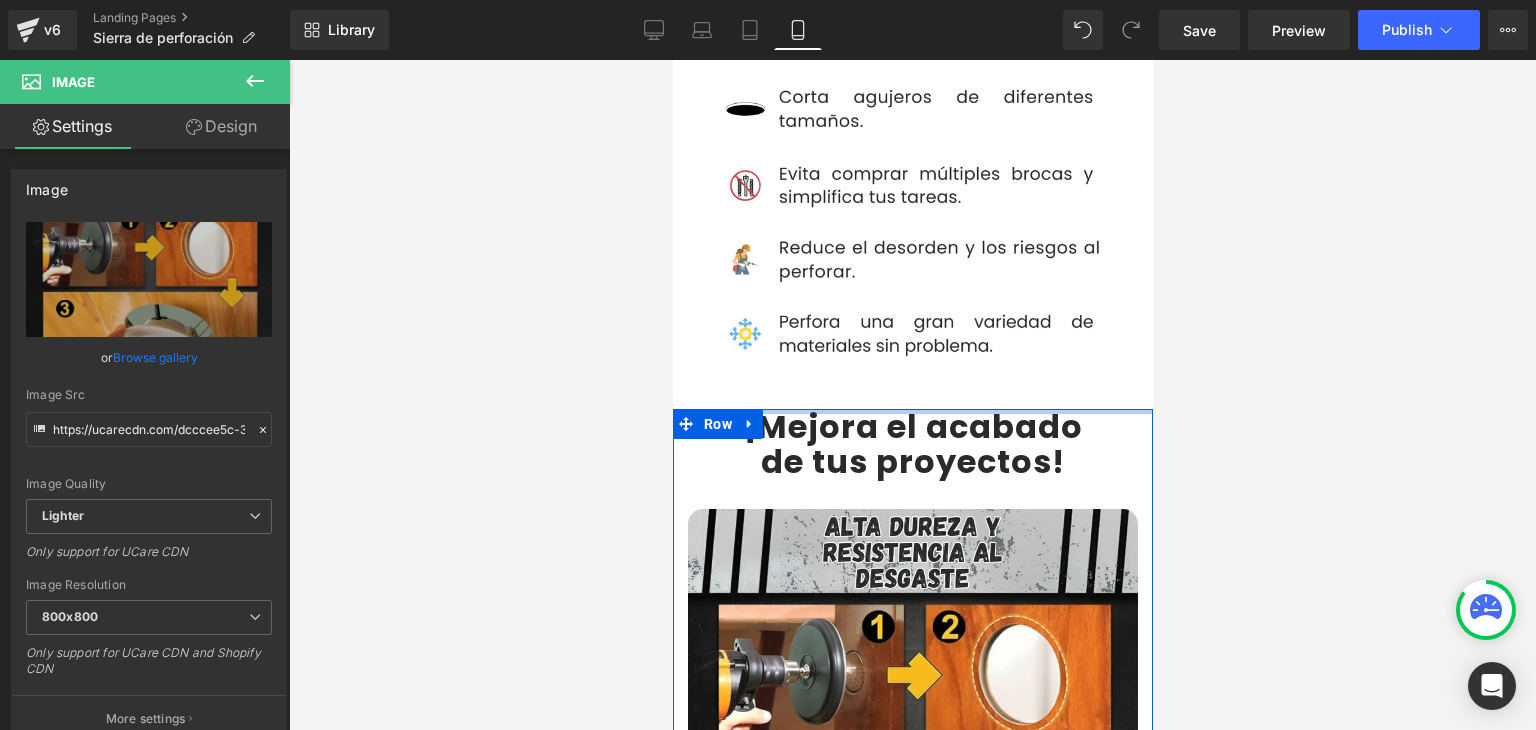 type on "https://ucarecdn.com/dcccee5c-3b4d-4140-bba1-67b4842bb8eb/-/format/auto/-/preview/800x800/-/quality/lighter/4.webp" 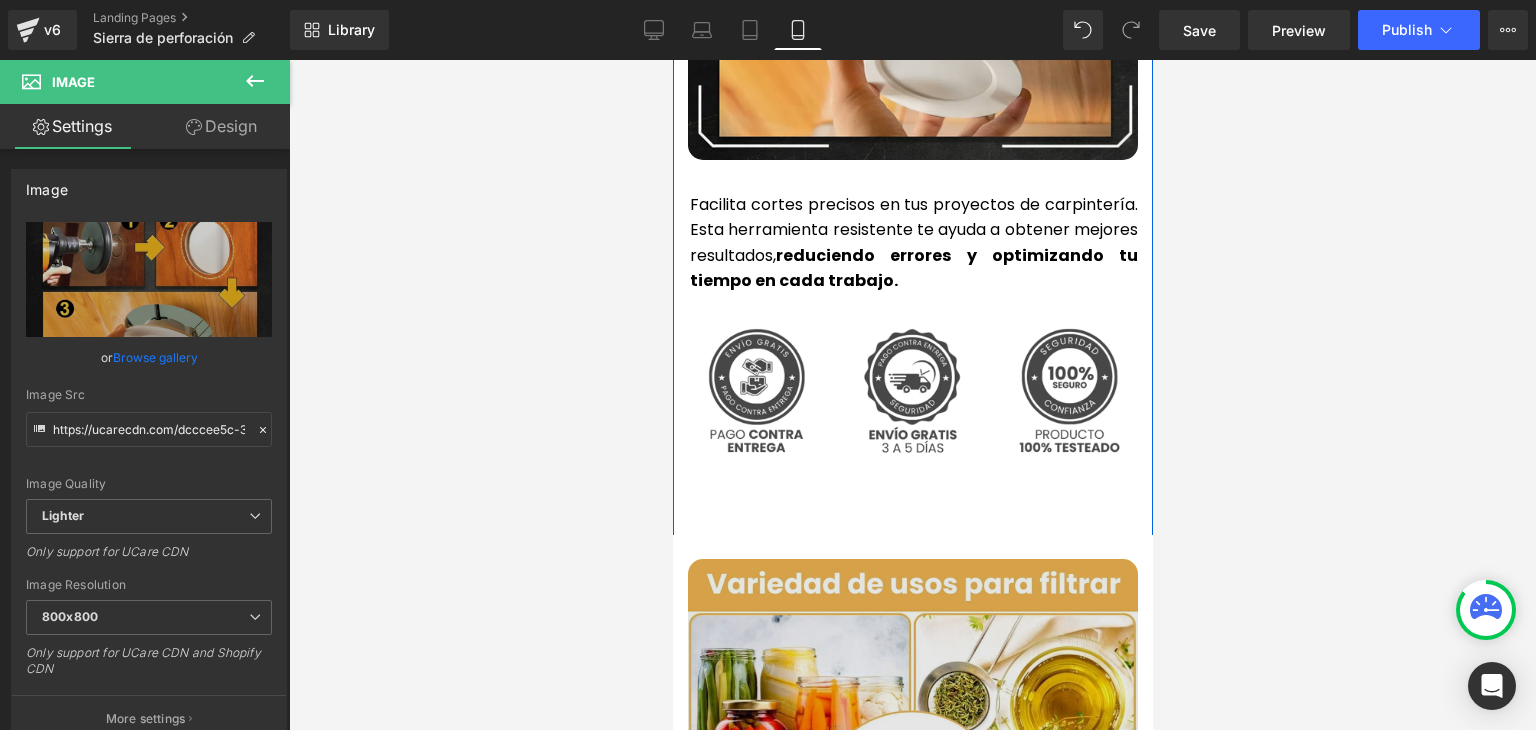 scroll, scrollTop: 5000, scrollLeft: 0, axis: vertical 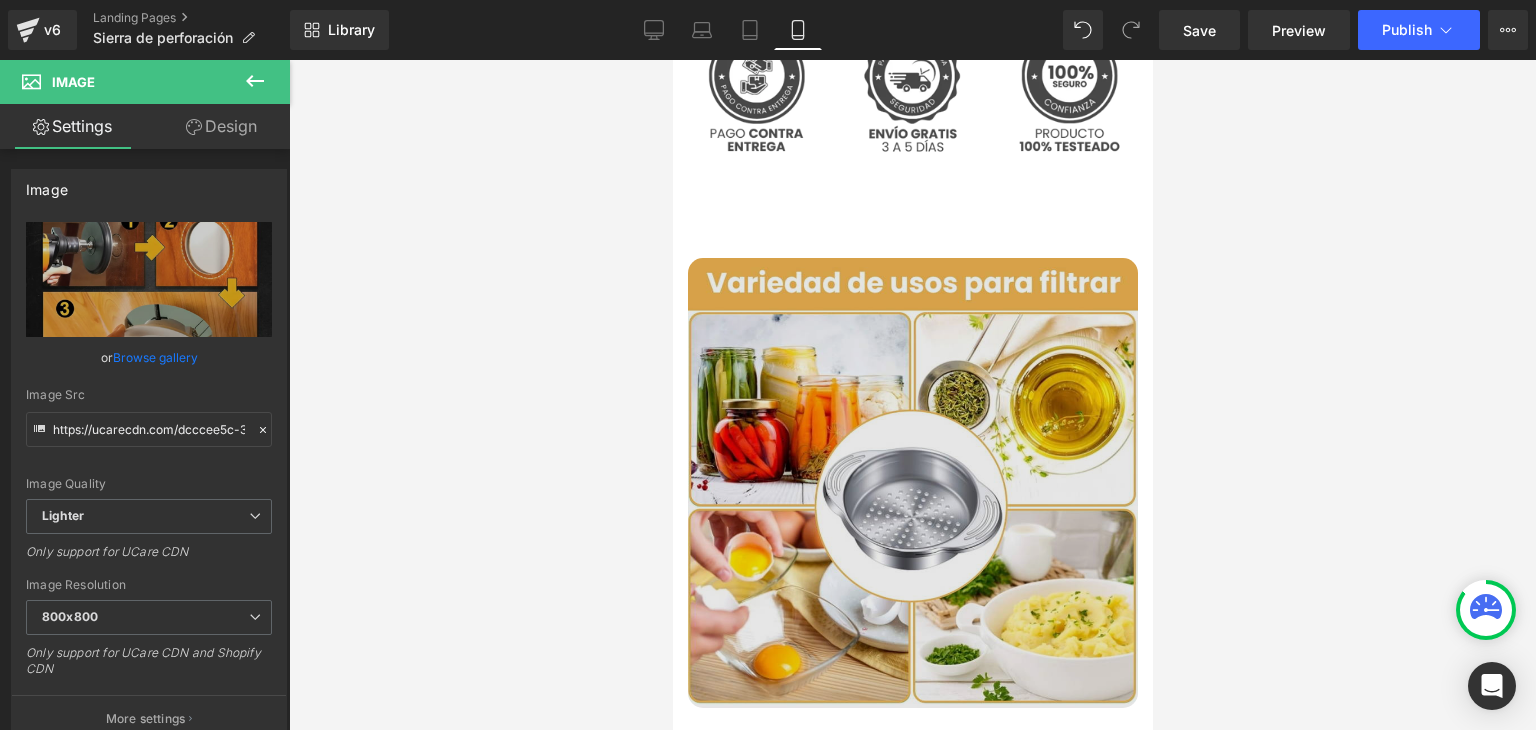 click at bounding box center [912, 483] 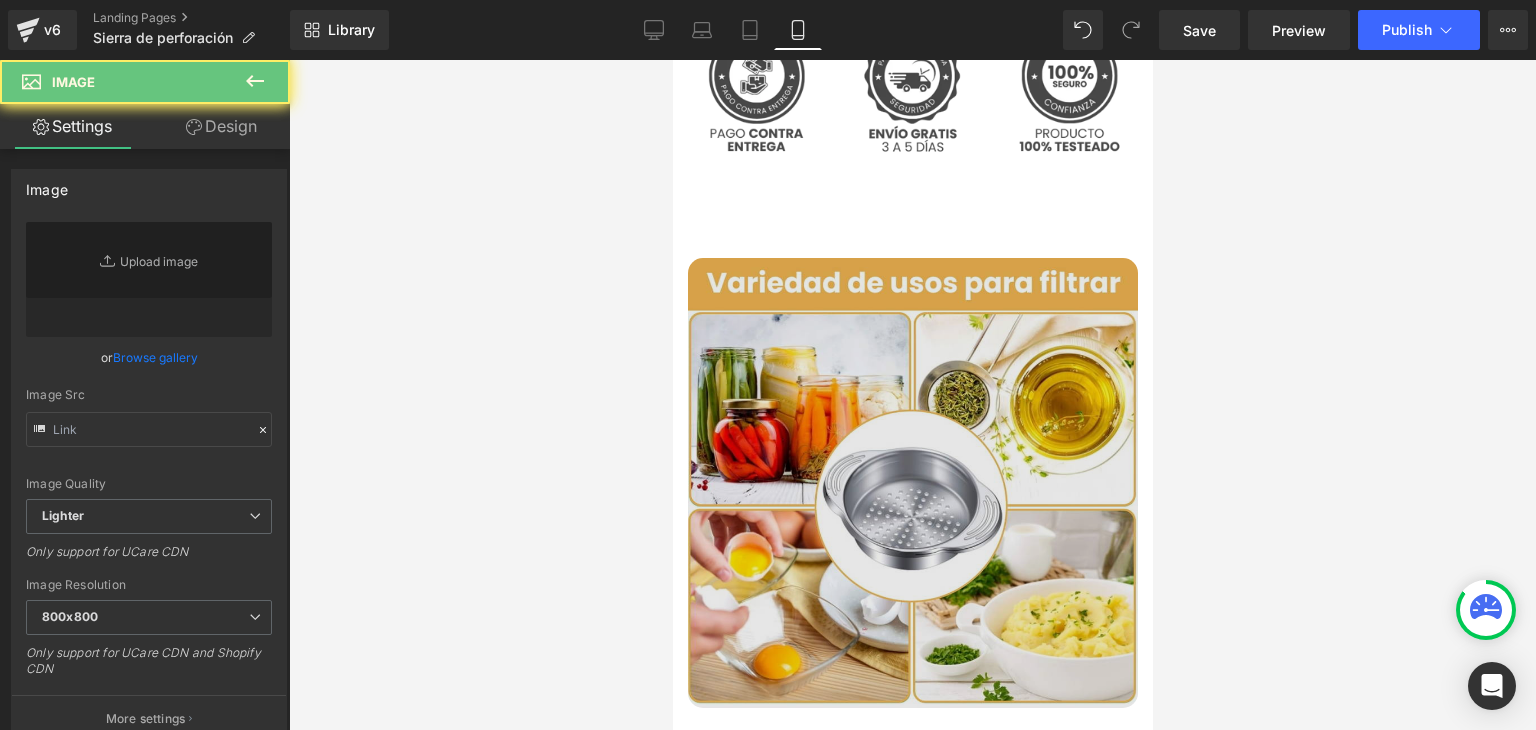 click at bounding box center (912, 483) 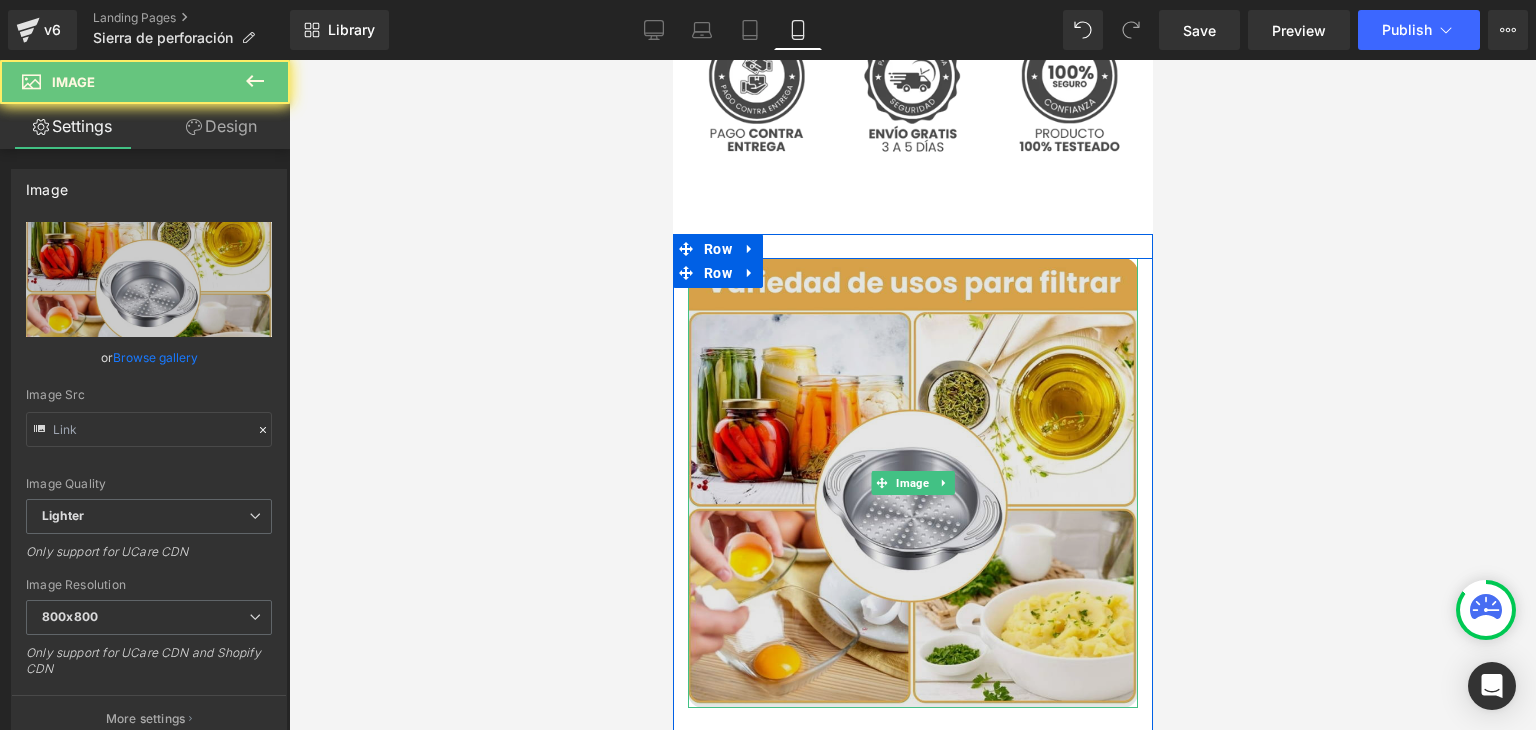 type on "https://ucarecdn.com/21e1c397-0756-4e54-8331-2808f792c02d/-/format/auto/-/preview/800x800/-/quality/lighter/5.webp" 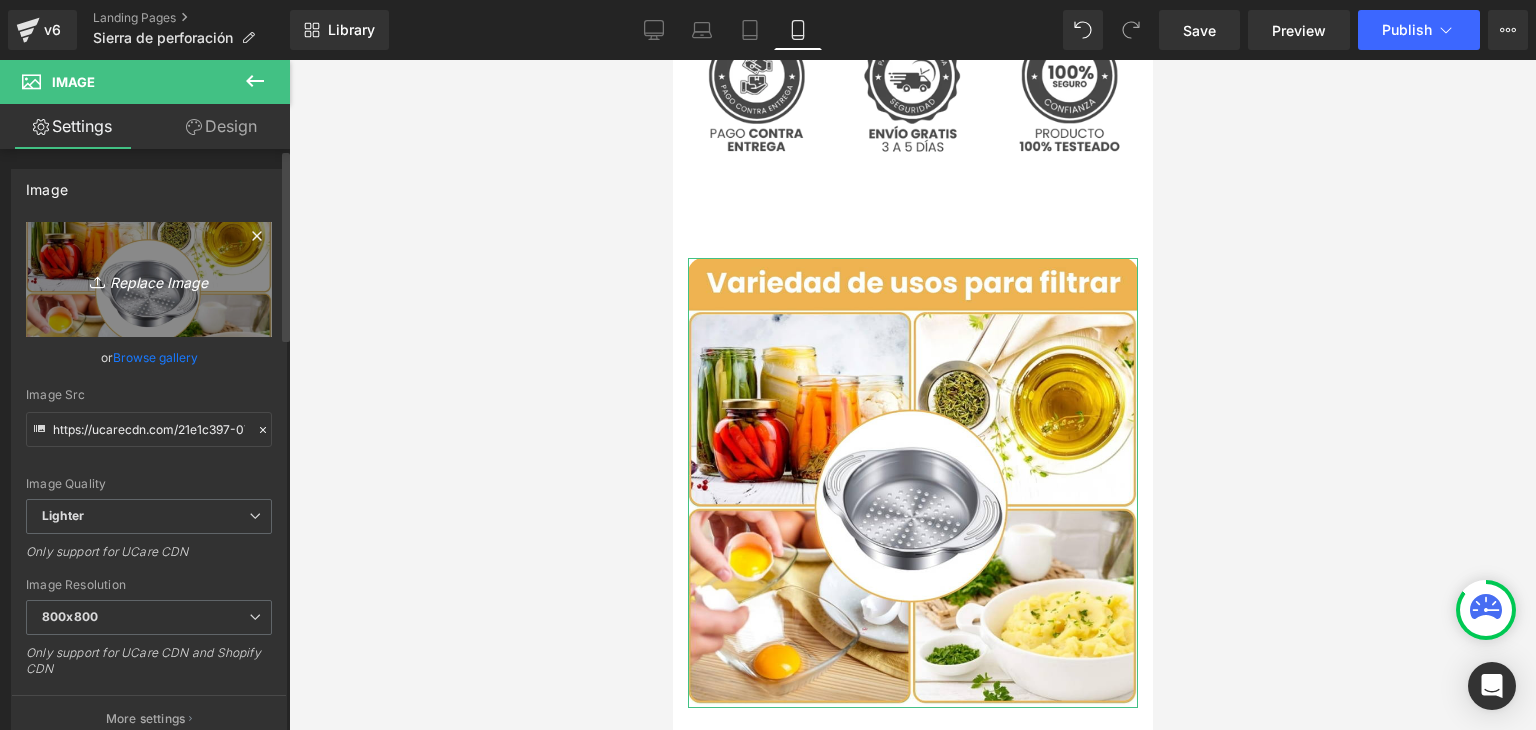 click on "Replace Image" at bounding box center [149, 279] 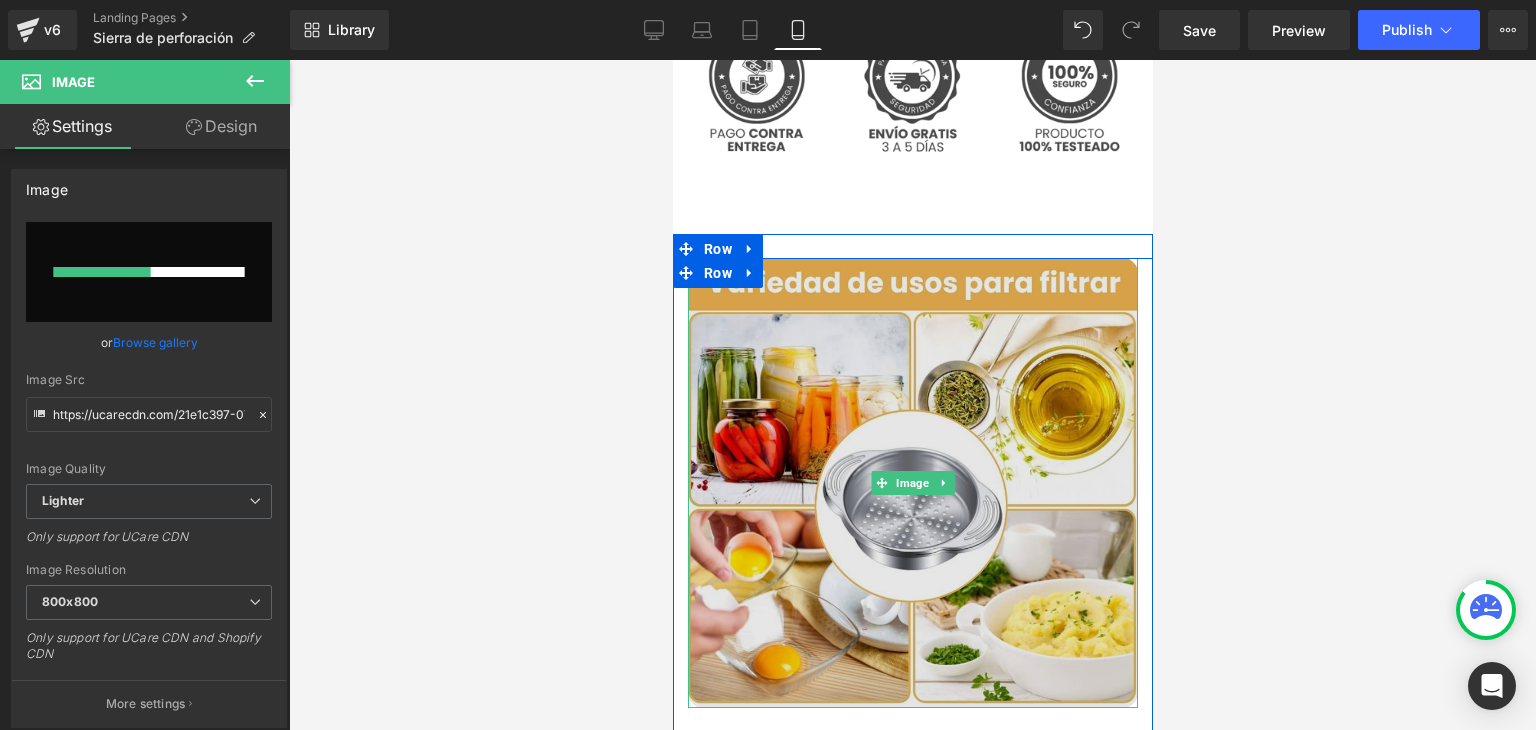 type 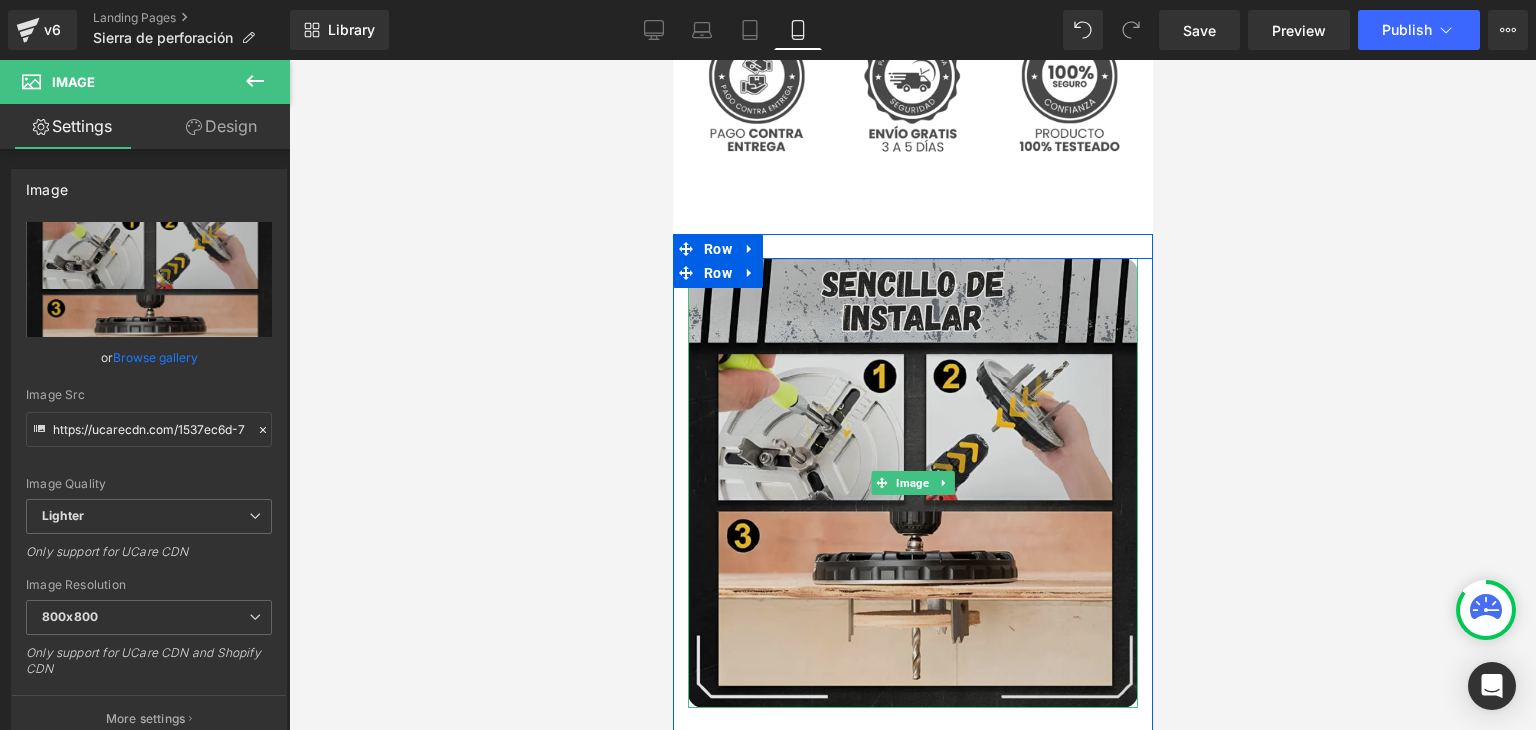 type on "https://ucarecdn.com/1537ec6d-7028-4e69-aa06-9939485d3ece/-/format/auto/-/preview/800x800/-/quality/lighter/5.webp" 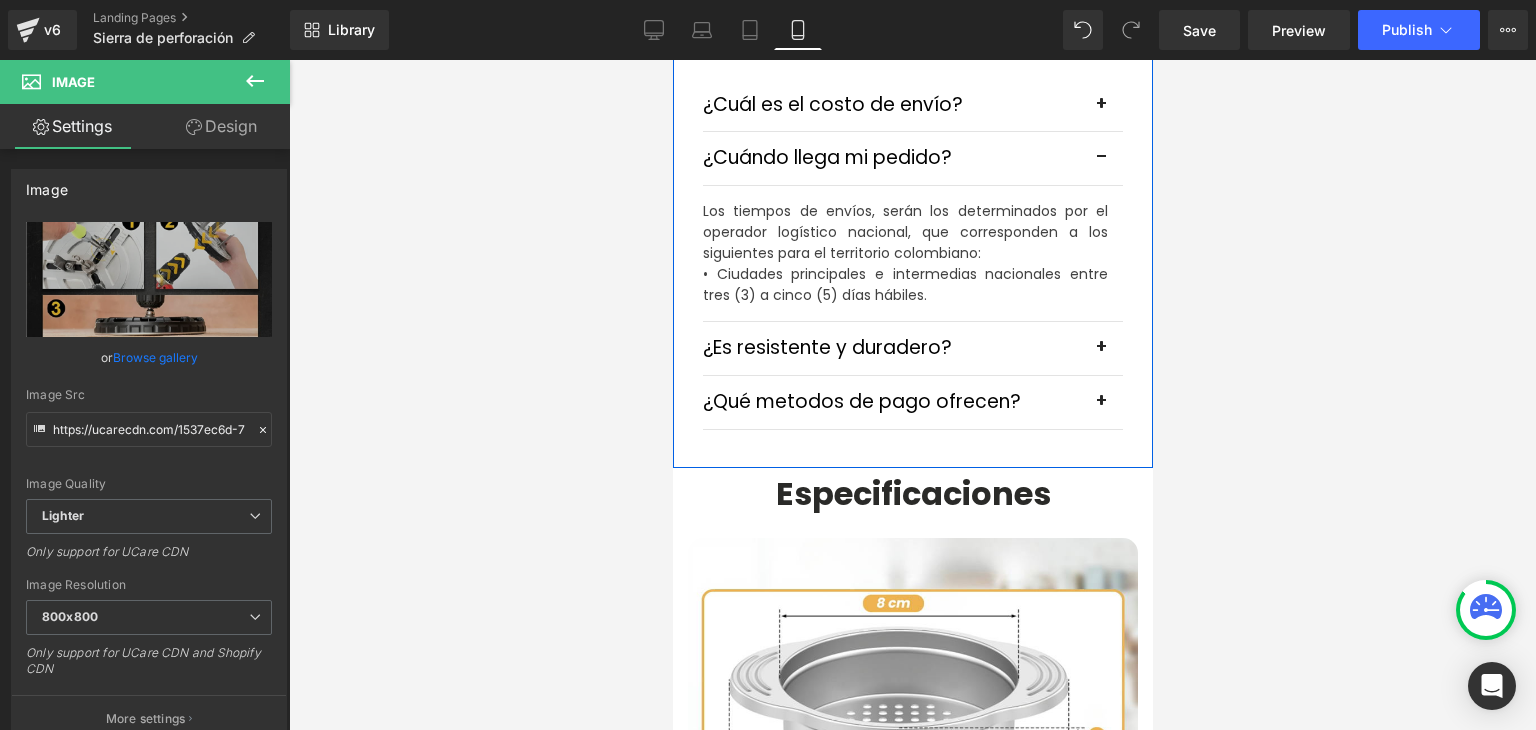 scroll, scrollTop: 5800, scrollLeft: 0, axis: vertical 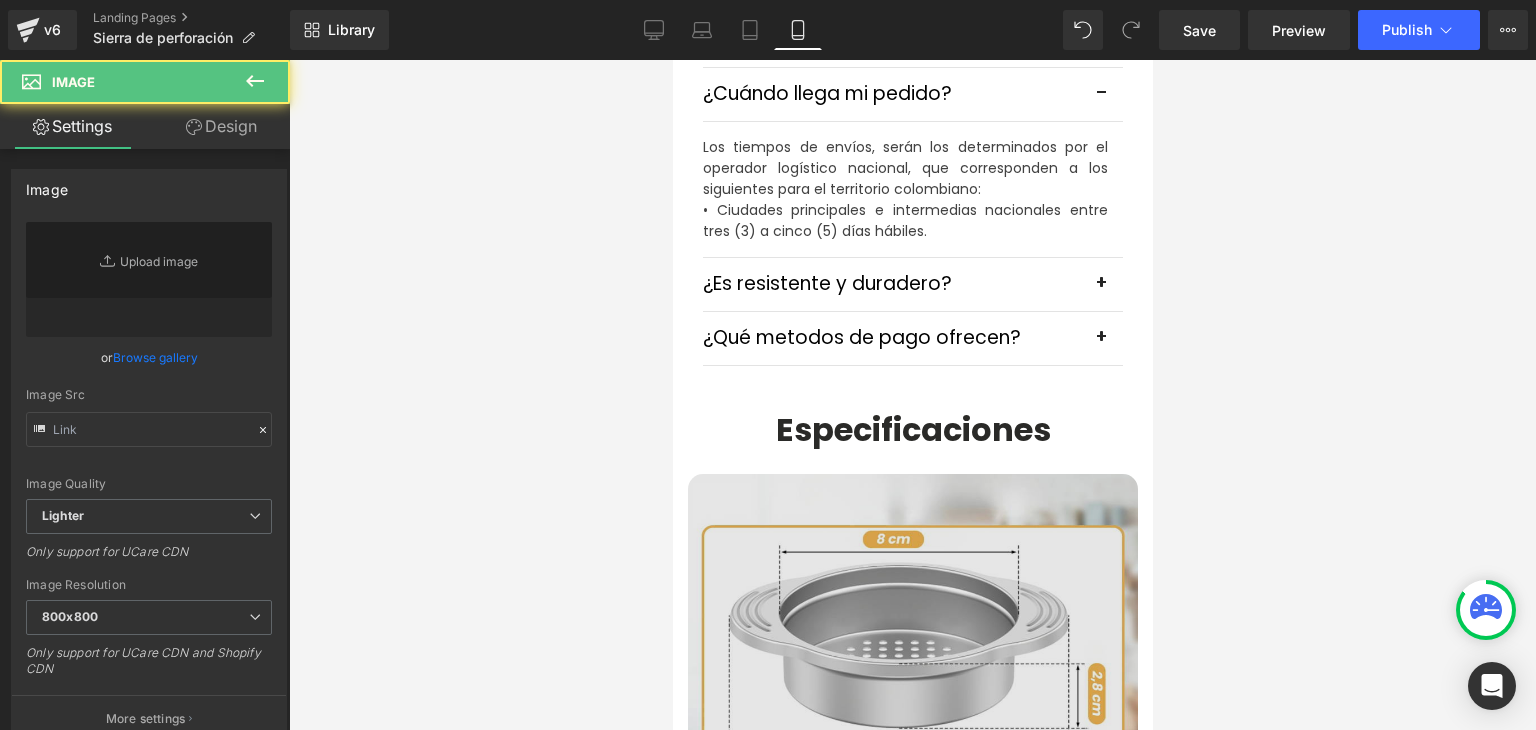 click at bounding box center [912, 699] 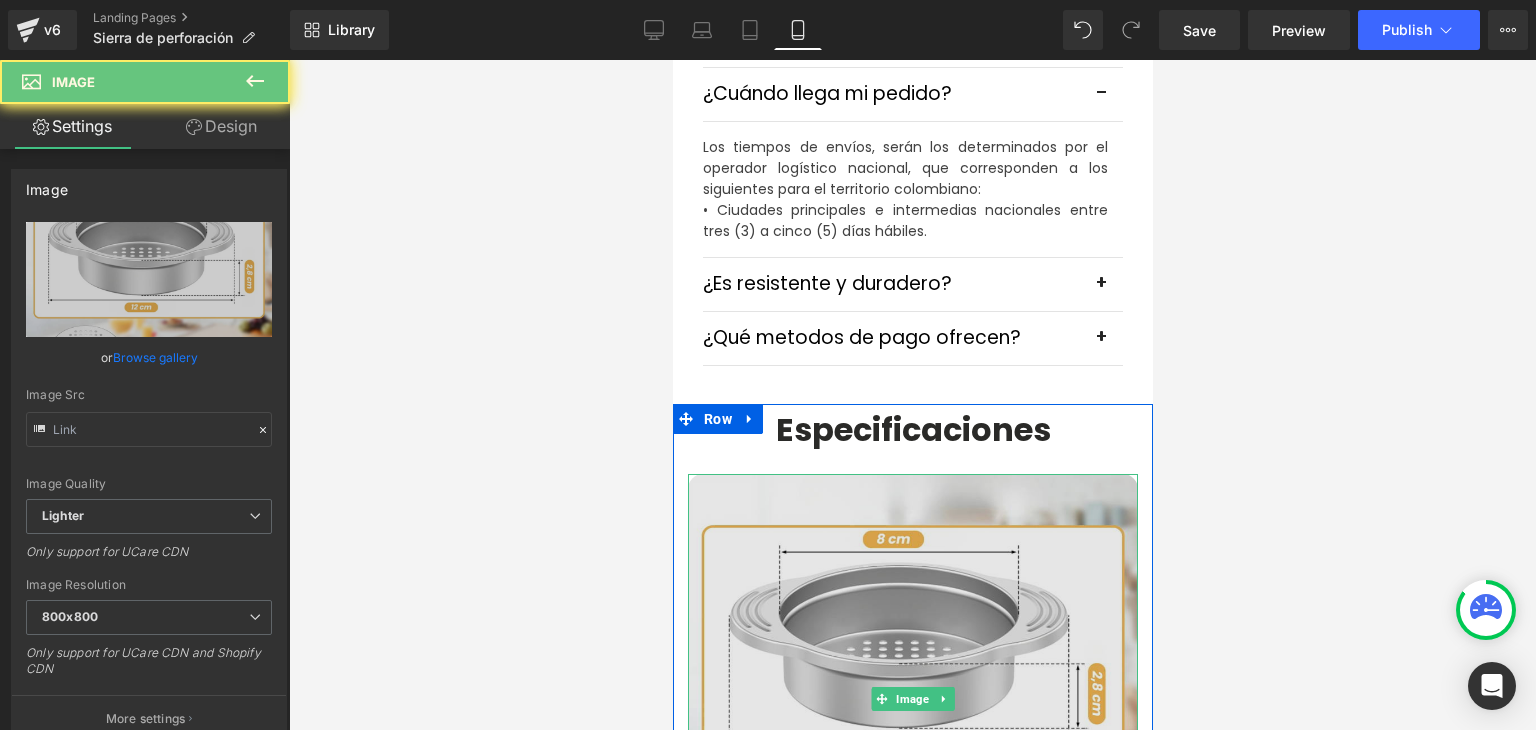type on "https://ucarecdn.com/ae979c93-8237-4402-9a79-31a2da7585a9/-/format/auto/-/preview/800x800/-/quality/lighter/6.webp" 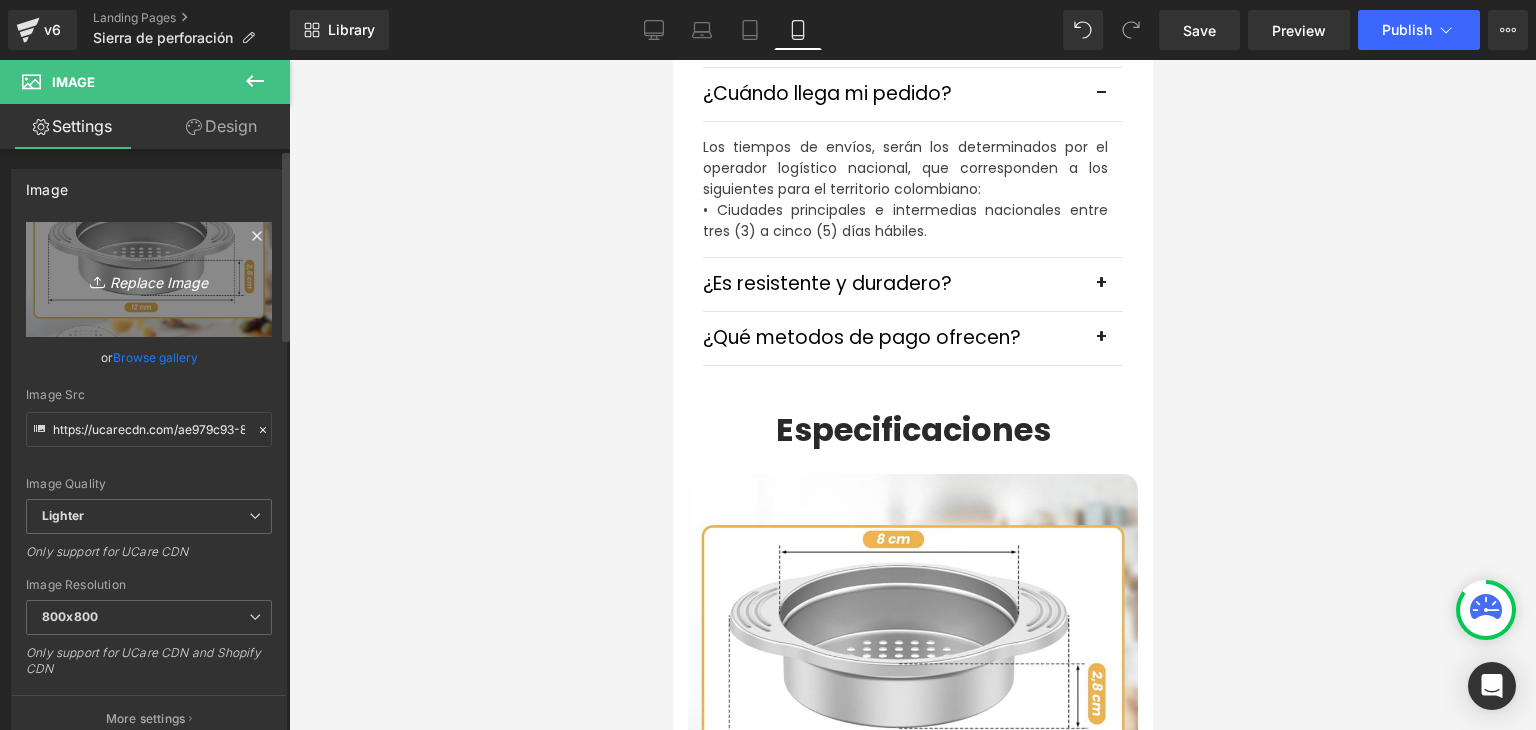 click on "Replace Image" at bounding box center (149, 279) 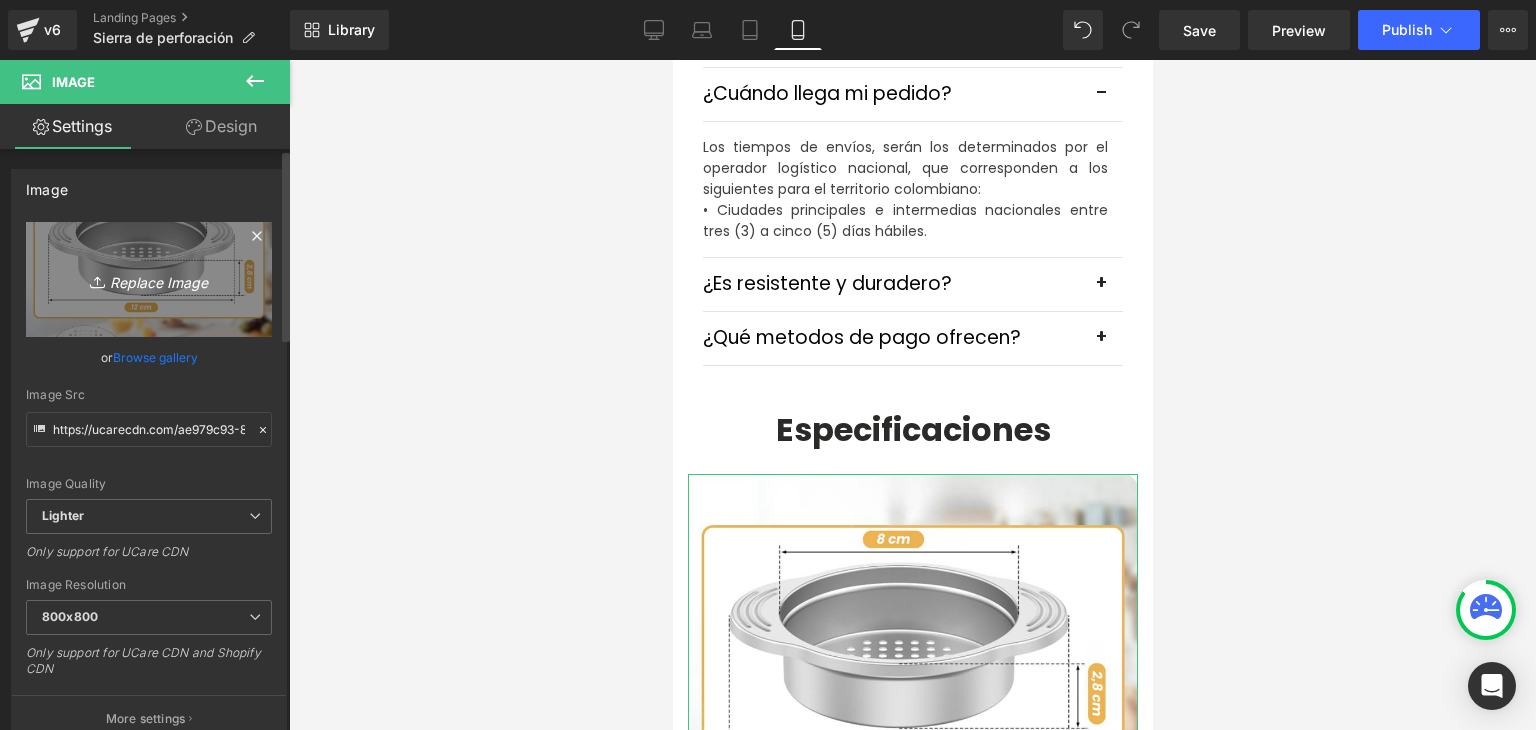 type on "C:\fakepath\6.webp" 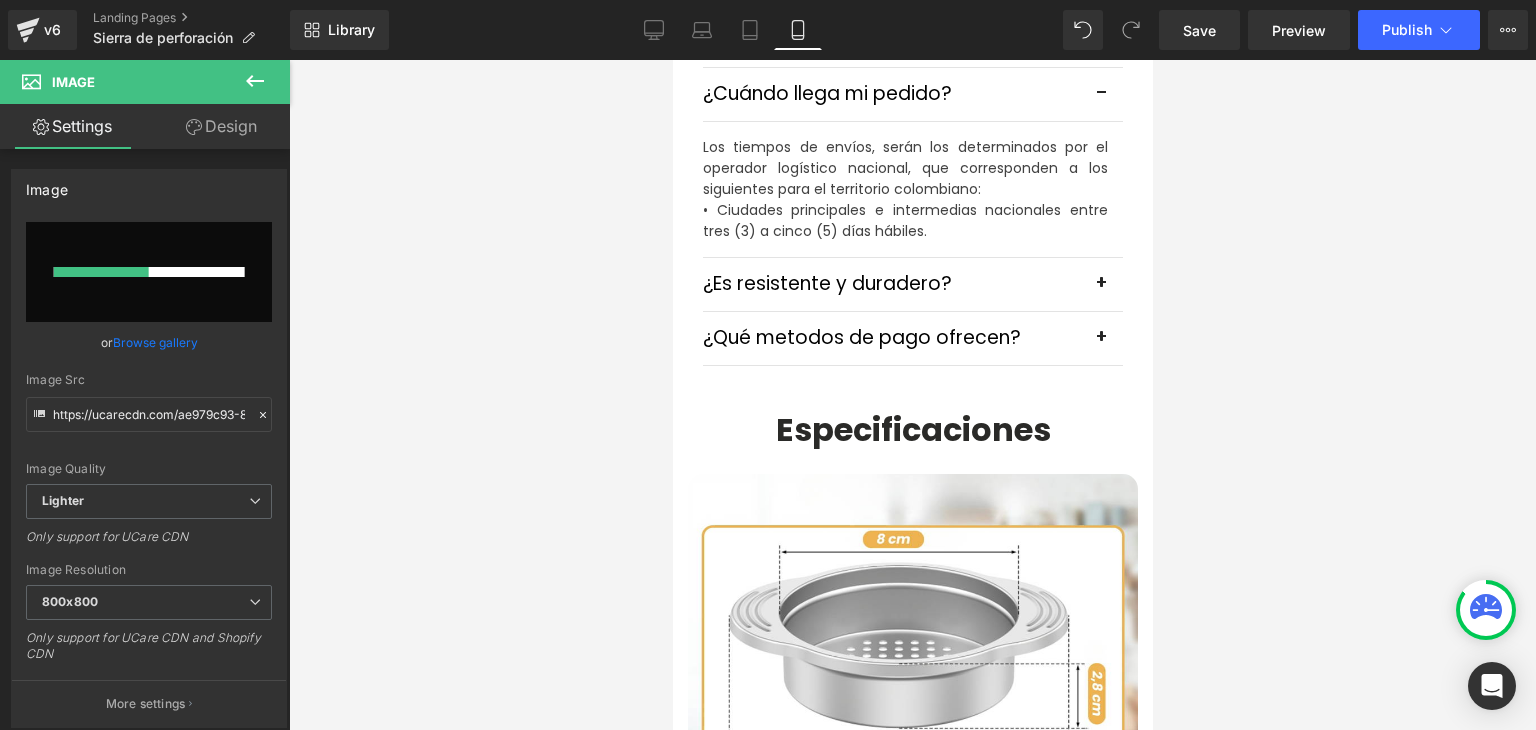 type 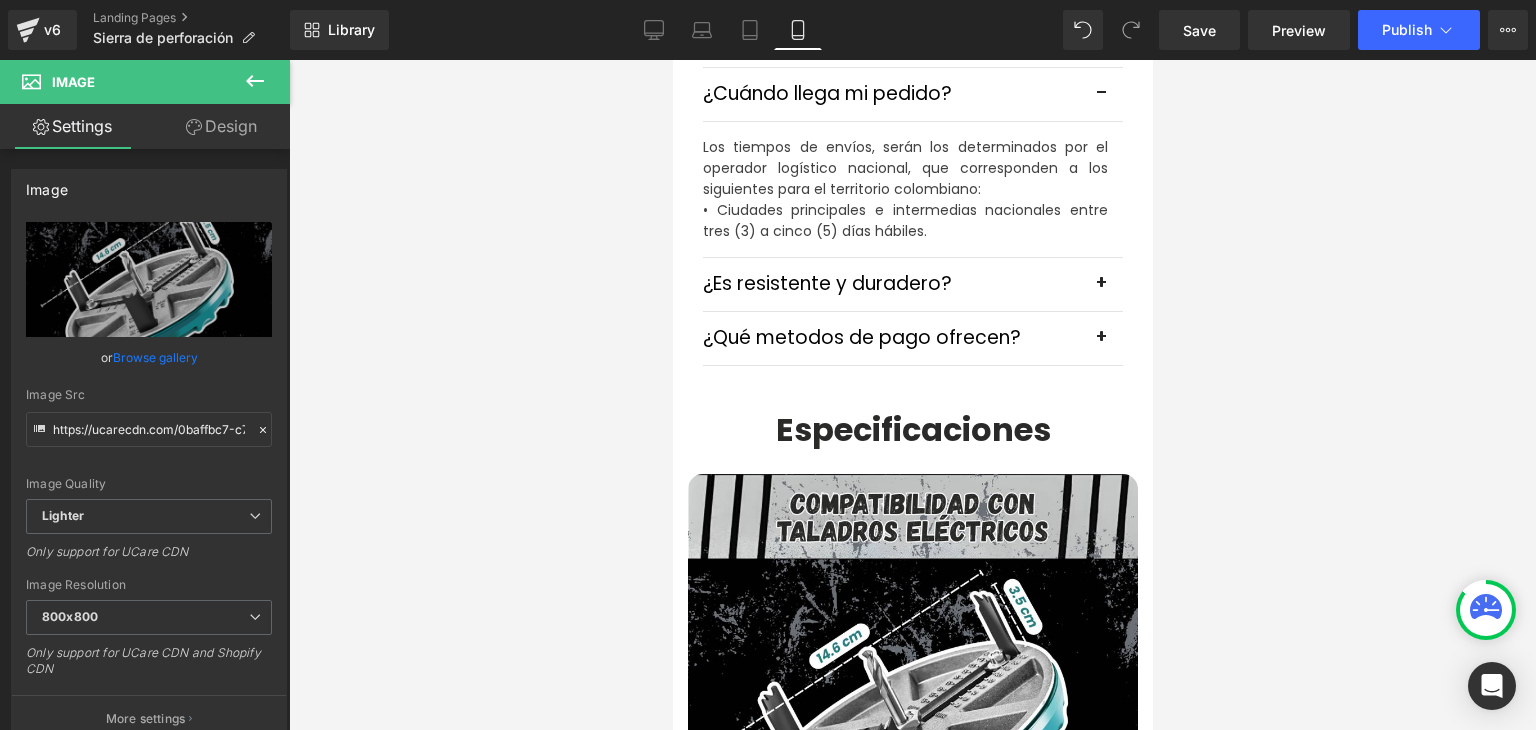 type on "https://ucarecdn.com/0baffbc7-c76b-4528-8f3d-c953e9cdda95/-/format/auto/-/preview/800x800/-/quality/lighter/6.webp" 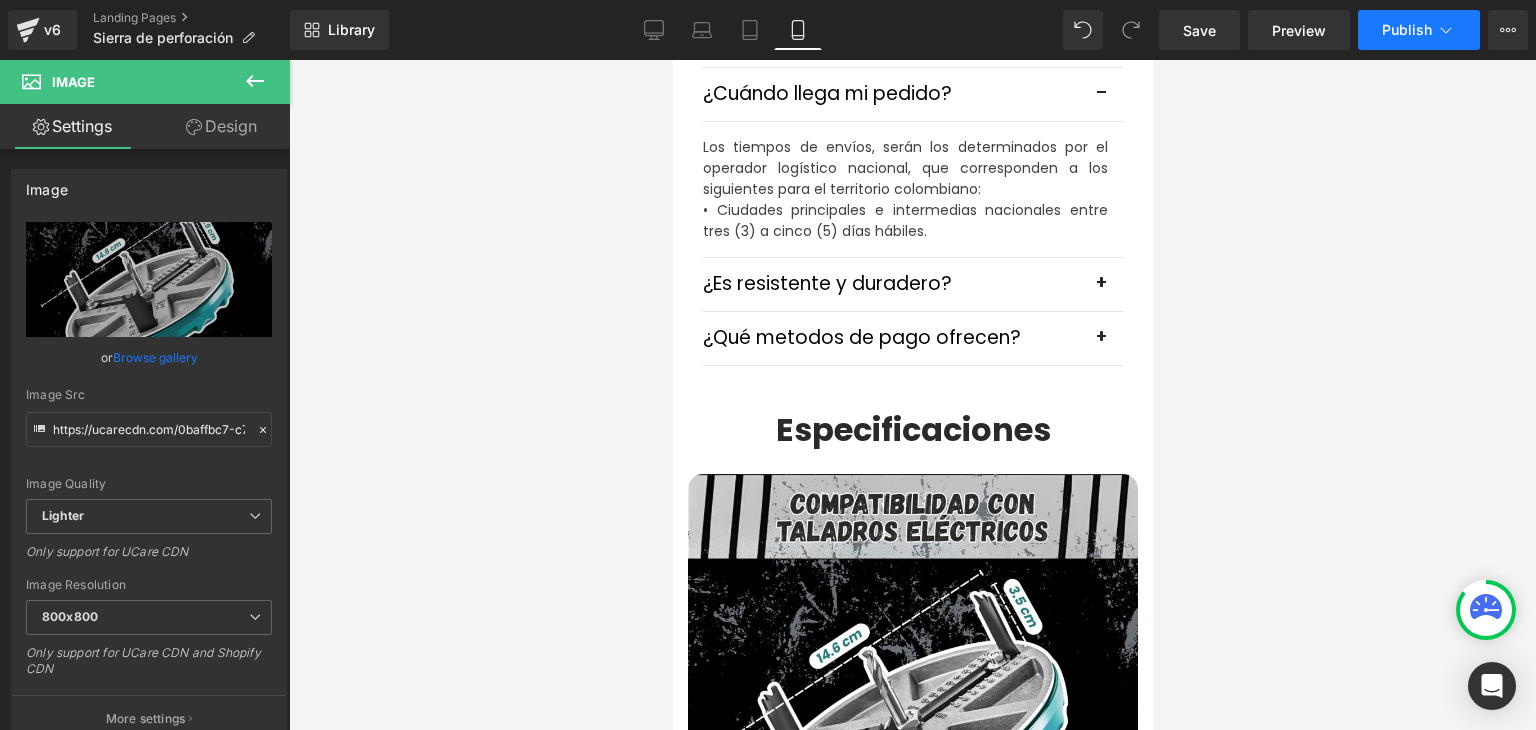 click on "Publish" at bounding box center [1407, 30] 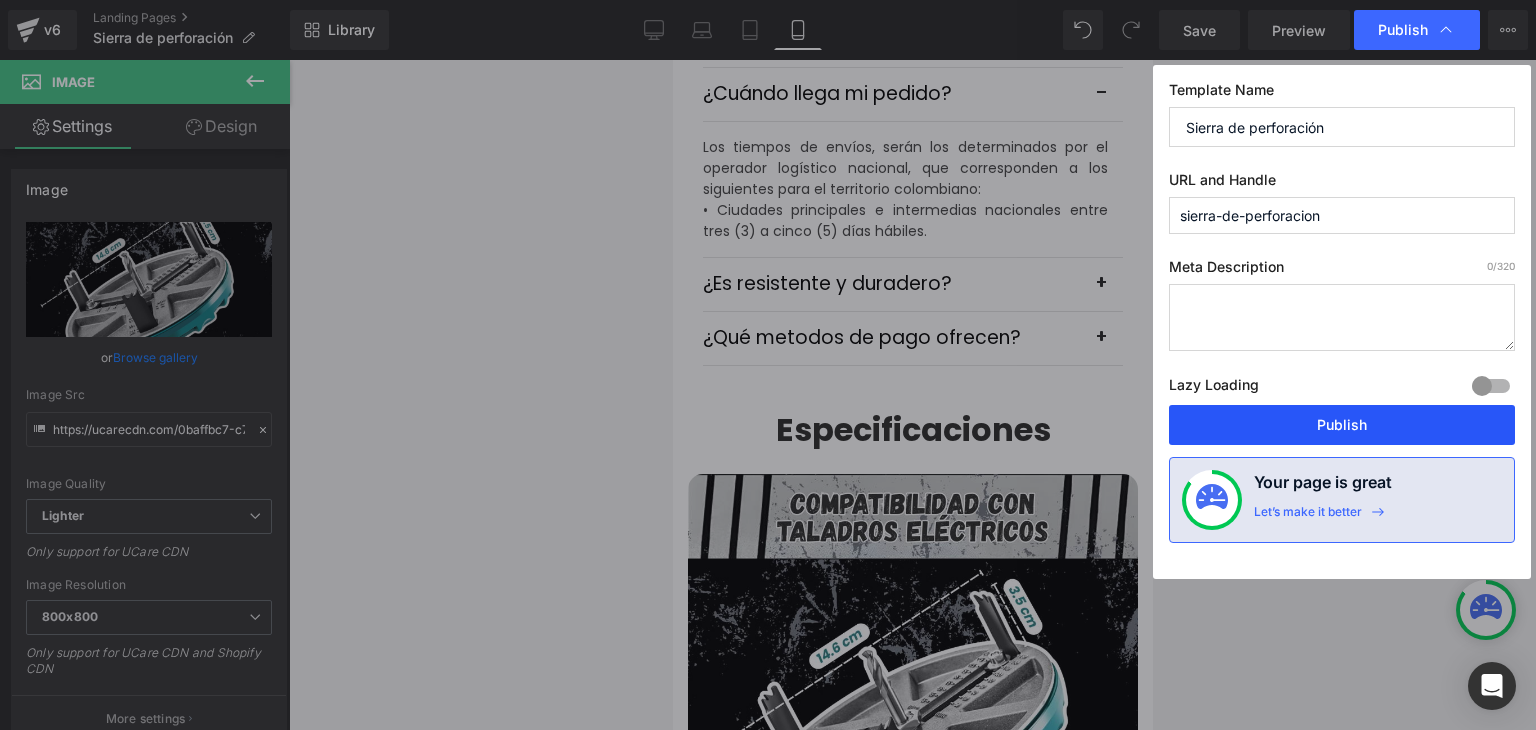 click on "Publish" at bounding box center (1342, 425) 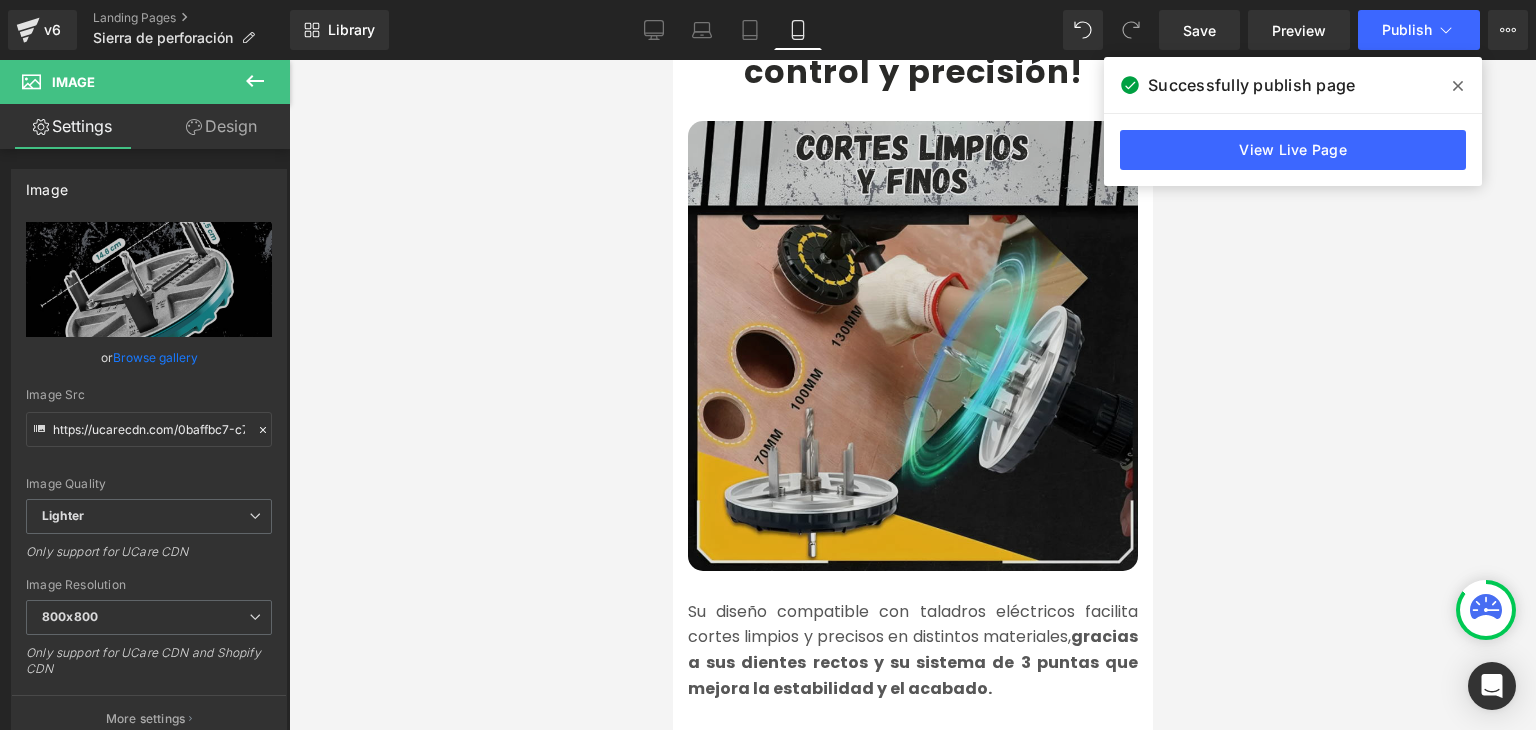 scroll, scrollTop: 2000, scrollLeft: 0, axis: vertical 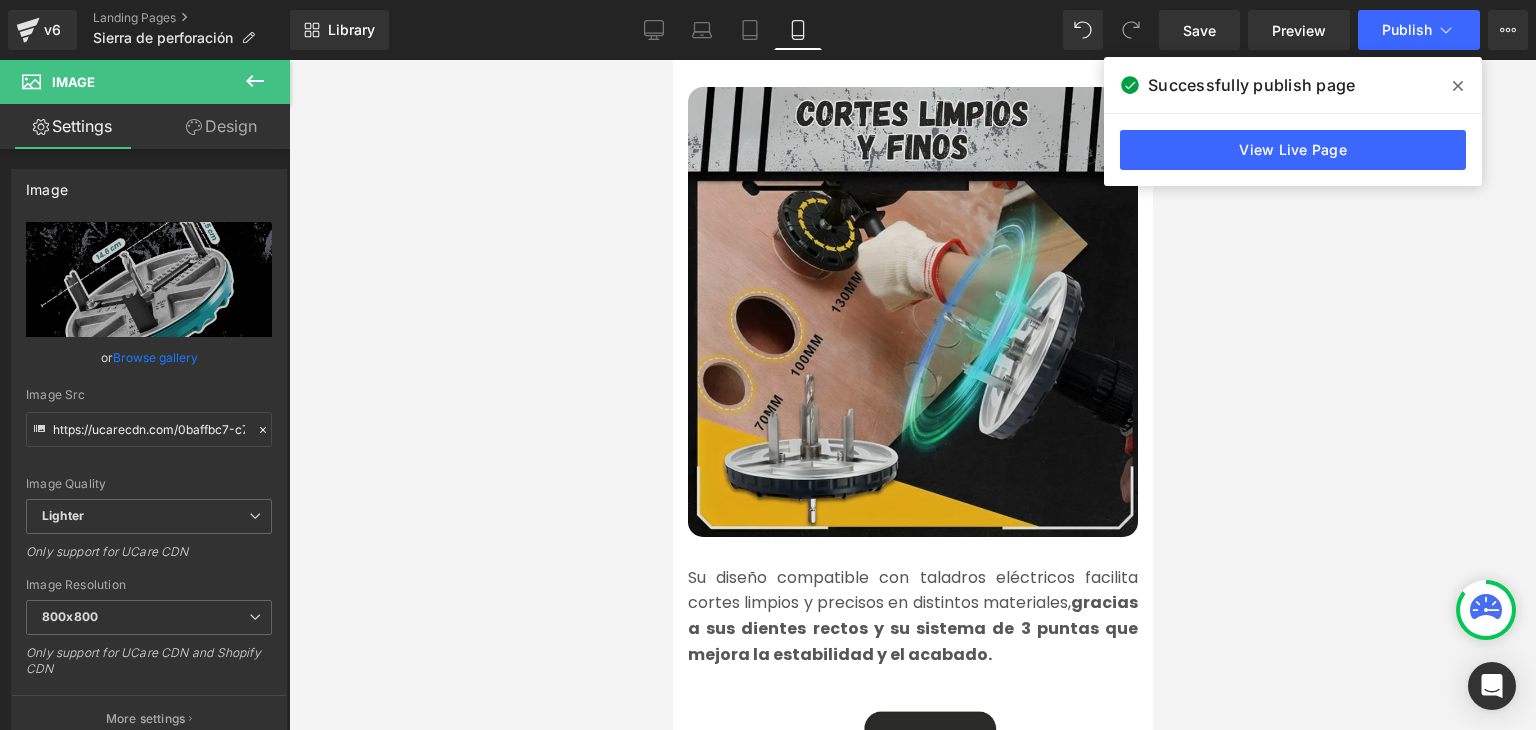click at bounding box center (912, 312) 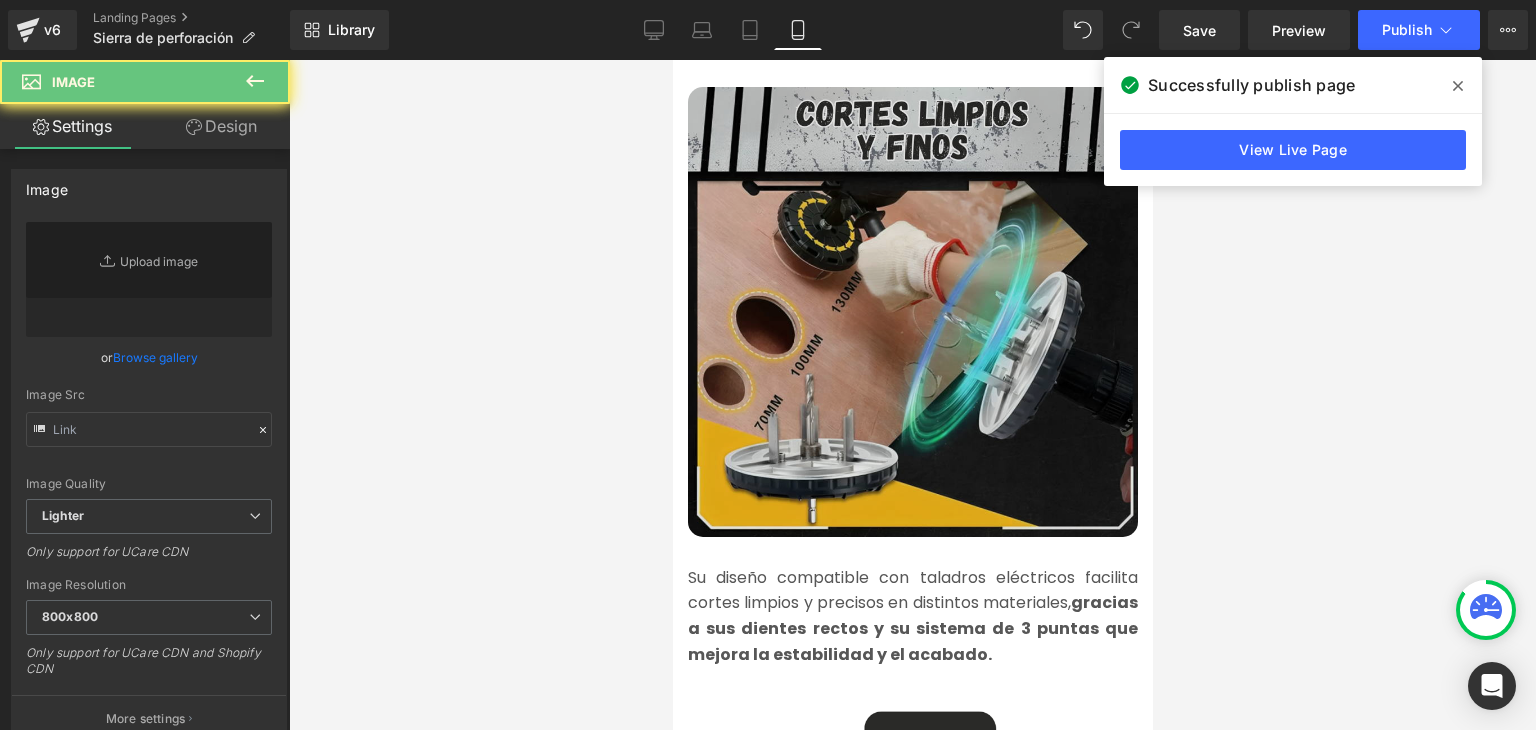 click at bounding box center [912, 312] 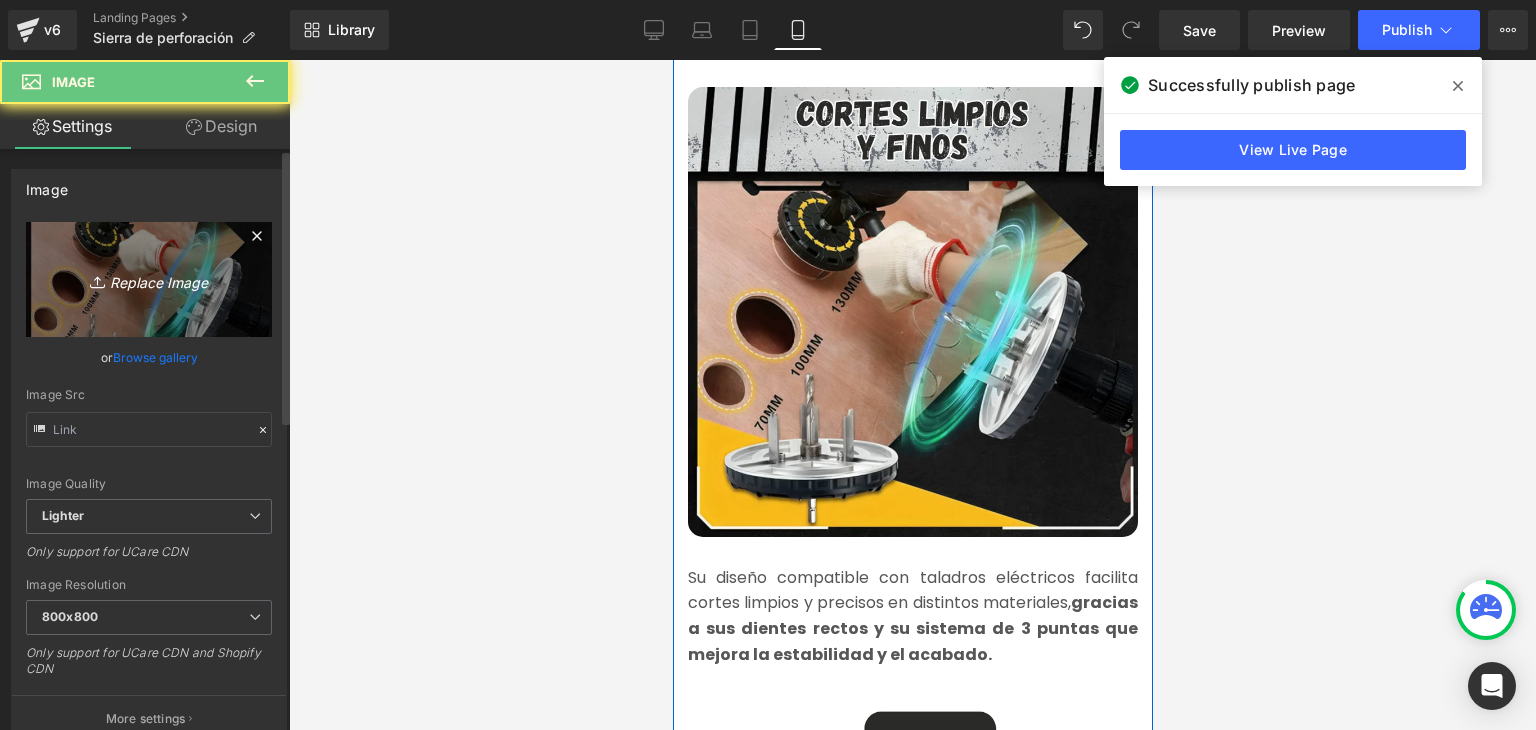 type on "https://ucarecdn.com/f03de713-d1ad-4cc6-aa2b-b037288a1d68/-/format/auto/-/preview/800x800/-/quality/lighter/2.webp" 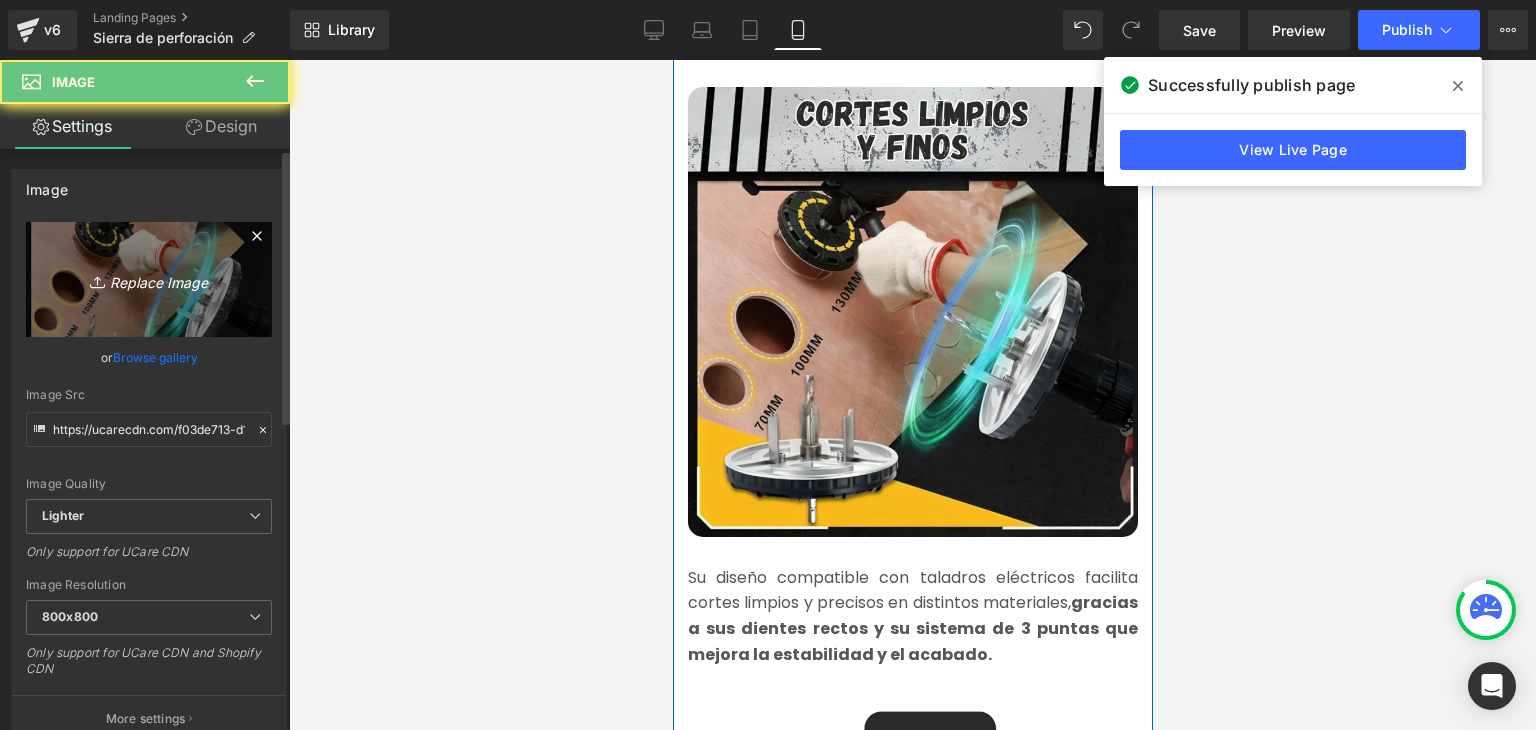 click on "Replace Image" at bounding box center [149, 279] 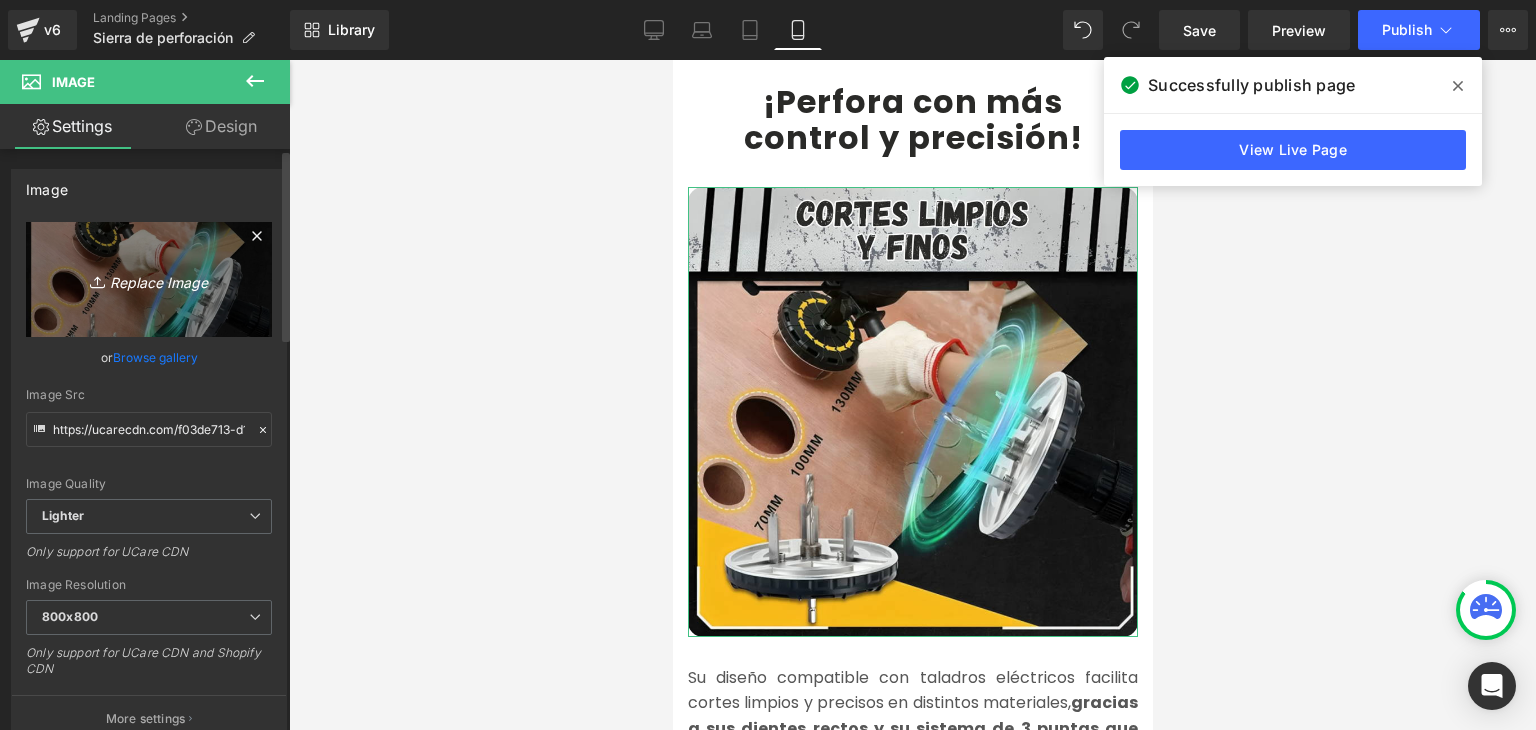 type on "C:\fakepath\2.webp" 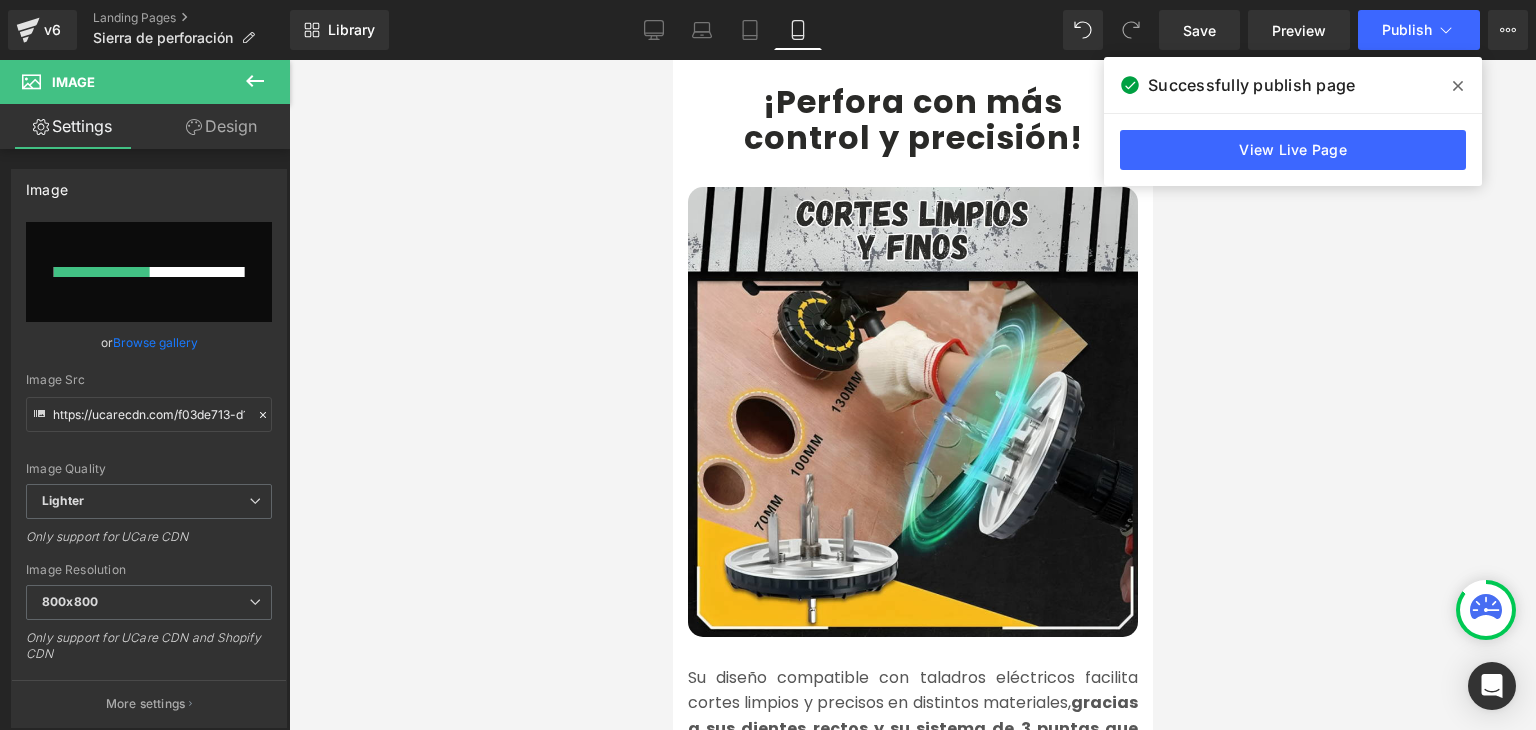 click 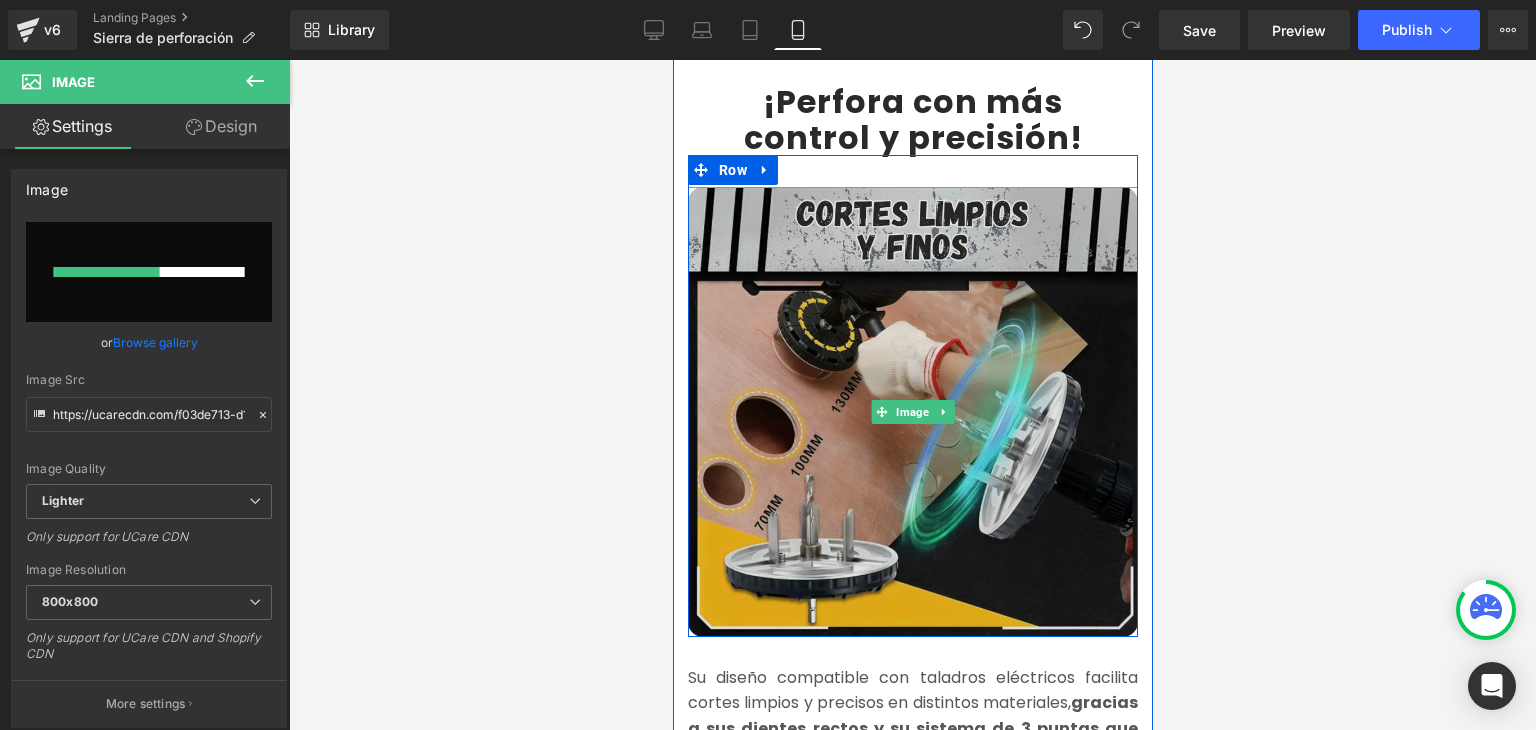 type 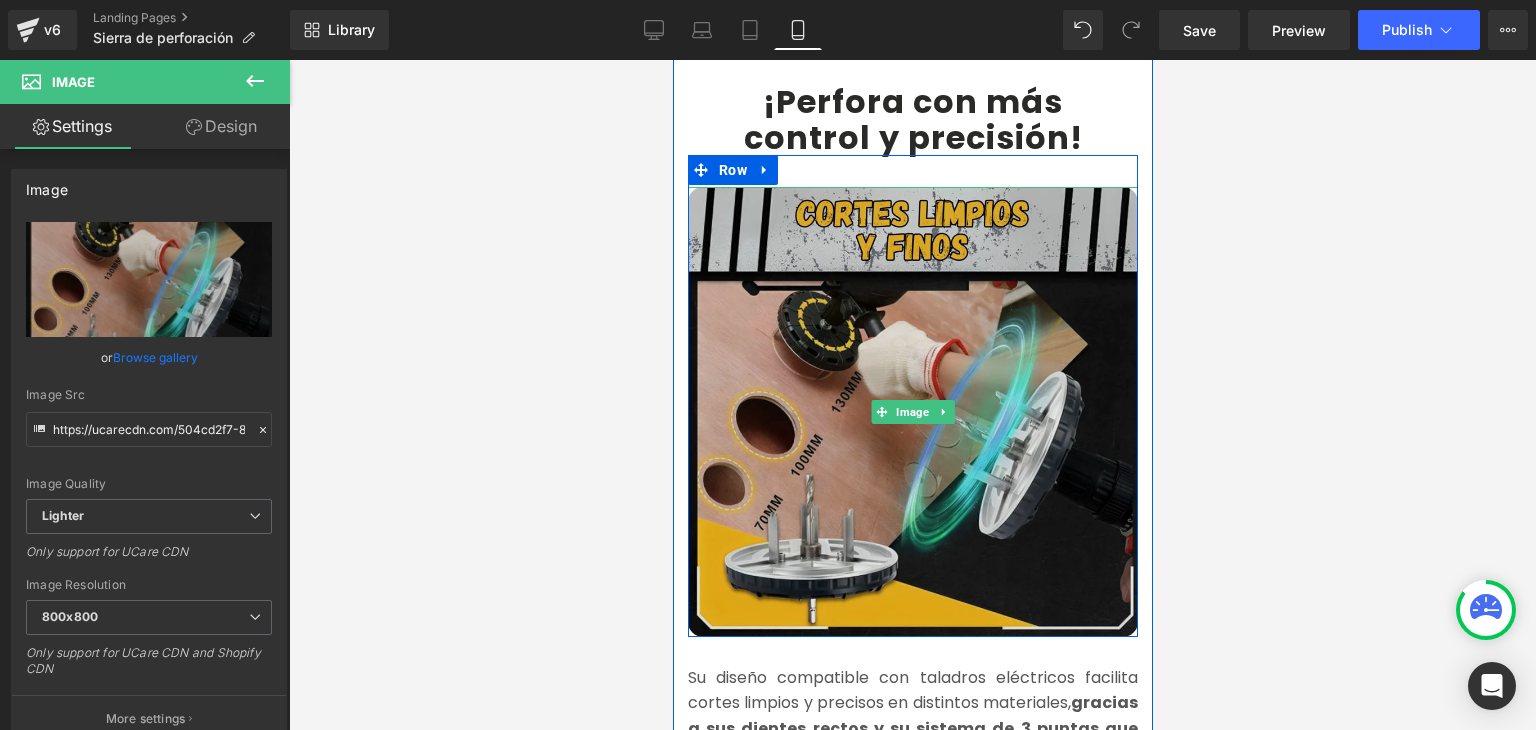 type on "https://ucarecdn.com/504cd2f7-8cf5-41af-a0af-3d1538502d07/-/format/auto/-/preview/800x800/-/quality/lighter/2.webp" 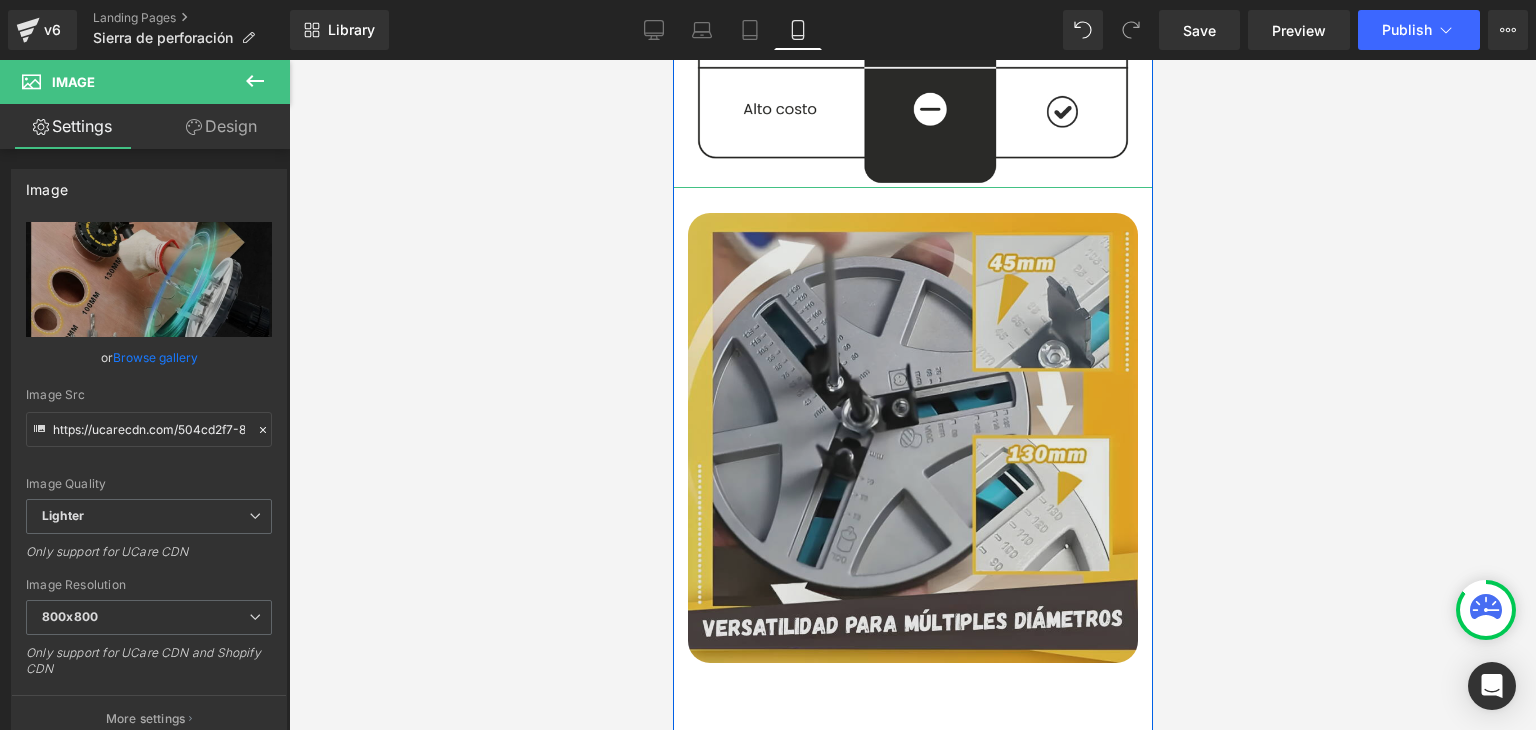 scroll, scrollTop: 3000, scrollLeft: 0, axis: vertical 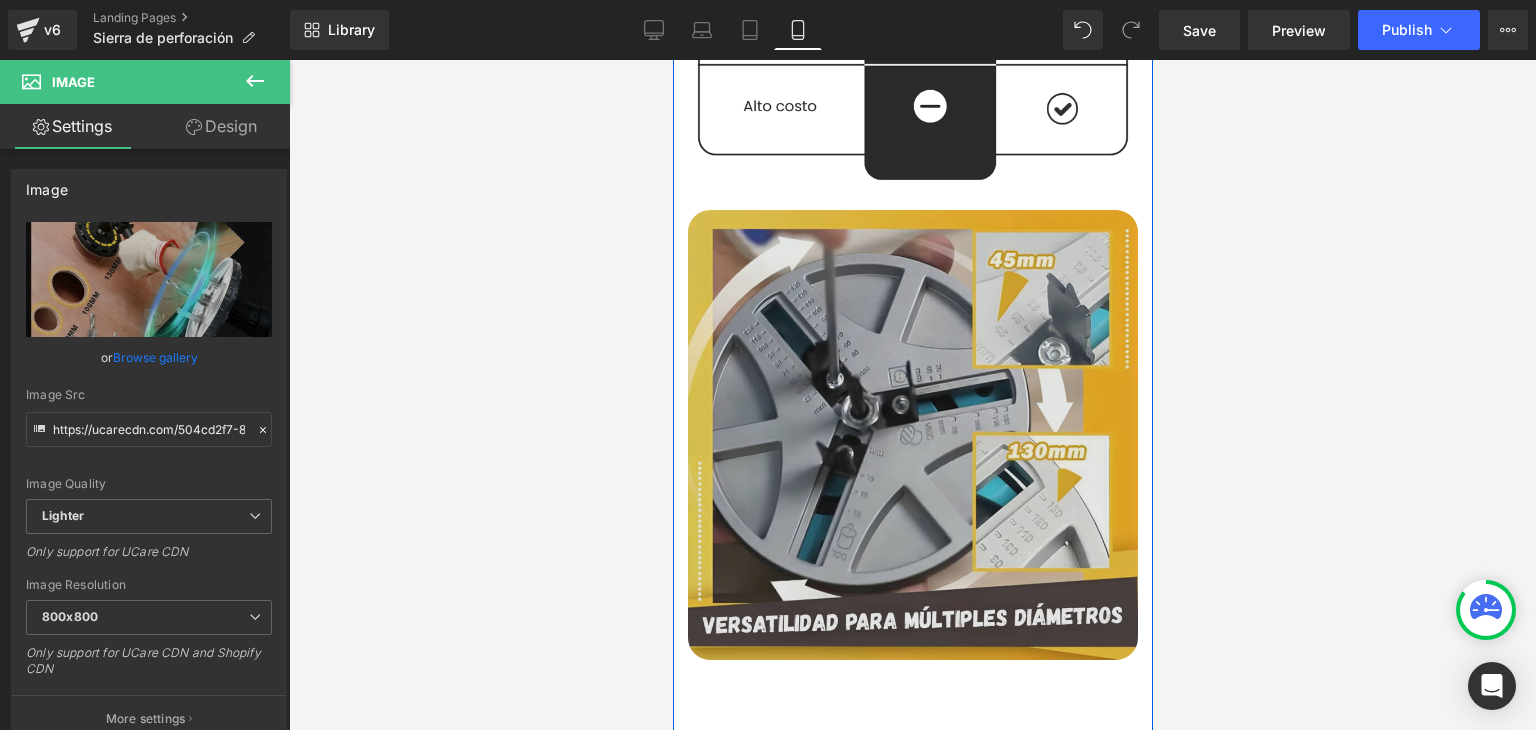 click at bounding box center (912, 435) 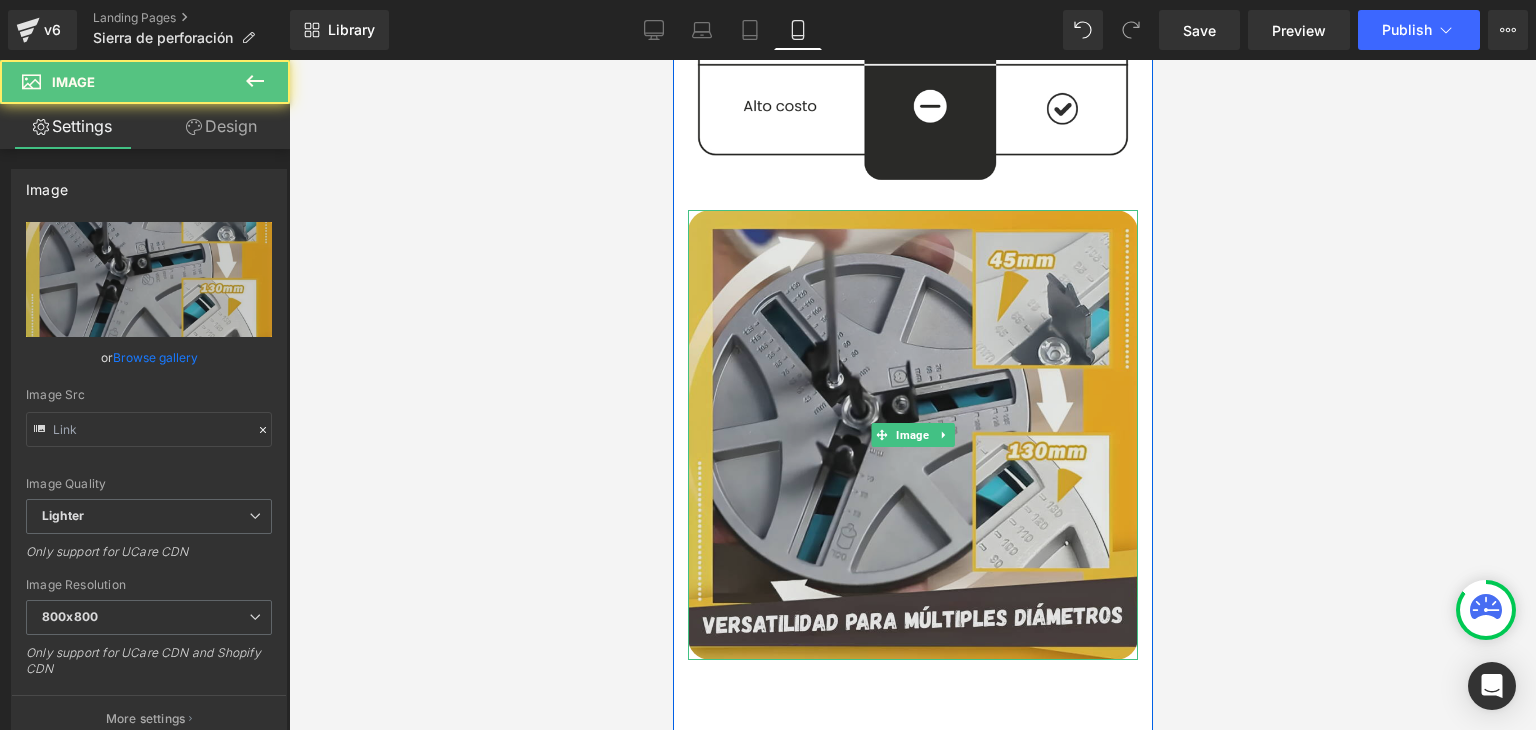 type on "https://ucarecdn.com/262468ac-c30e-430a-a8b3-4d601ca34c2d/-/format/auto/-/preview/800x800/-/quality/lighter/3.webp" 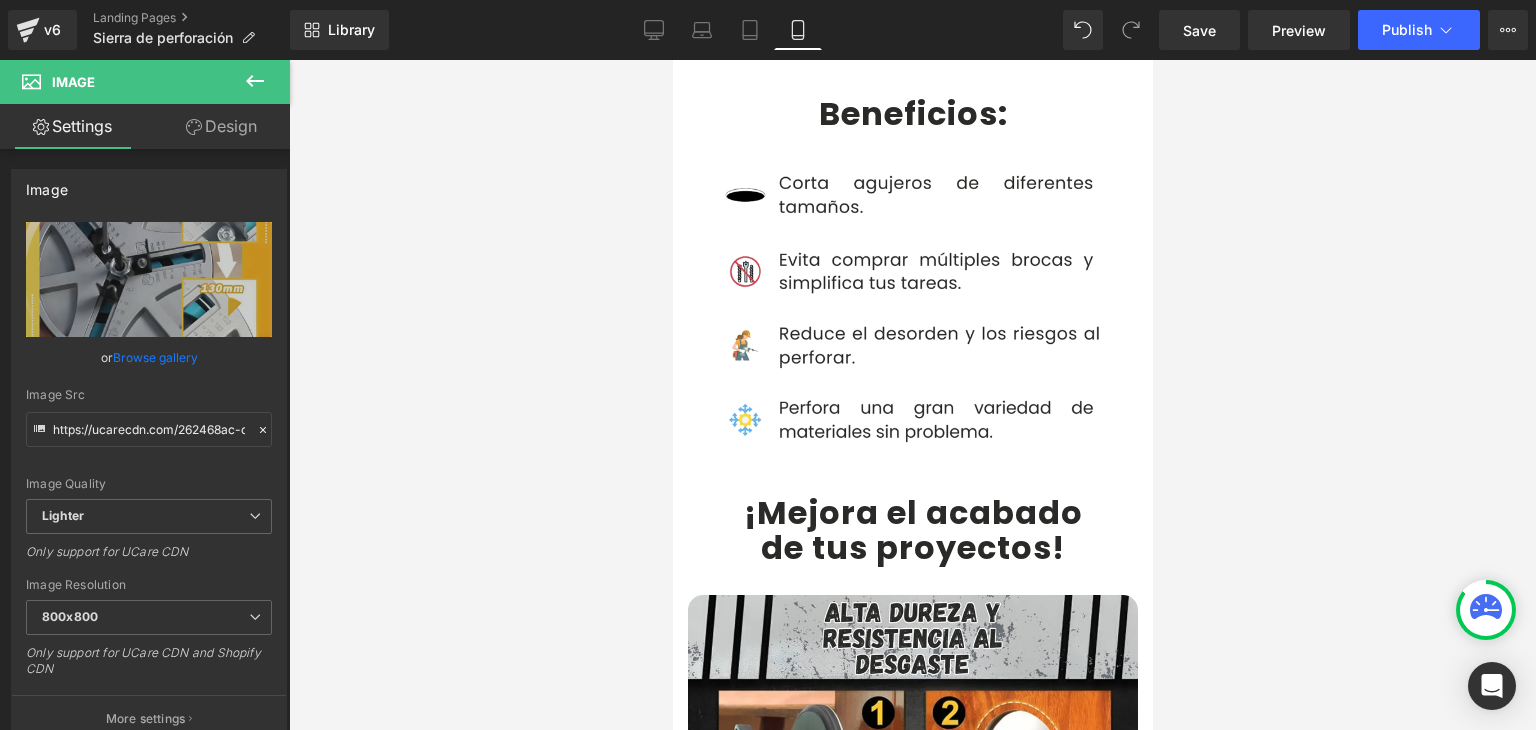scroll, scrollTop: 4000, scrollLeft: 0, axis: vertical 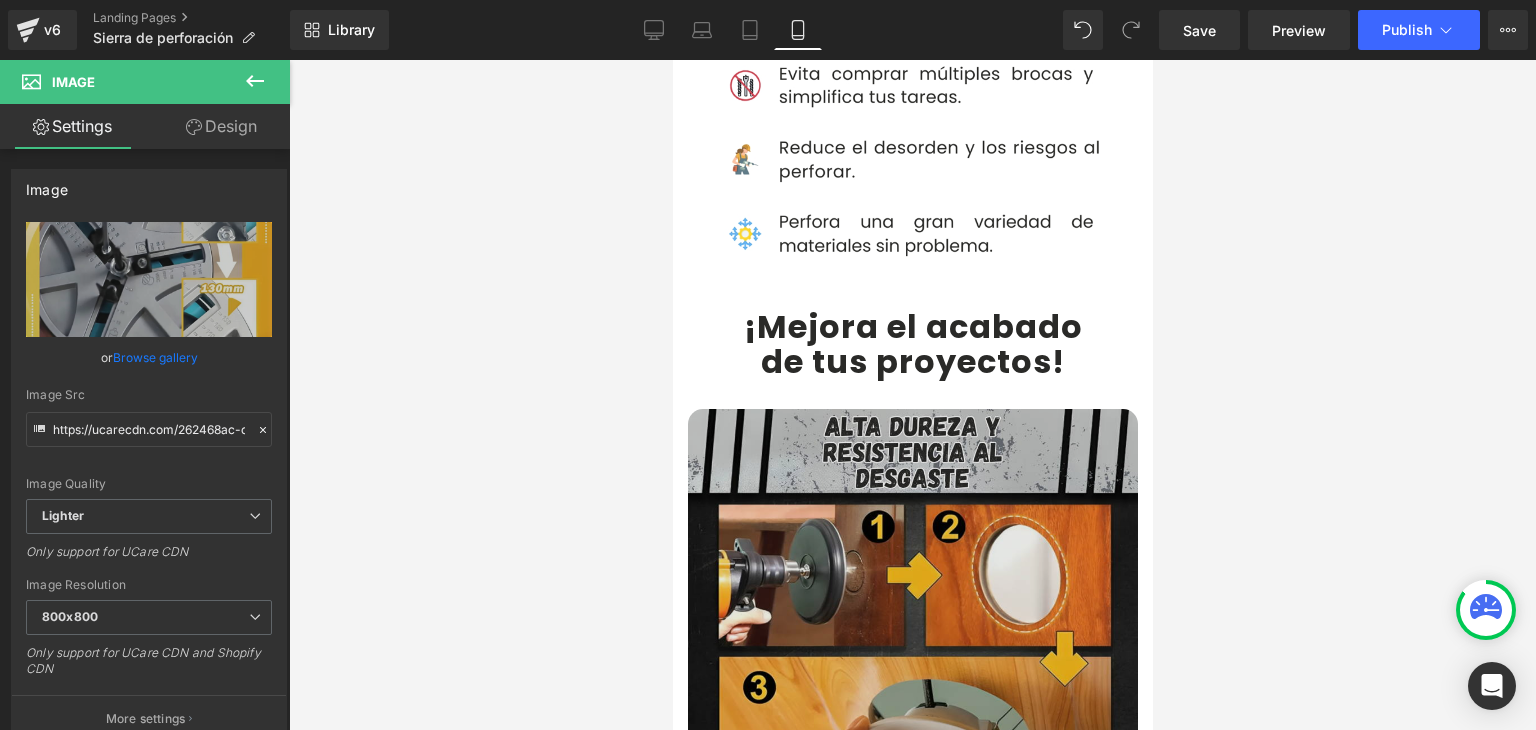 click at bounding box center (912, 634) 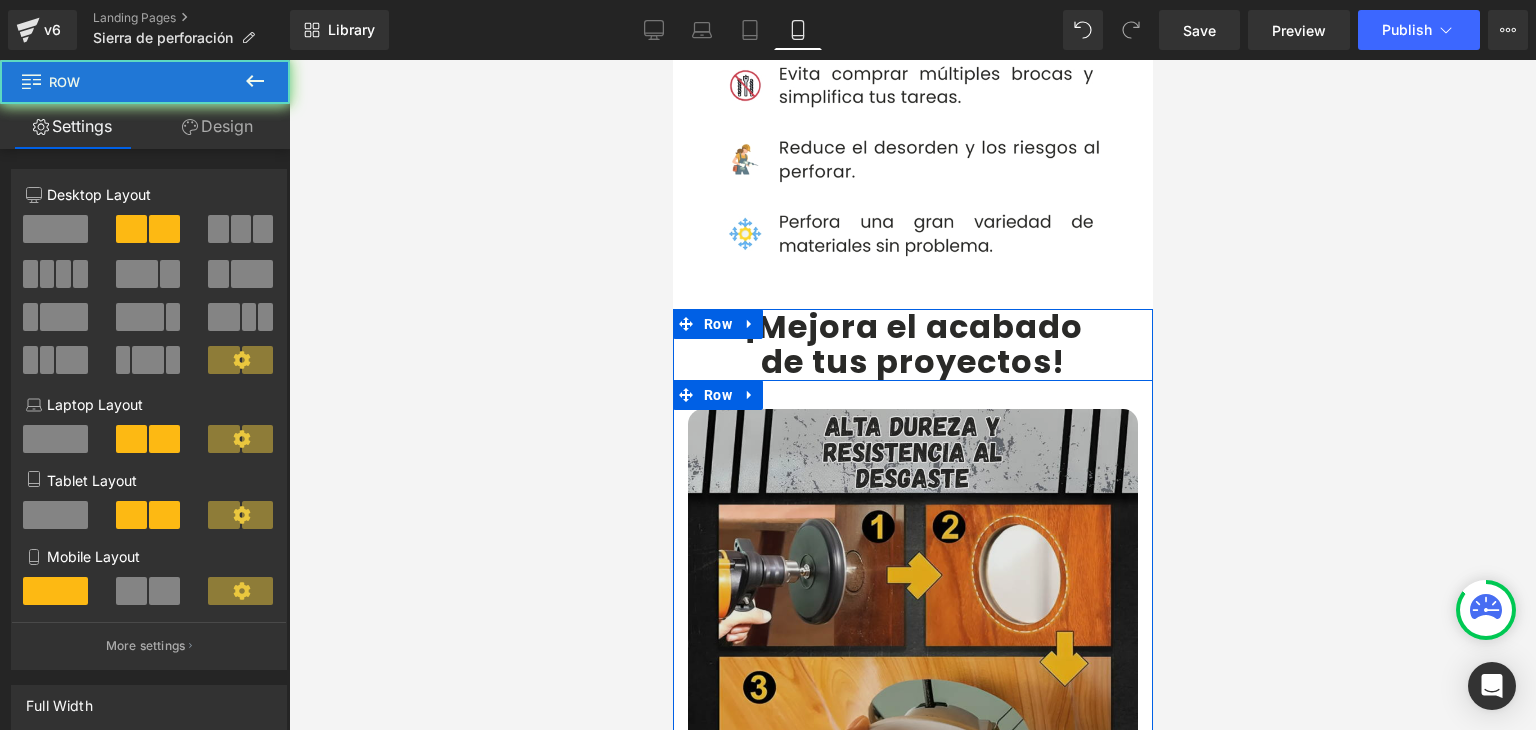 click at bounding box center (912, 634) 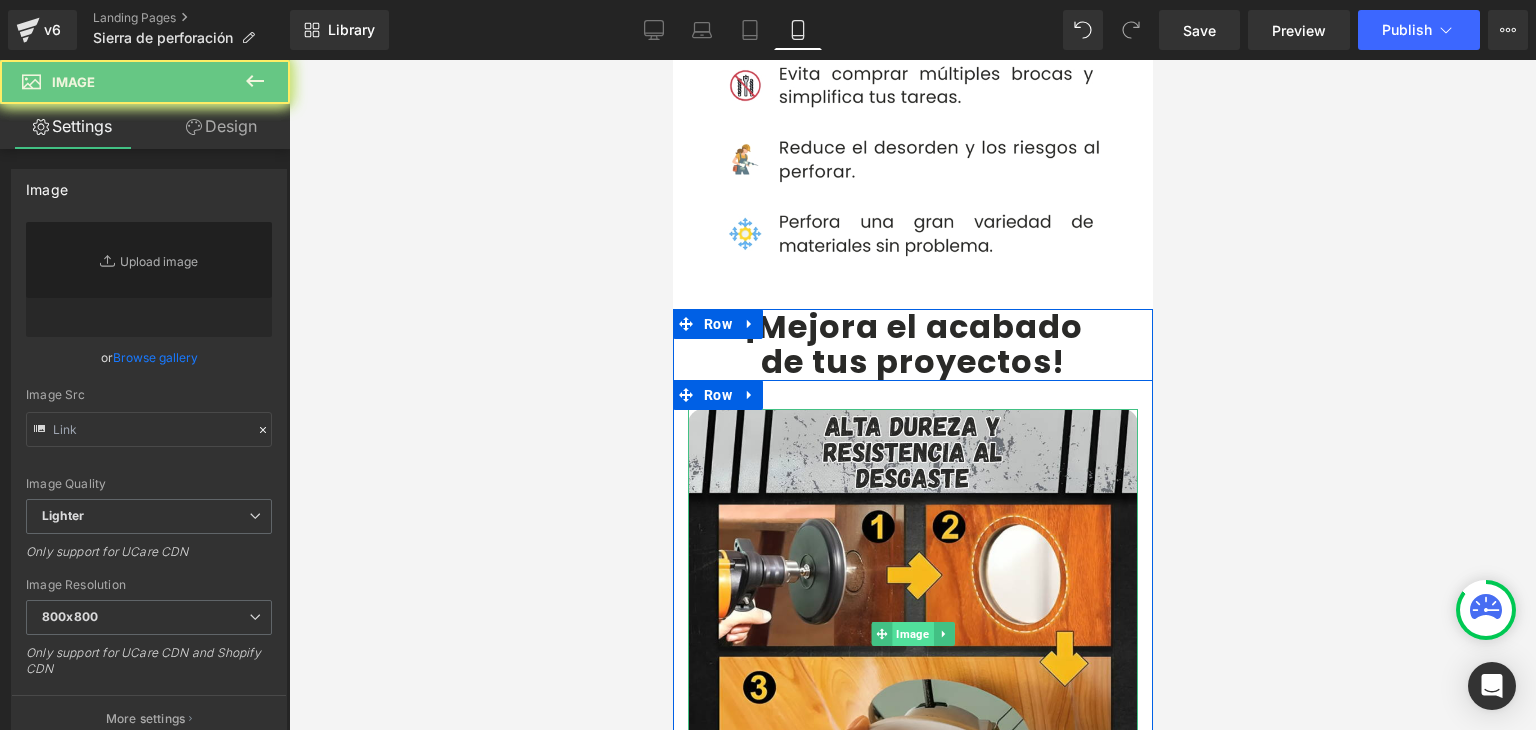 click on "Image" at bounding box center [911, 634] 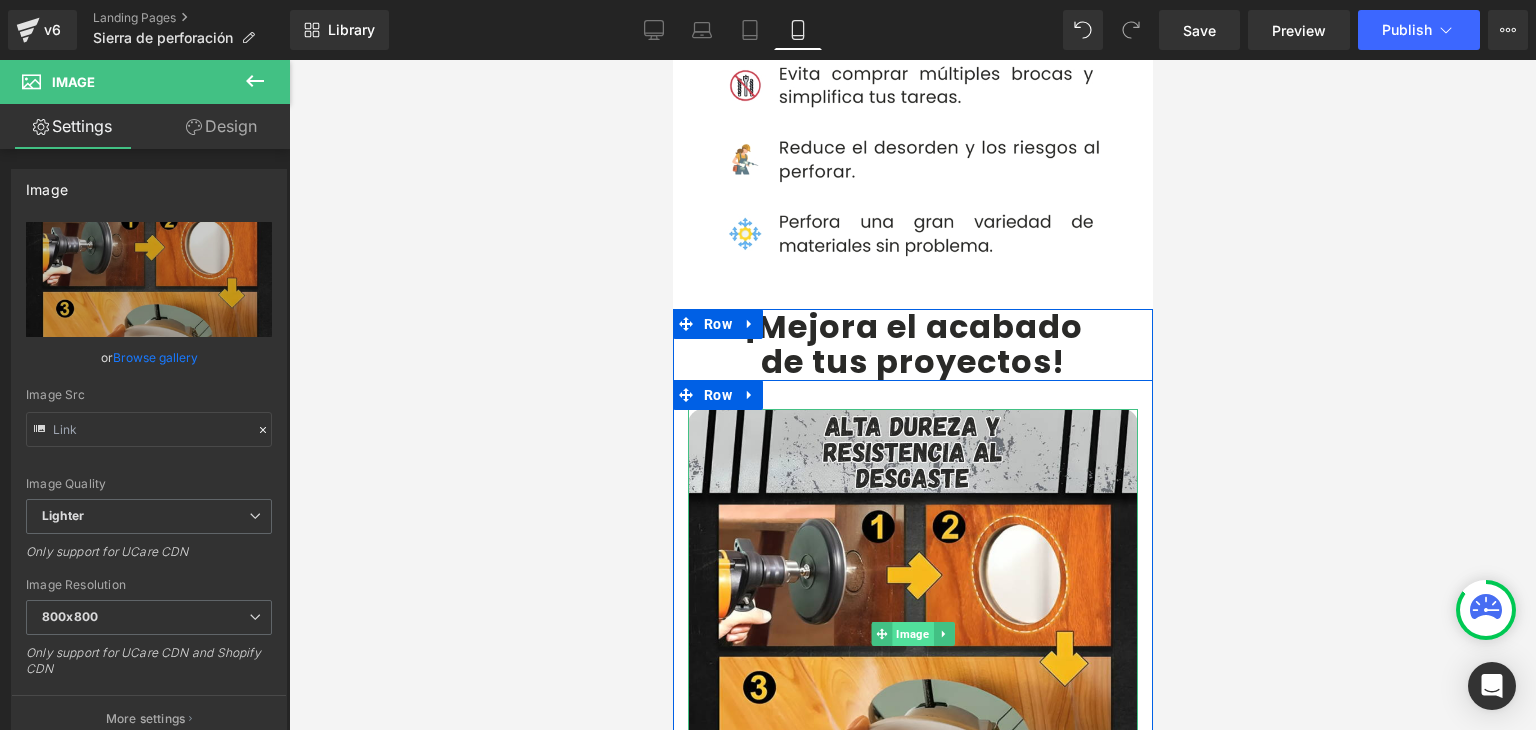 scroll, scrollTop: 4100, scrollLeft: 0, axis: vertical 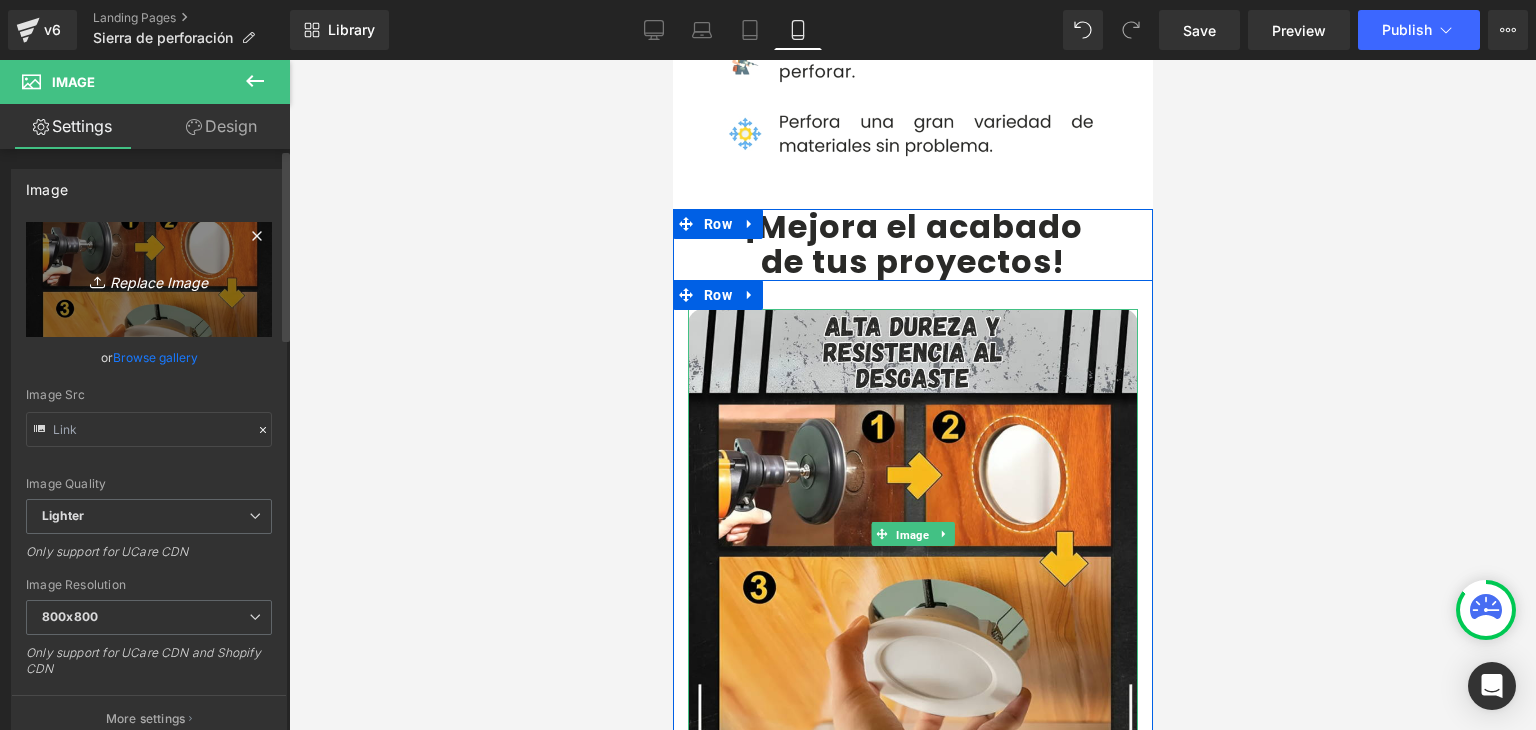 type on "https://ucarecdn.com/dcccee5c-3b4d-4140-bba1-67b4842bb8eb/-/format/auto/-/preview/800x800/-/quality/lighter/4.webp" 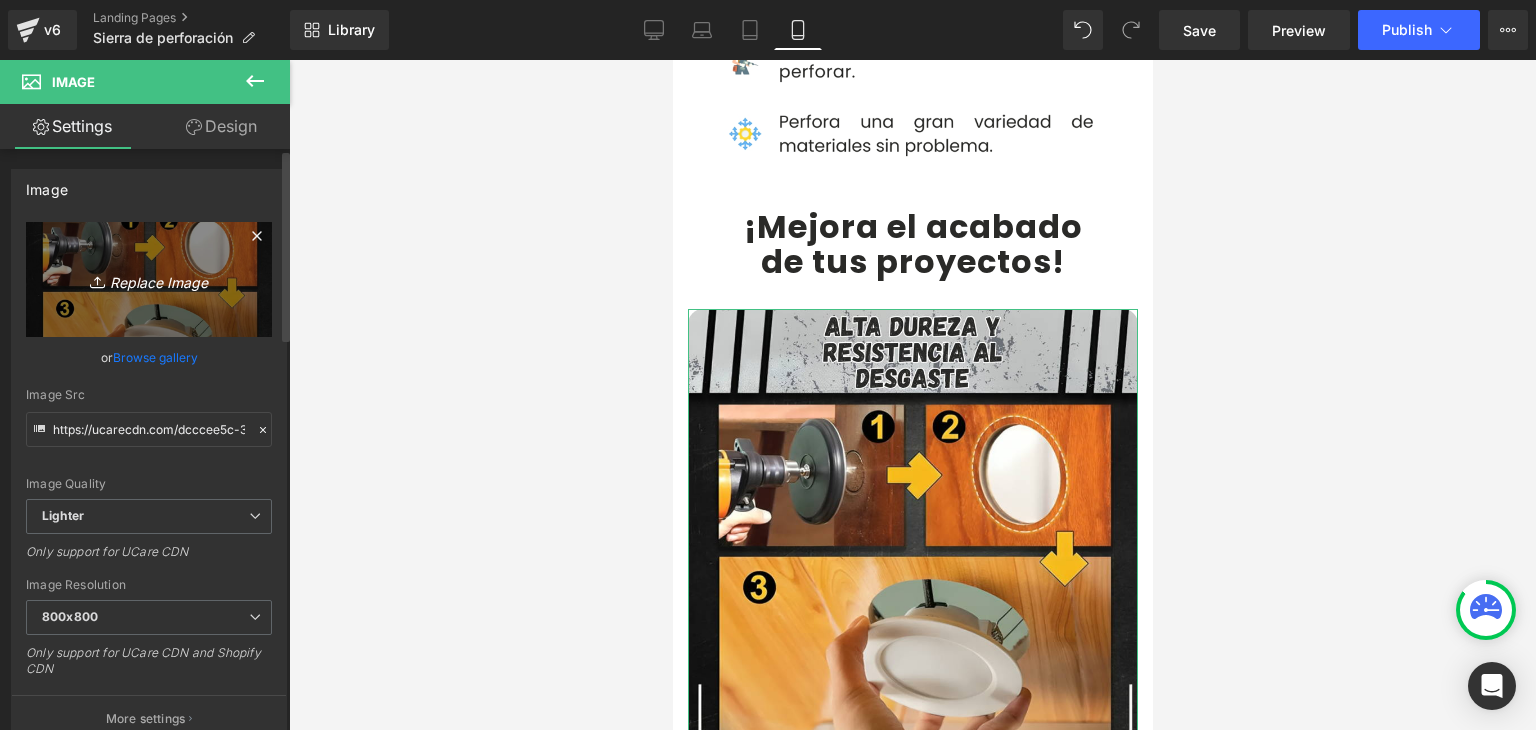 click on "Replace Image" at bounding box center [149, 279] 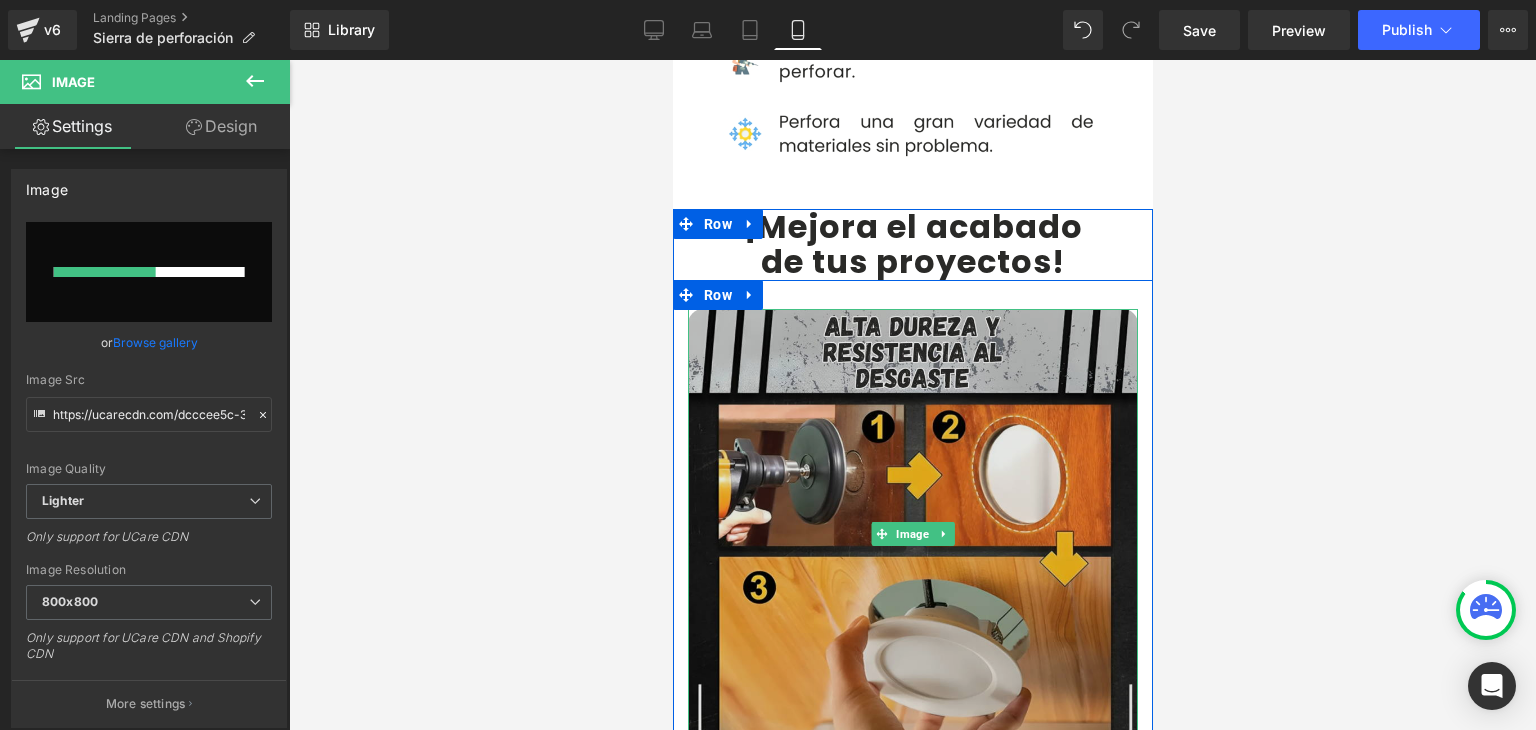 type 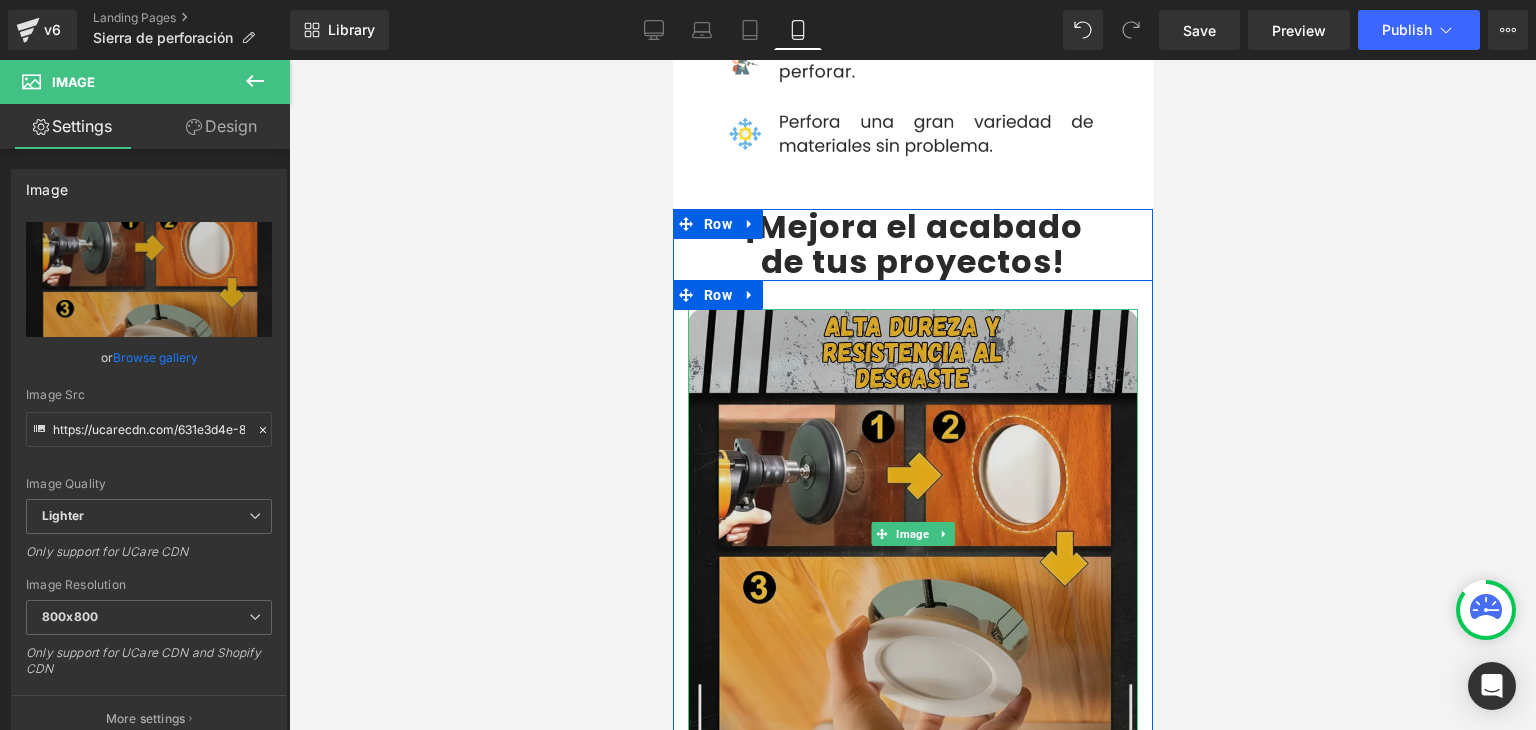 type on "https://ucarecdn.com/631e3d4e-8bb8-41d4-871a-5ce7f8bf9ad1/-/format/auto/-/preview/800x800/-/quality/lighter/4.webp" 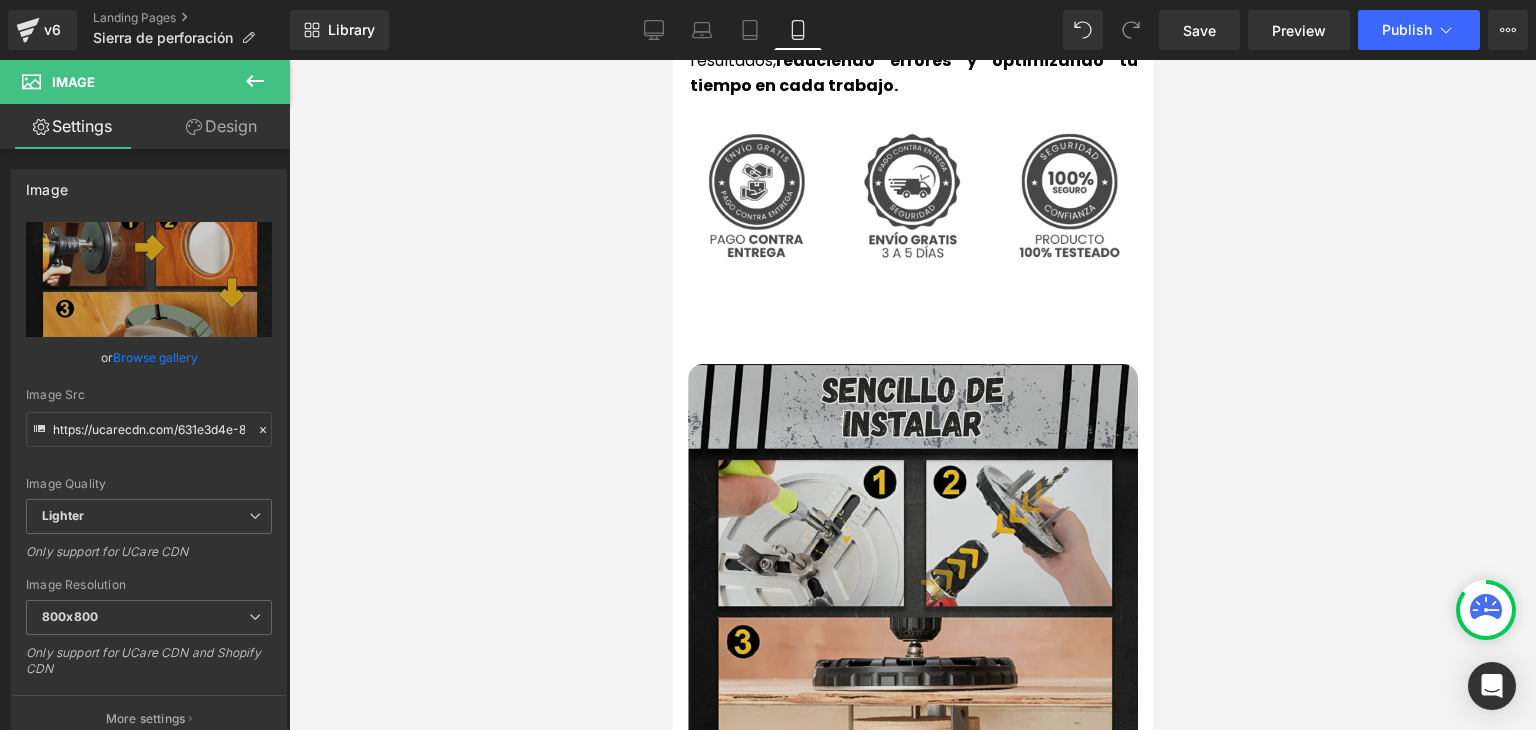 scroll, scrollTop: 4900, scrollLeft: 0, axis: vertical 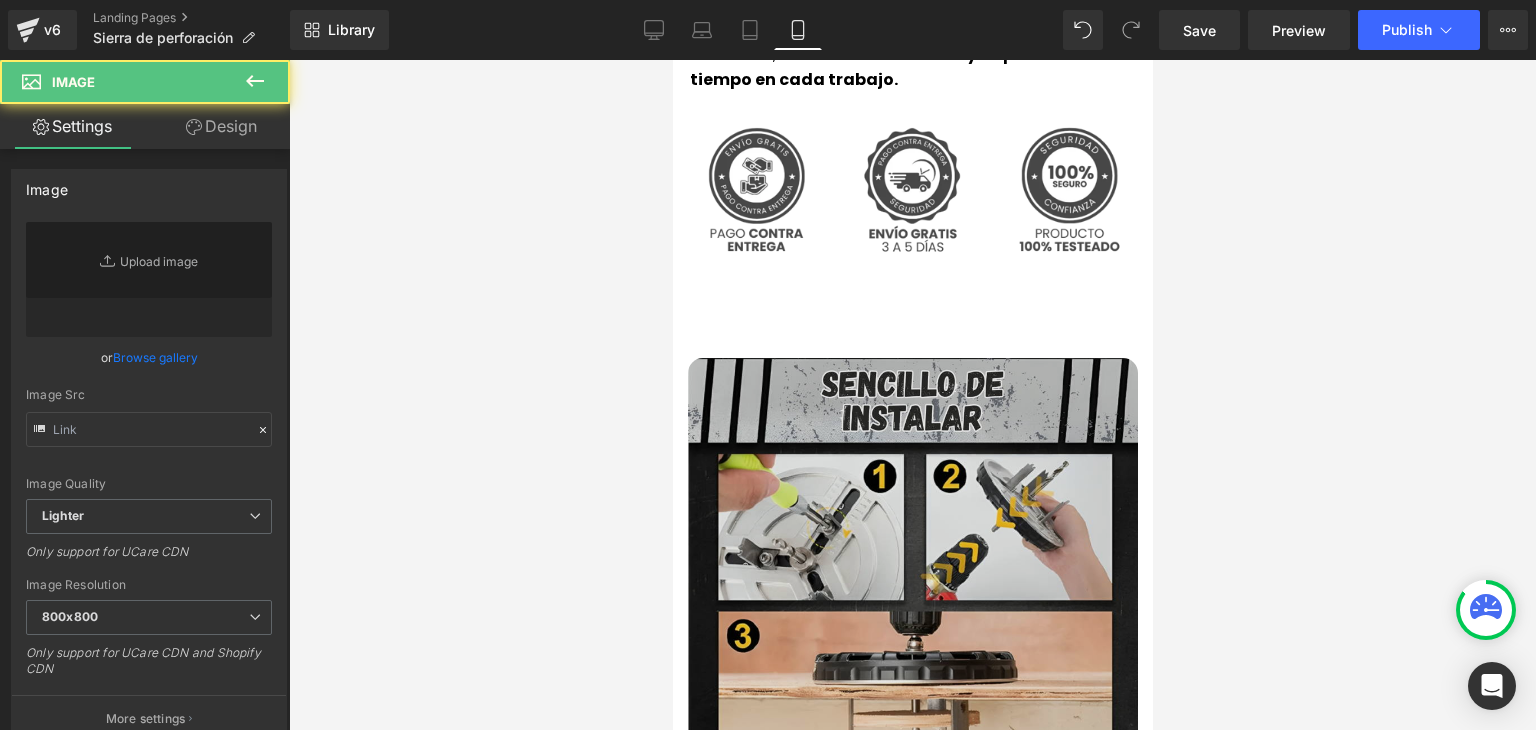 click at bounding box center [912, 583] 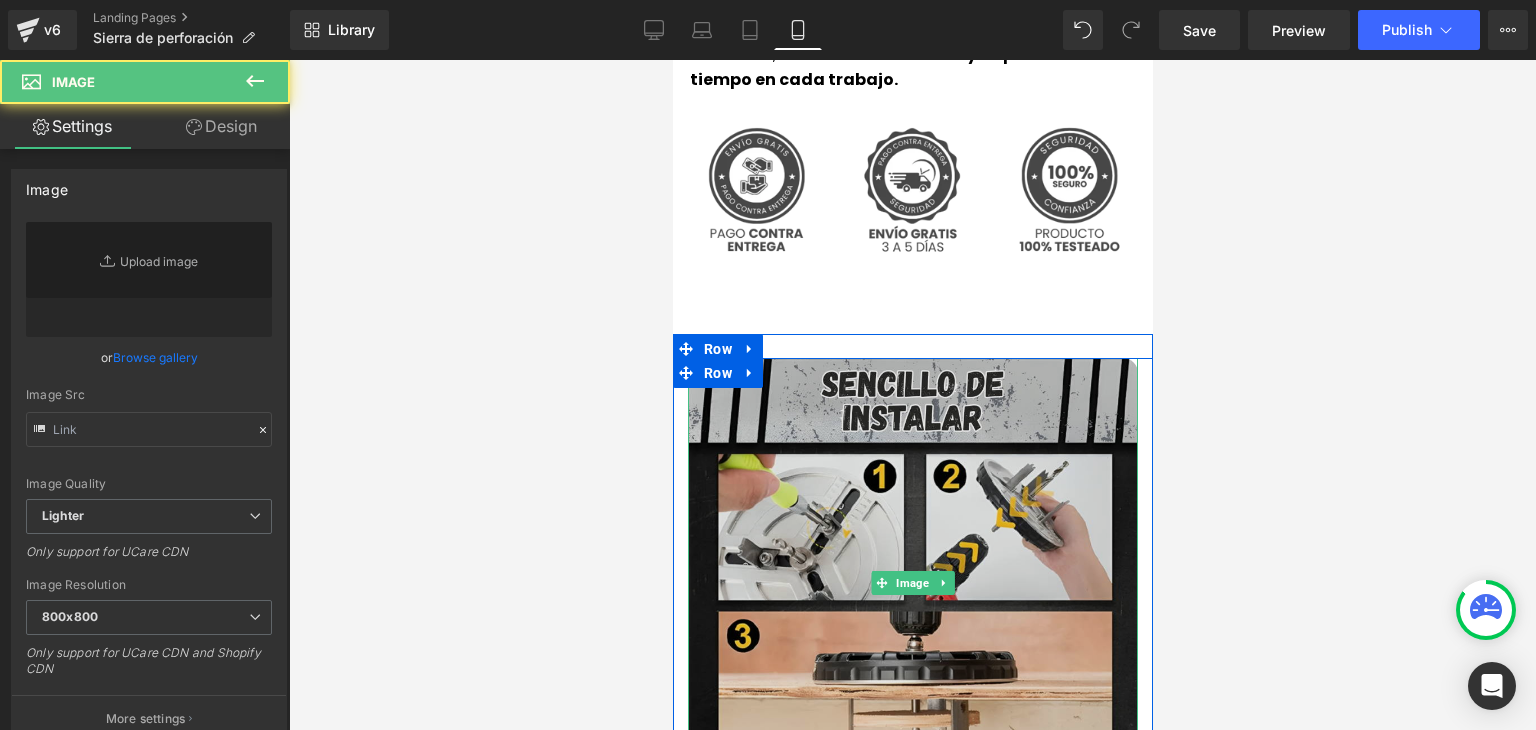 click at bounding box center [912, 583] 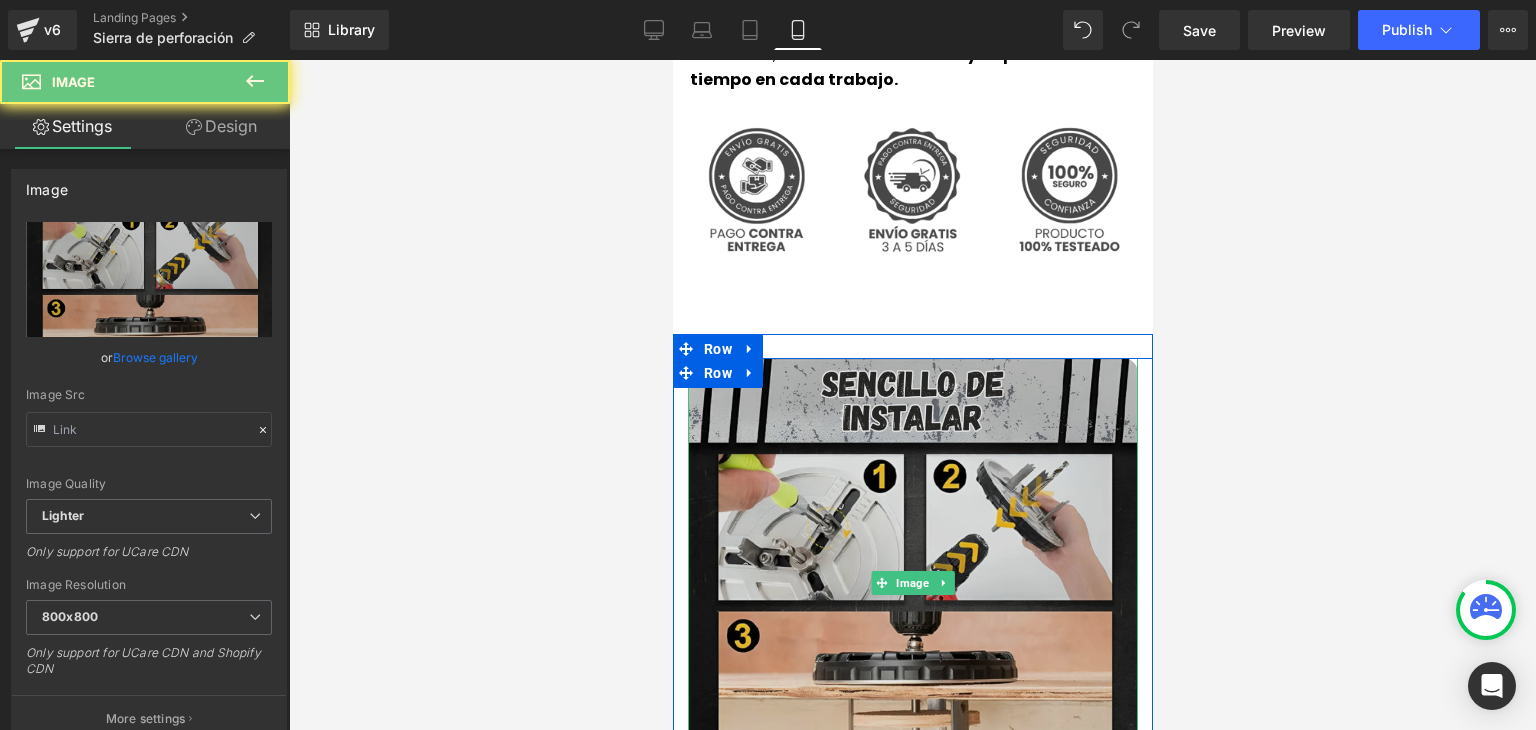 type on "https://ucarecdn.com/1537ec6d-7028-4e69-aa06-9939485d3ece/-/format/auto/-/preview/800x800/-/quality/lighter/5.webp" 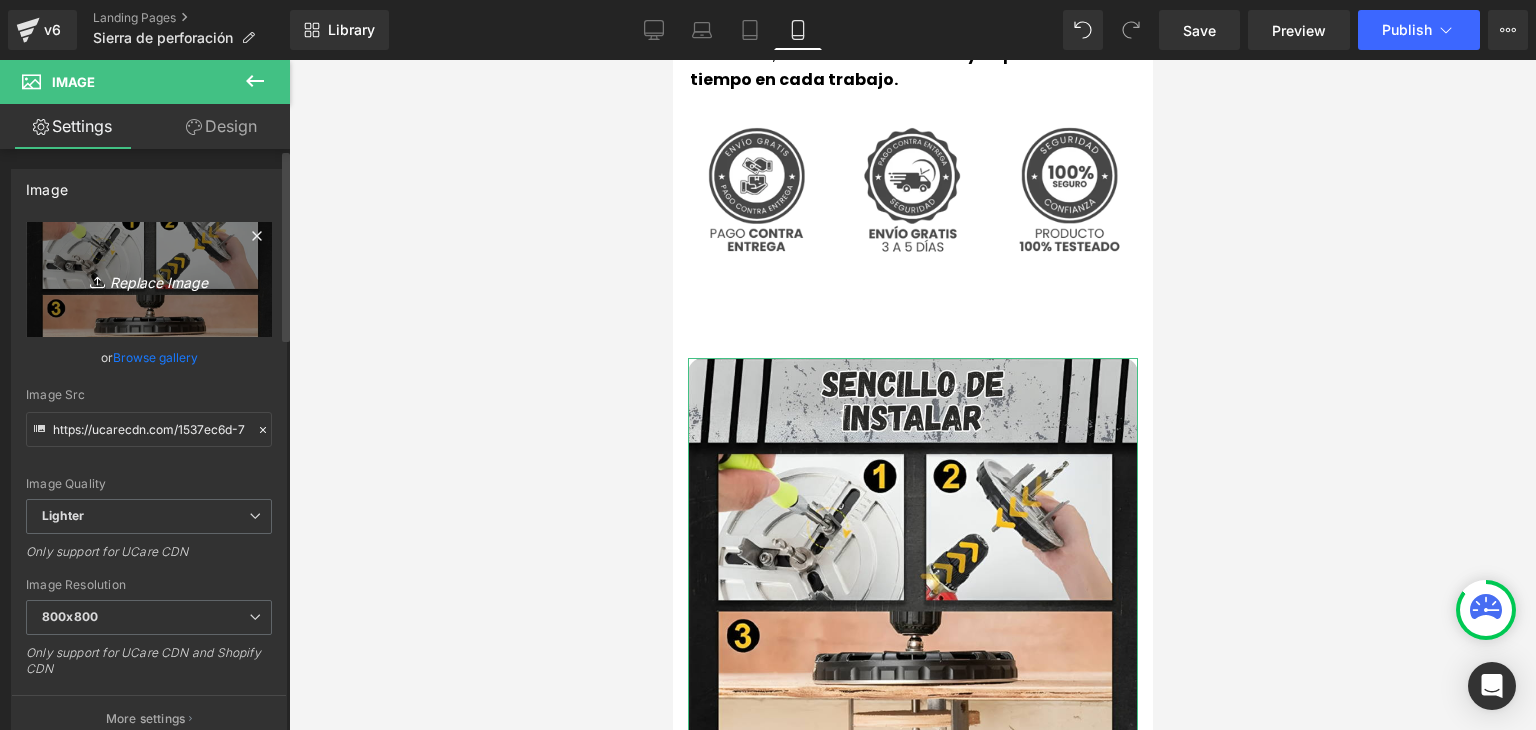 click on "Replace Image" at bounding box center [149, 279] 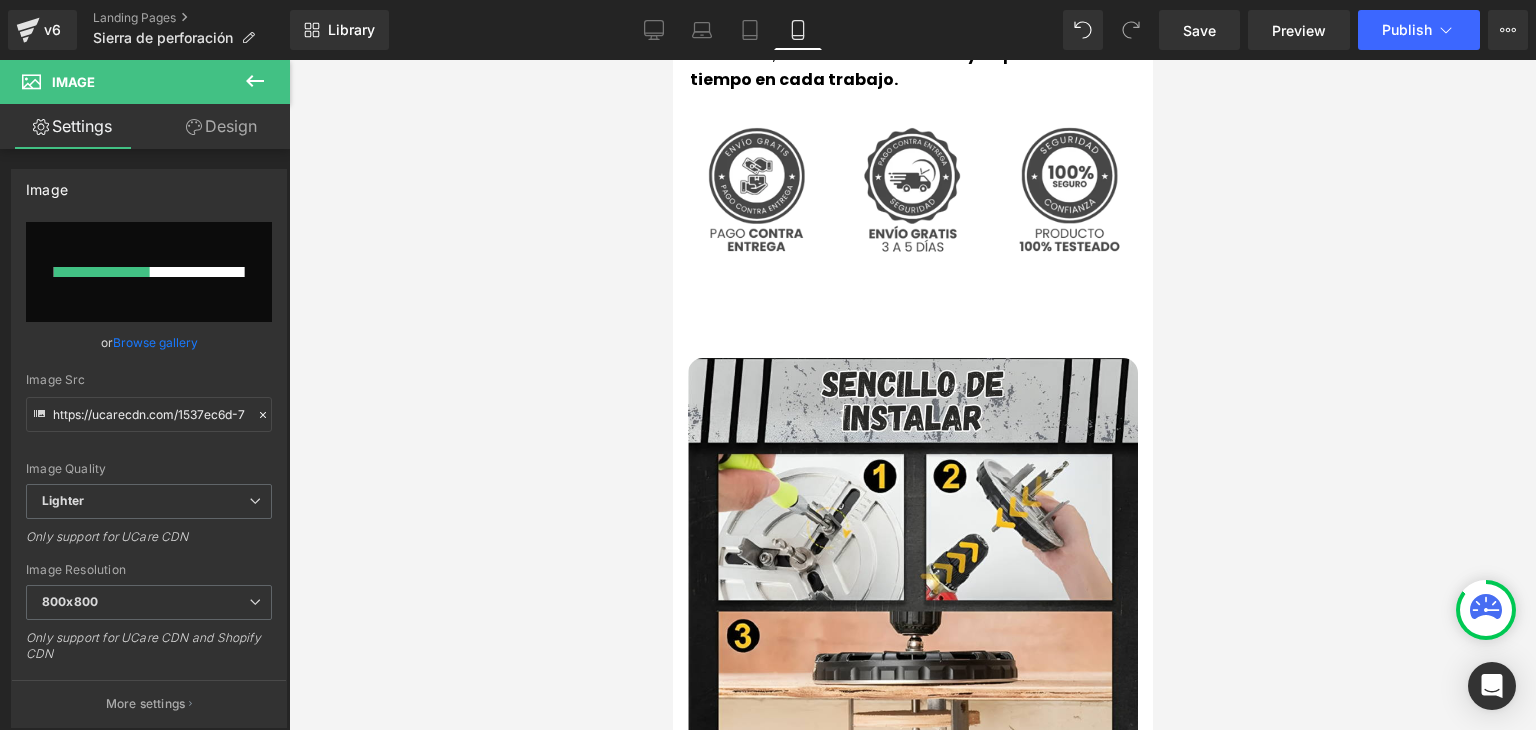 type 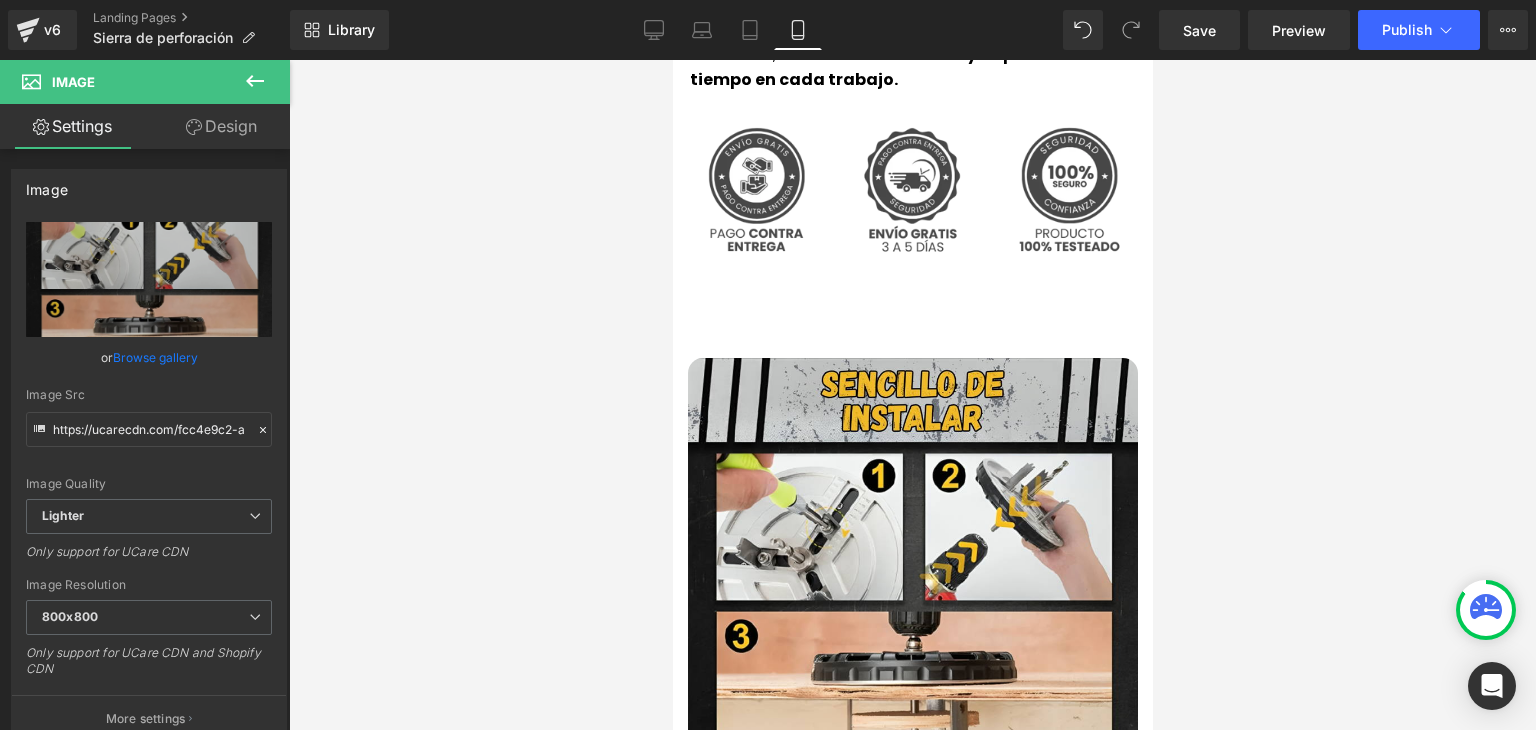 type on "https://ucarecdn.com/fcc4e9c2-a524-4823-9193-c38f4b2a5385/-/format/auto/-/preview/800x800/-/quality/lighter/Imagenes%20landing%204.jpg" 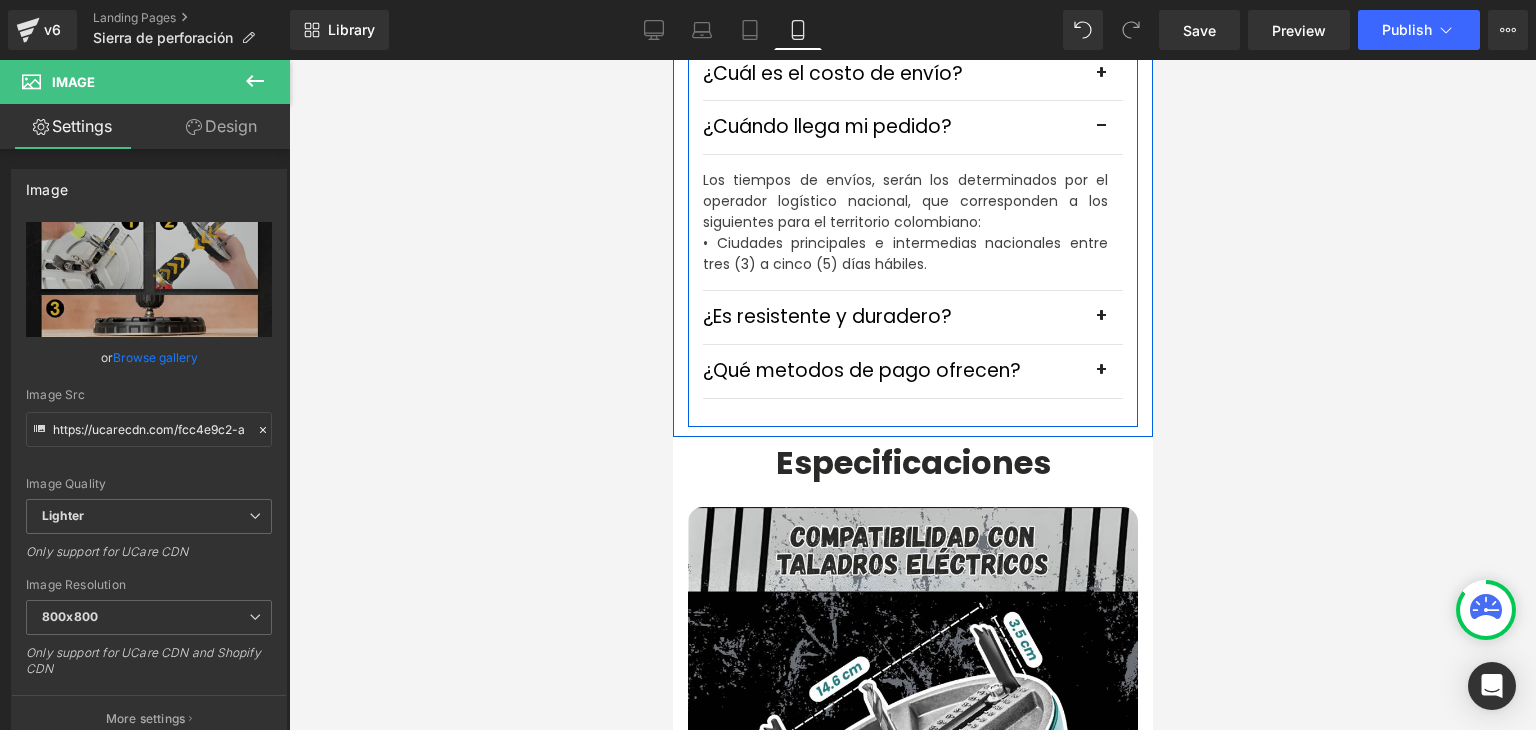 scroll, scrollTop: 5800, scrollLeft: 0, axis: vertical 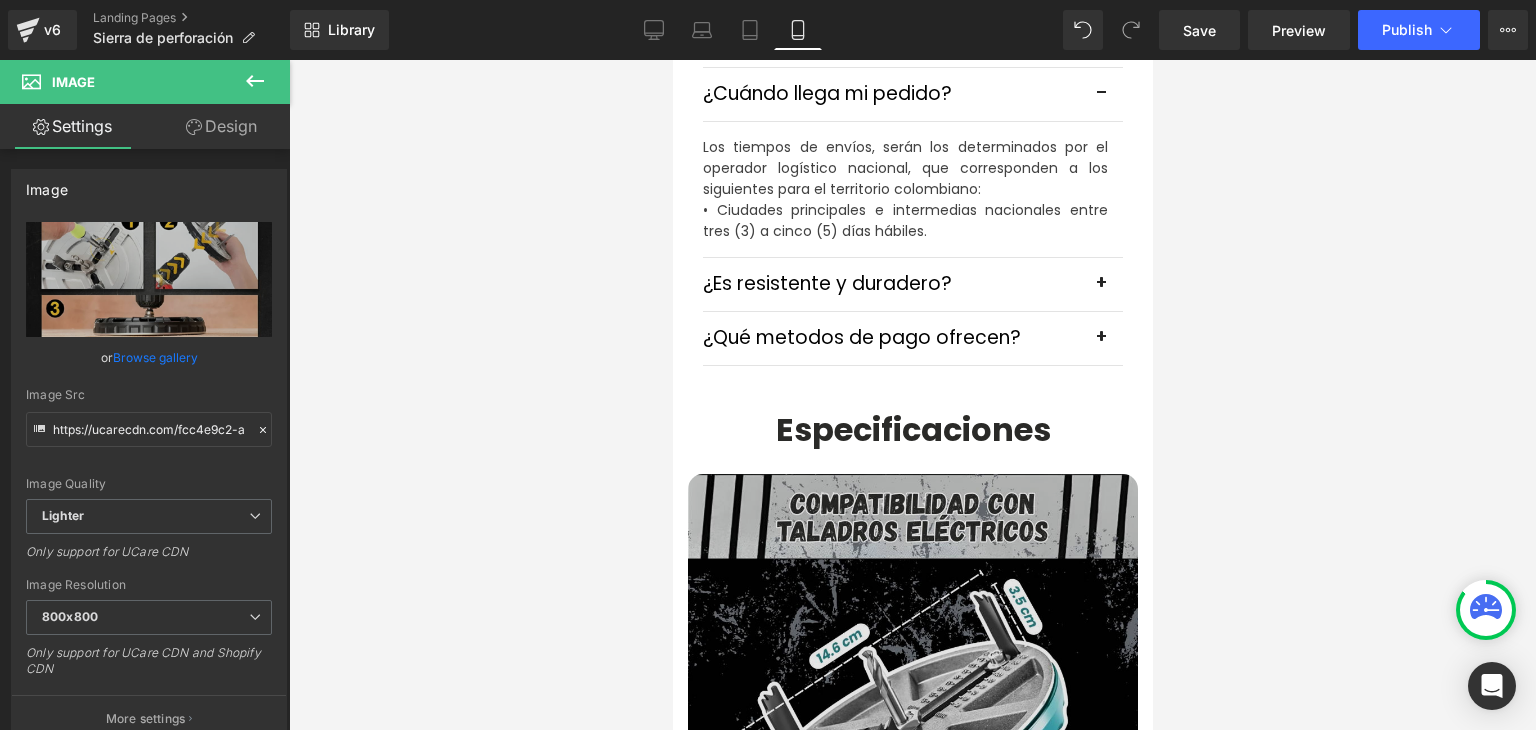 click at bounding box center (912, 699) 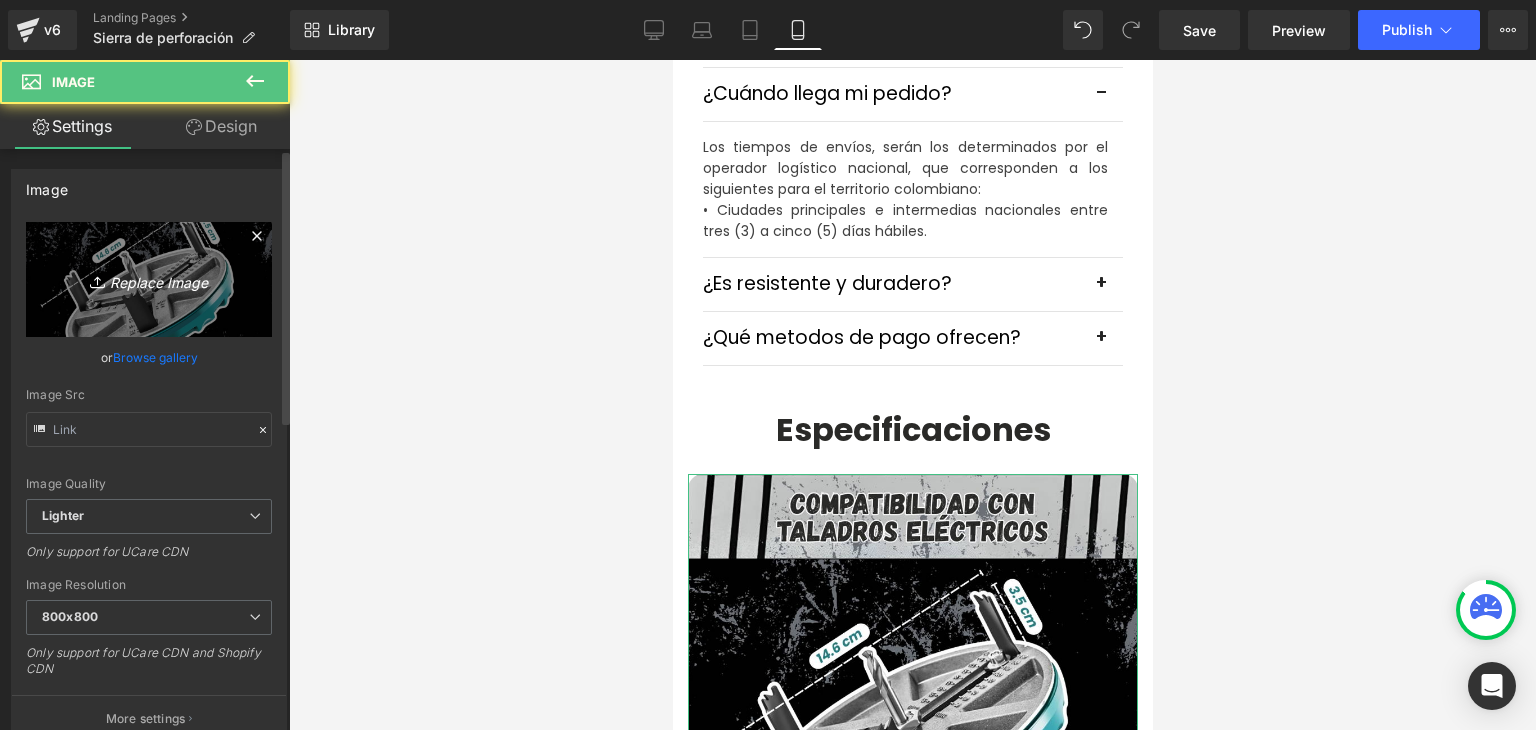 type on "https://ucarecdn.com/0baffbc7-c76b-4528-8f3d-c953e9cdda95/-/format/auto/-/preview/800x800/-/quality/lighter/6.webp" 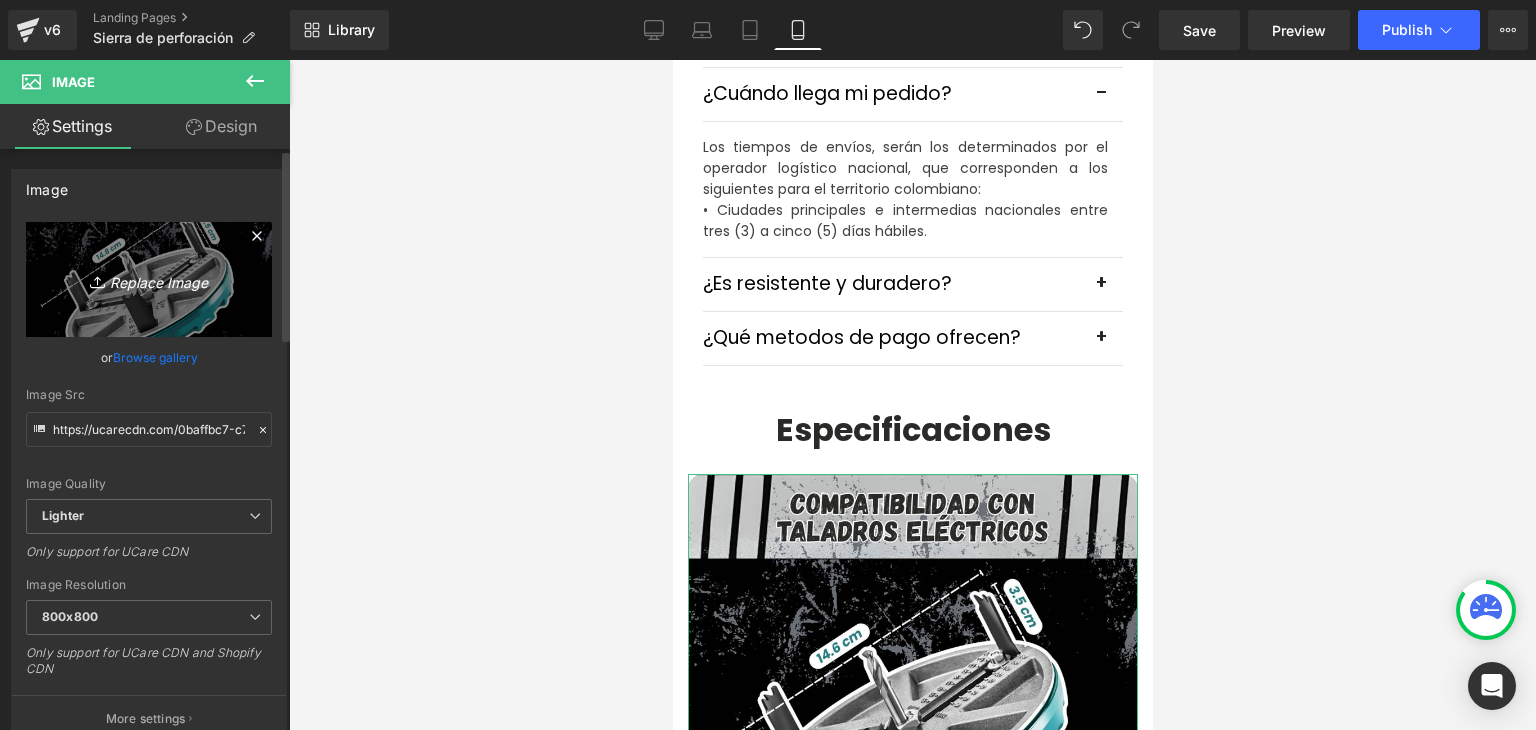click on "Replace Image" at bounding box center (149, 279) 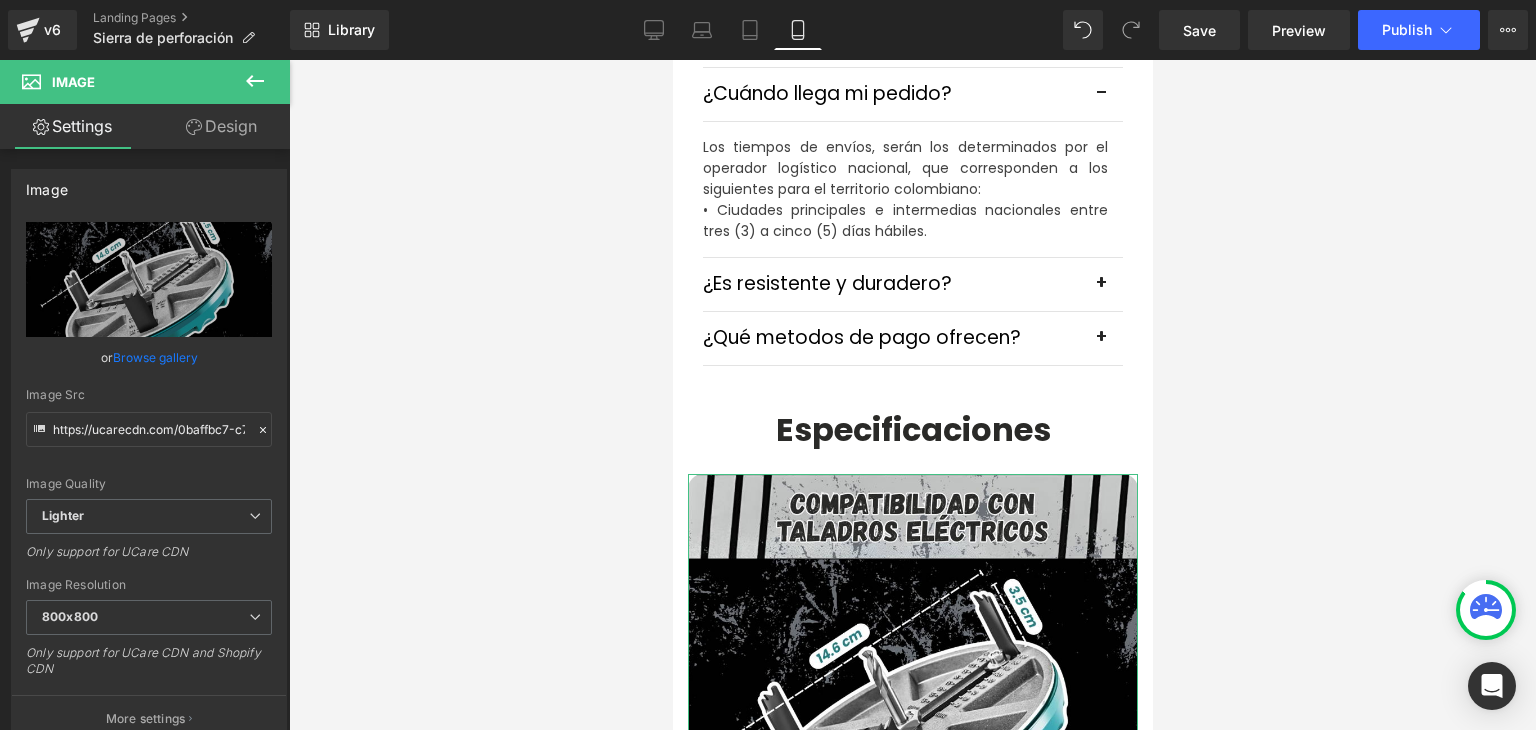type on "C:\fakepath\6.webp" 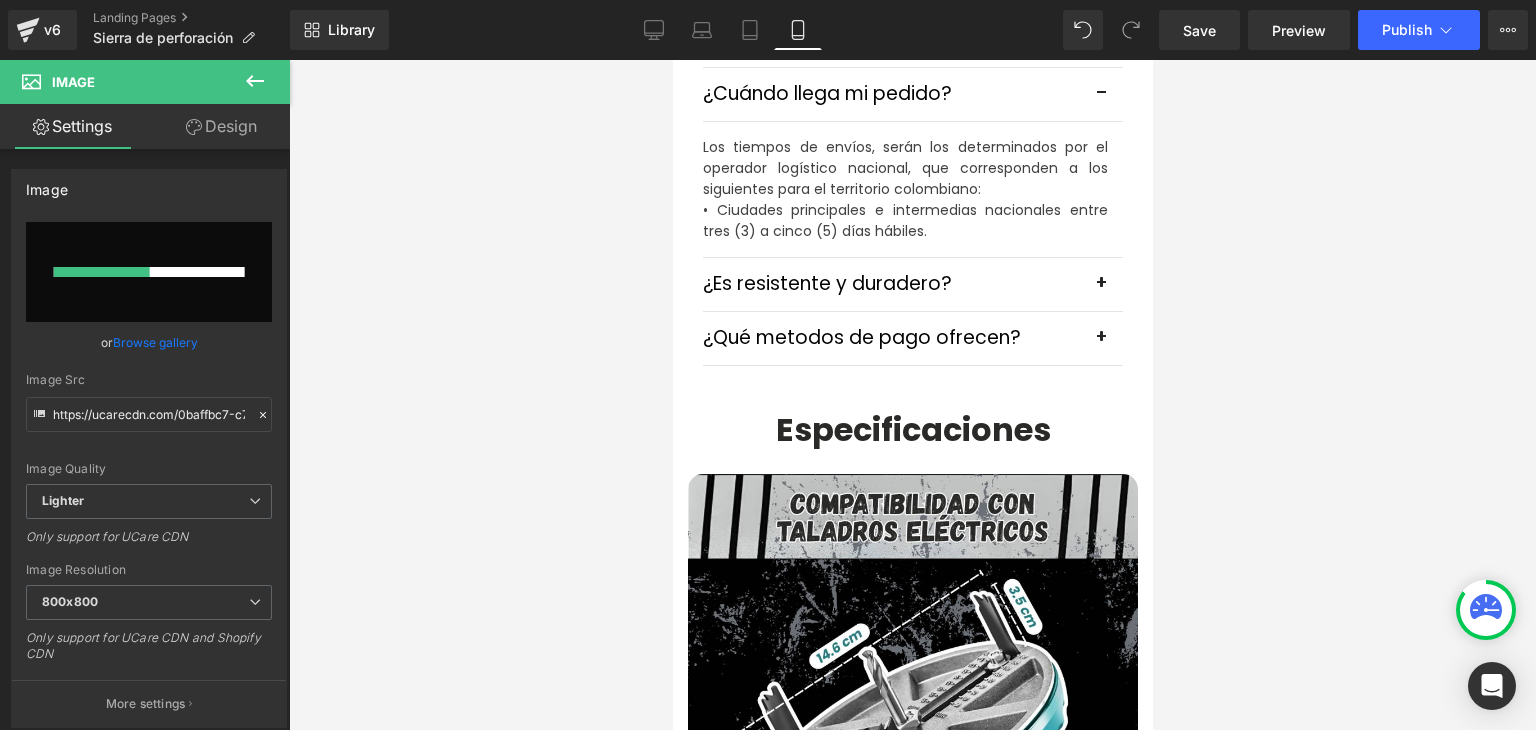 type 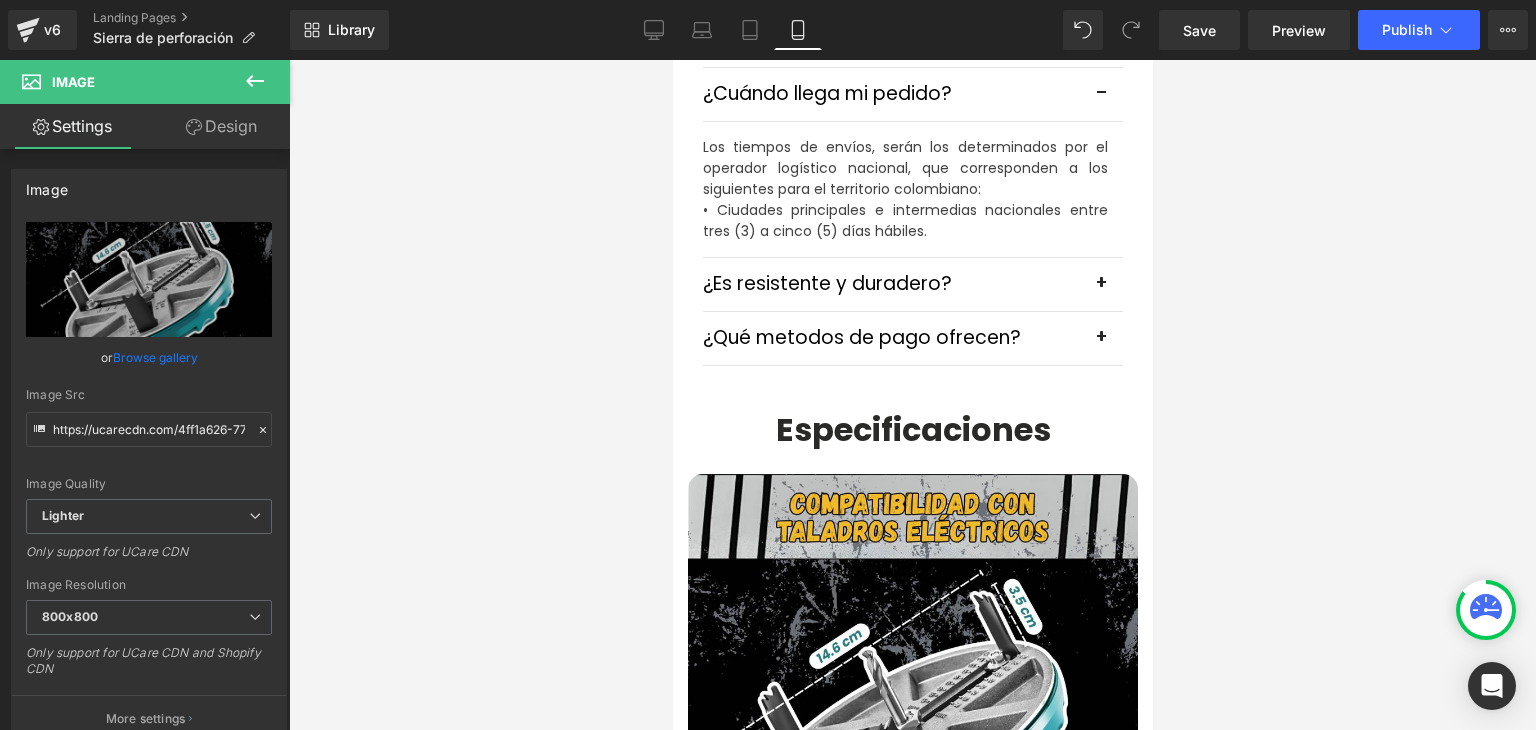 type on "https://ucarecdn.com/4ff1a626-77e5-4904-a7af-7849a8e1d2cd/-/format/auto/-/preview/800x800/-/quality/lighter/6.webp" 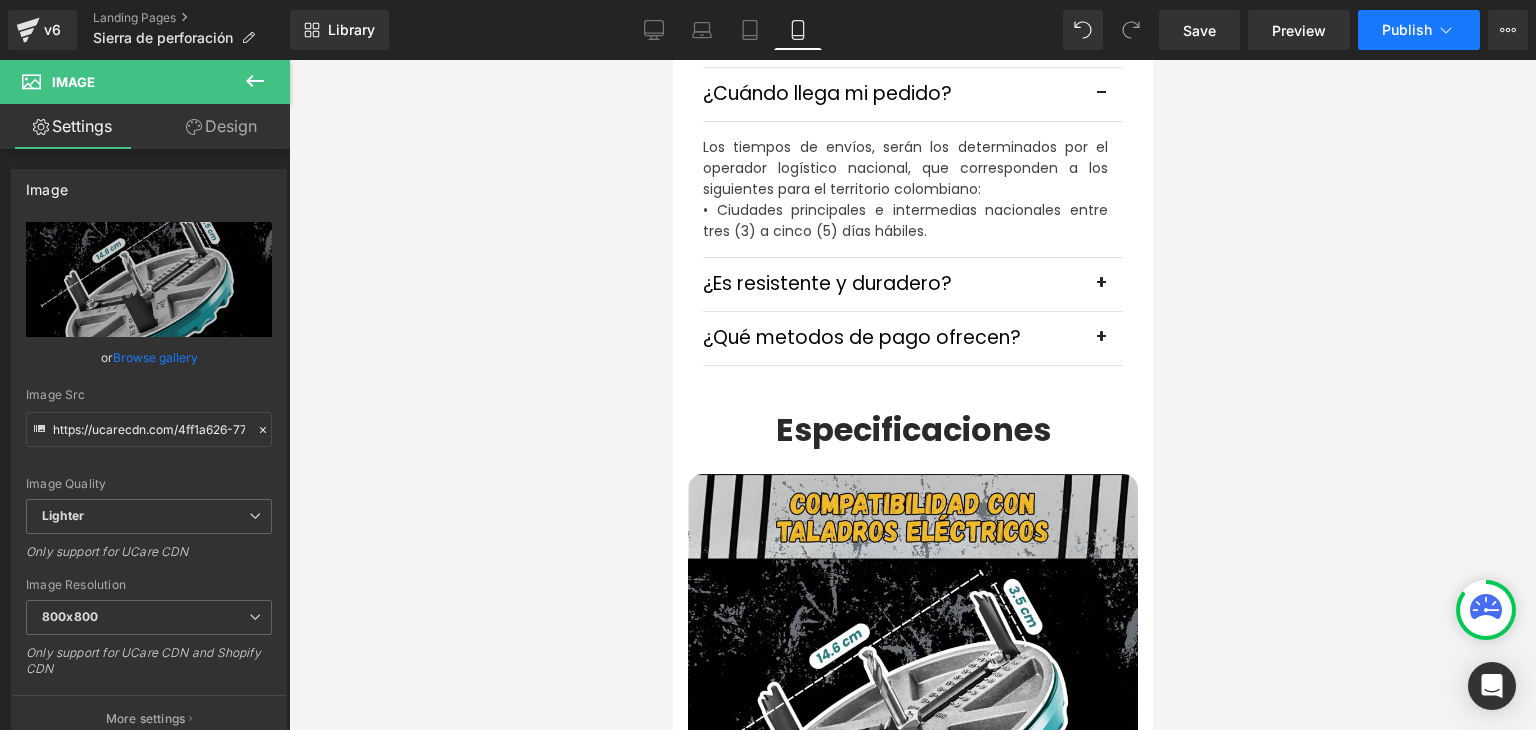 click on "Publish" at bounding box center [1407, 30] 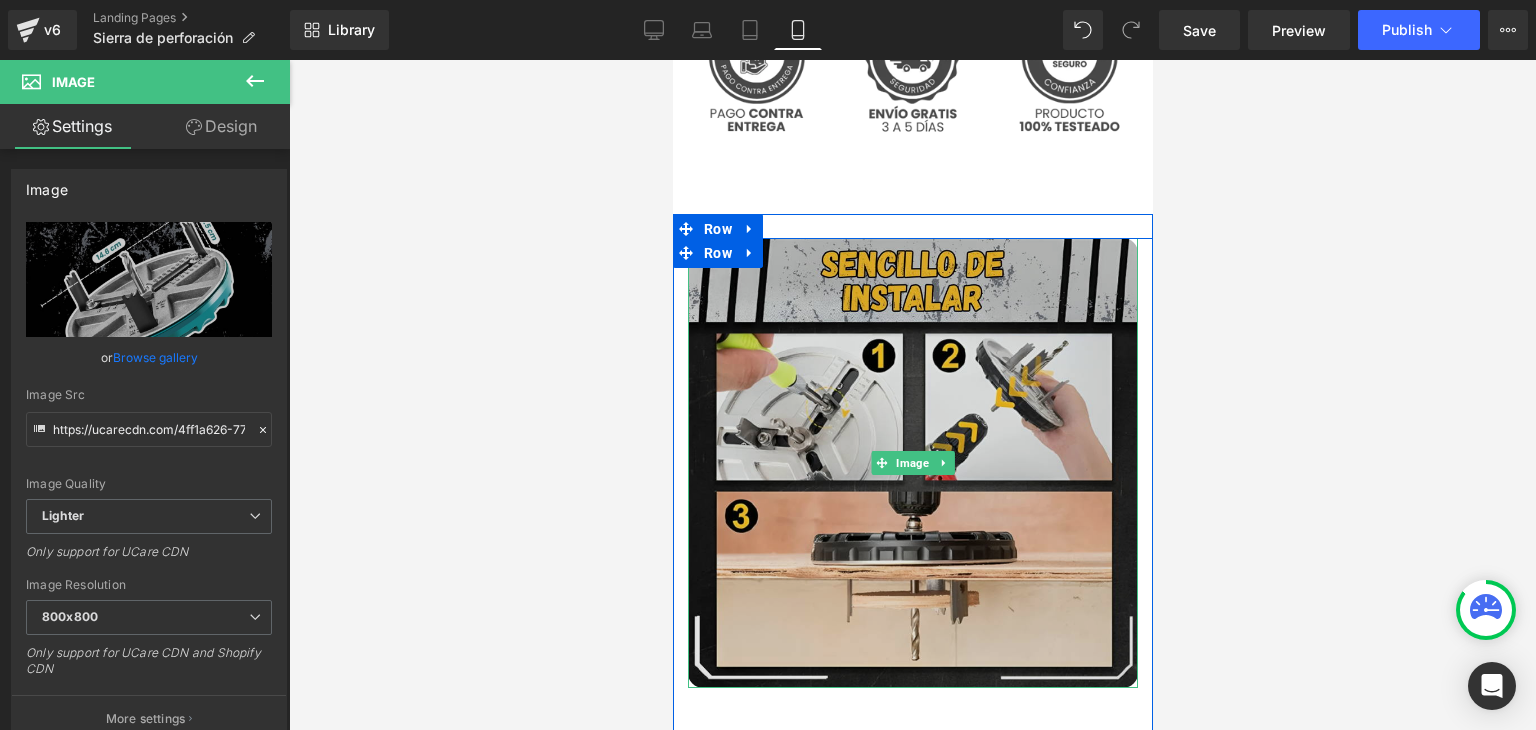 scroll, scrollTop: 5000, scrollLeft: 0, axis: vertical 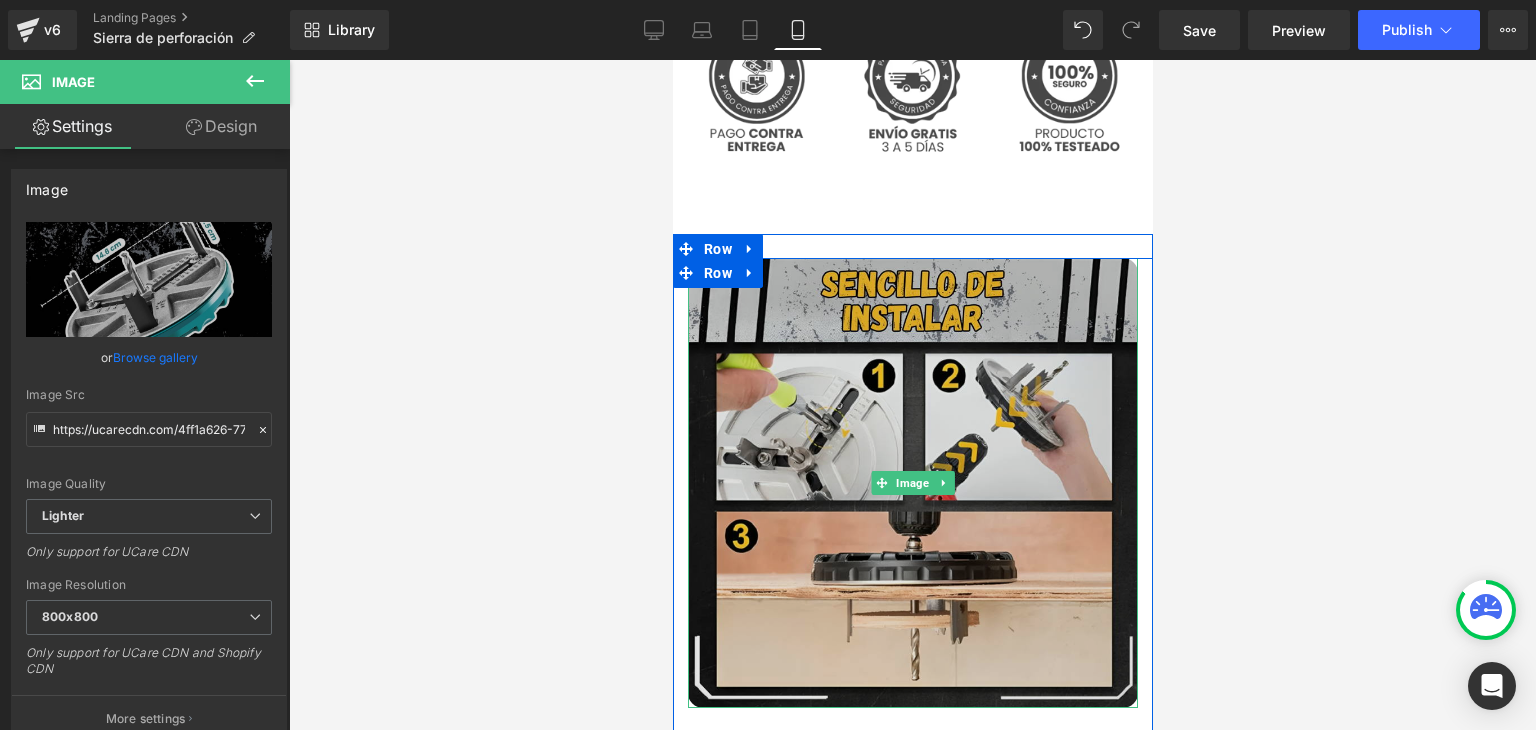 click at bounding box center [912, 483] 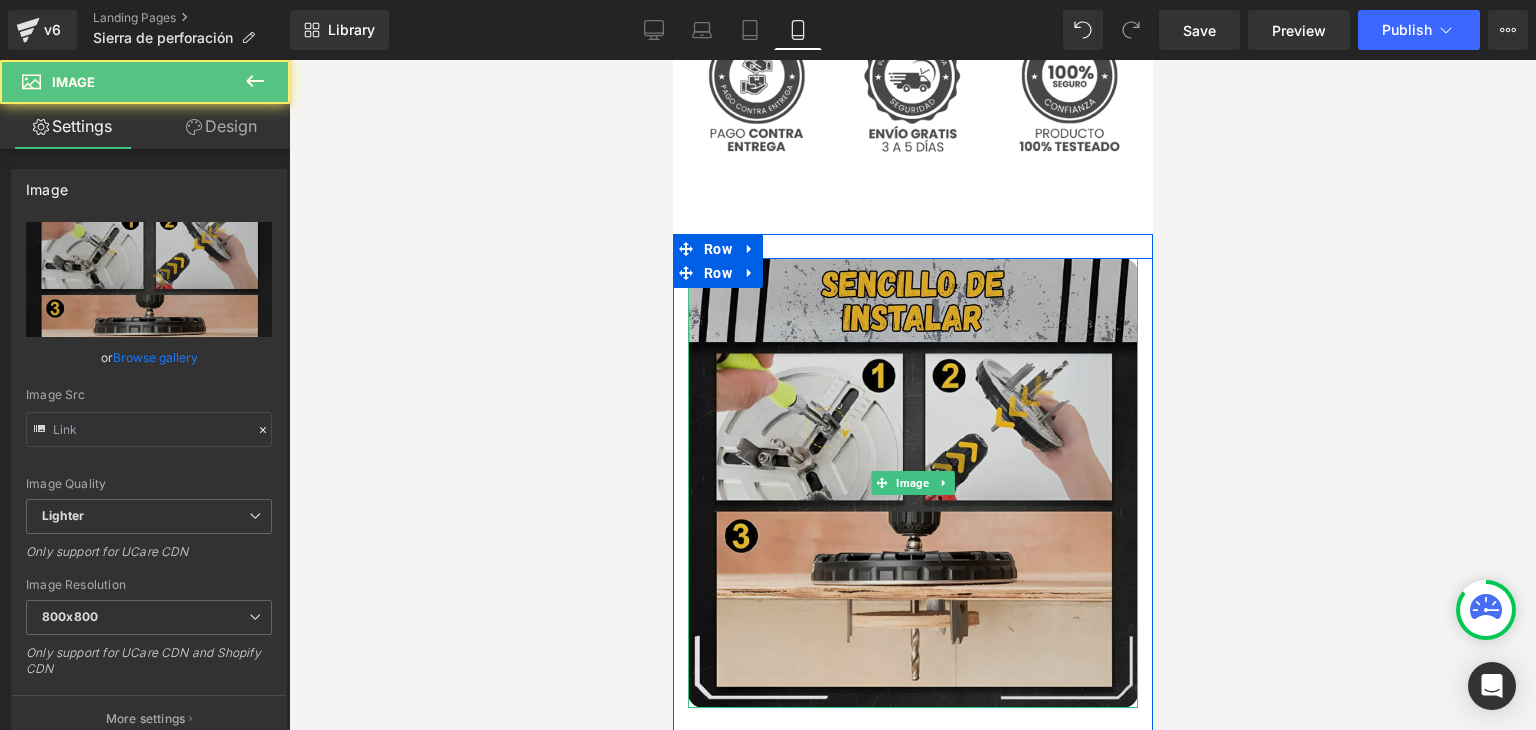 type on "https://ucarecdn.com/fcc4e9c2-a524-4823-9193-c38f4b2a5385/-/format/auto/-/preview/800x800/-/quality/lighter/Imagenes%20landing%204.jpg" 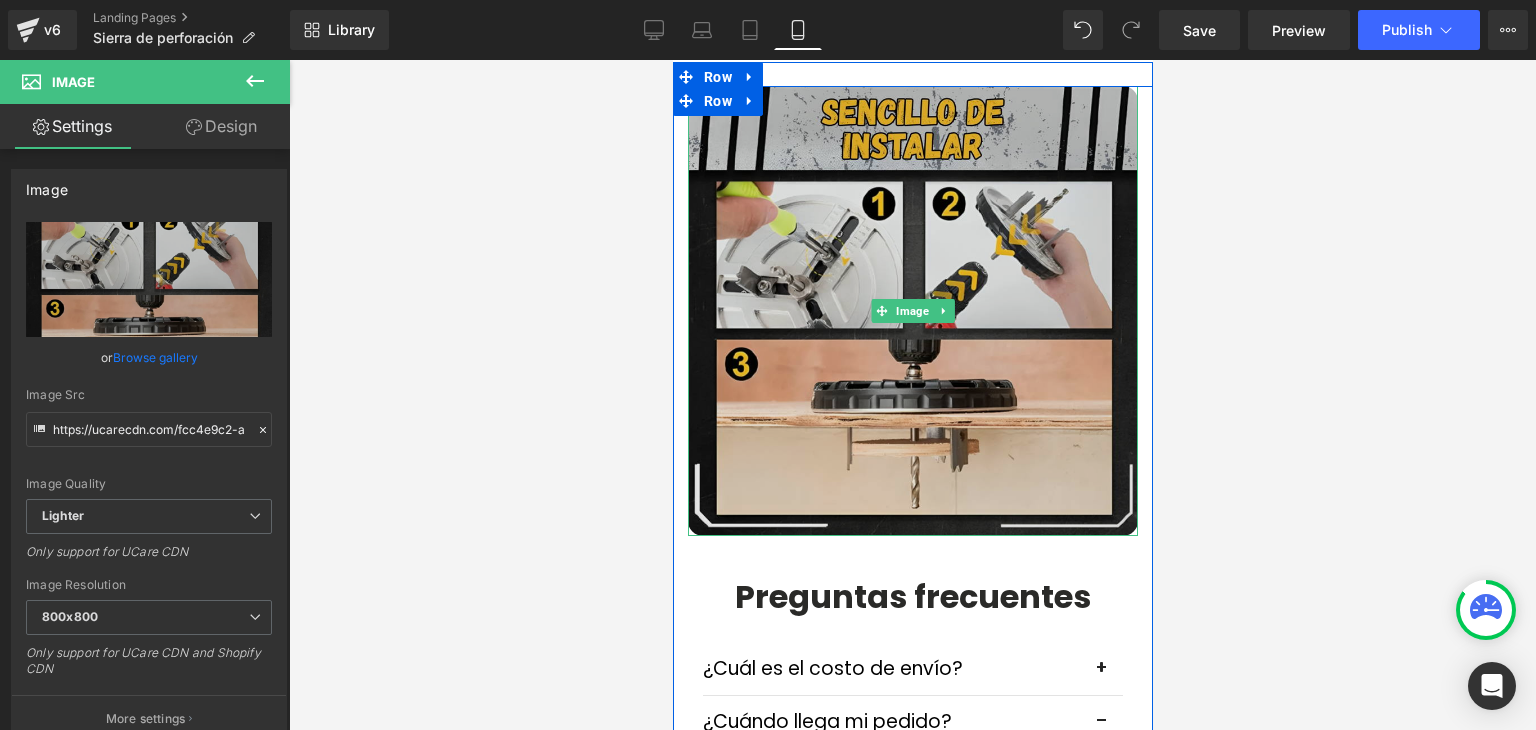 scroll, scrollTop: 5100, scrollLeft: 0, axis: vertical 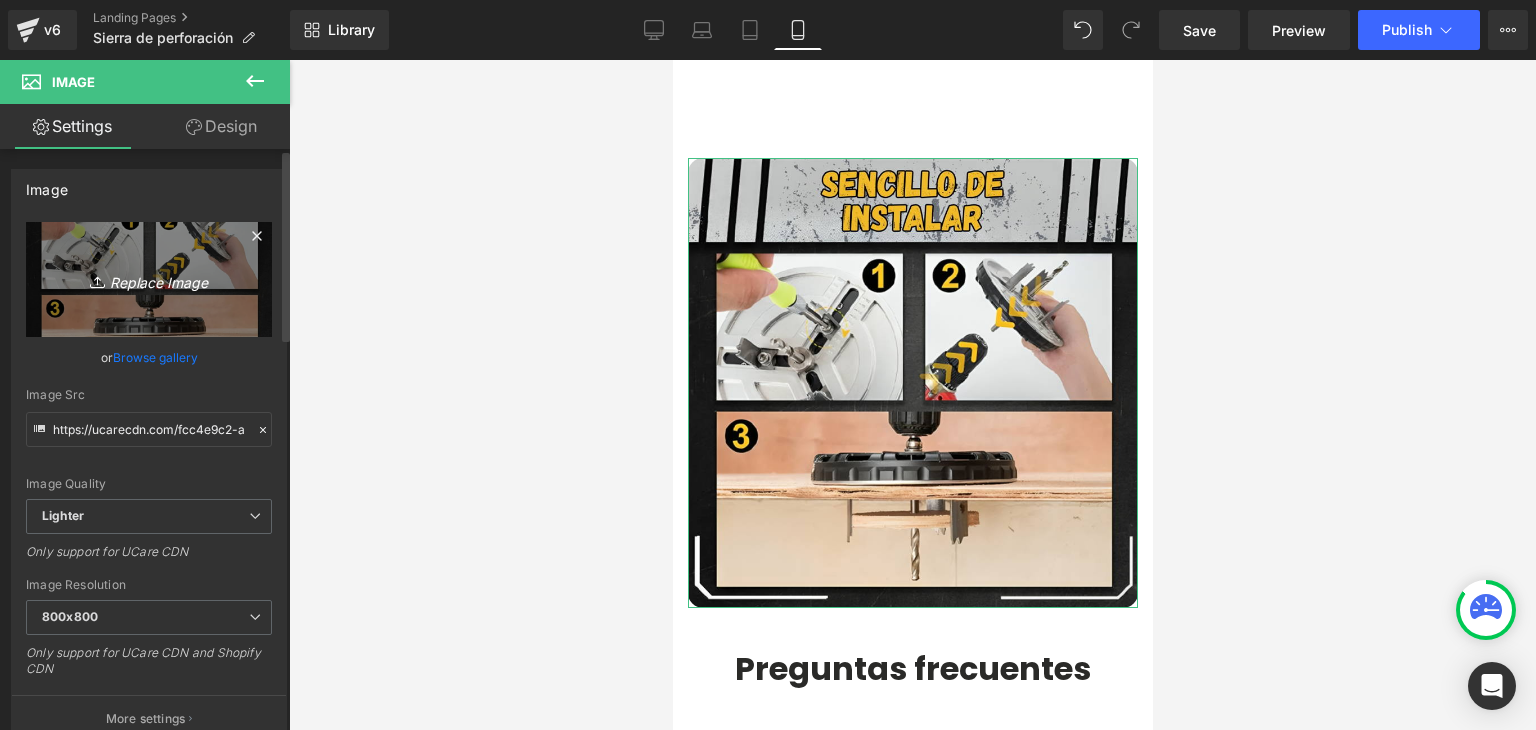 click on "Replace Image" at bounding box center (149, 279) 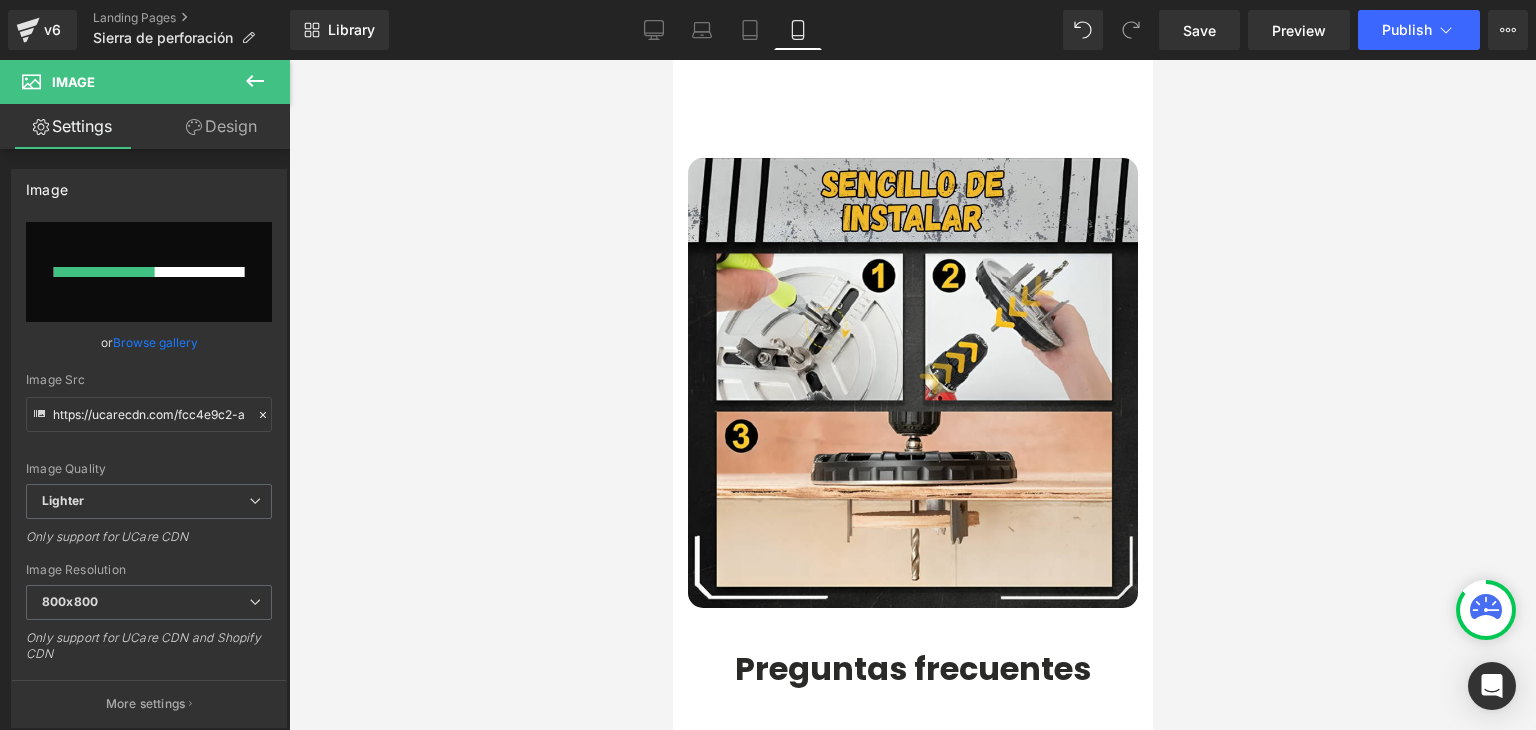 type 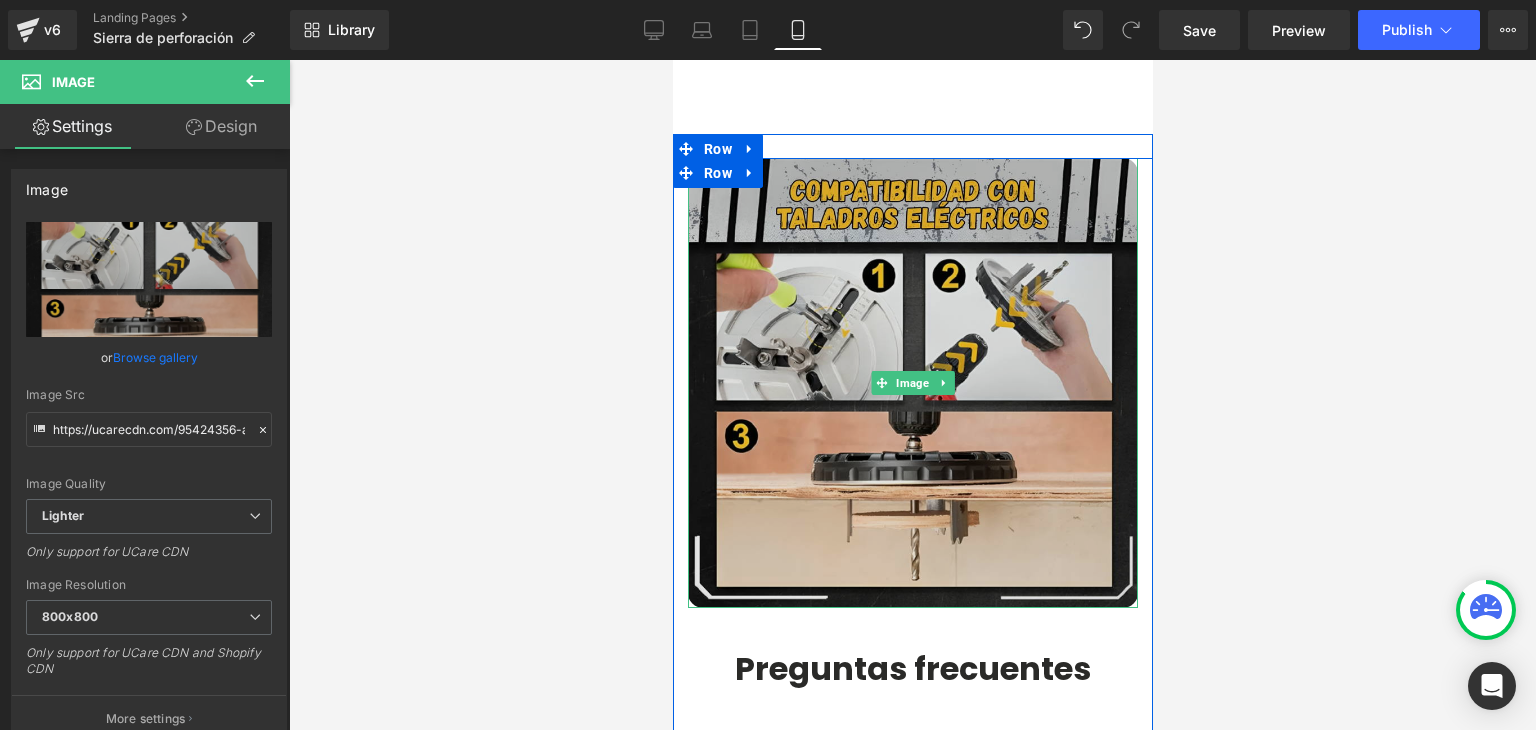 type on "https://ucarecdn.com/95424356-abc8-464d-b211-4c59fc33f967/-/format/auto/-/preview/800x800/-/quality/lighter/5.webp" 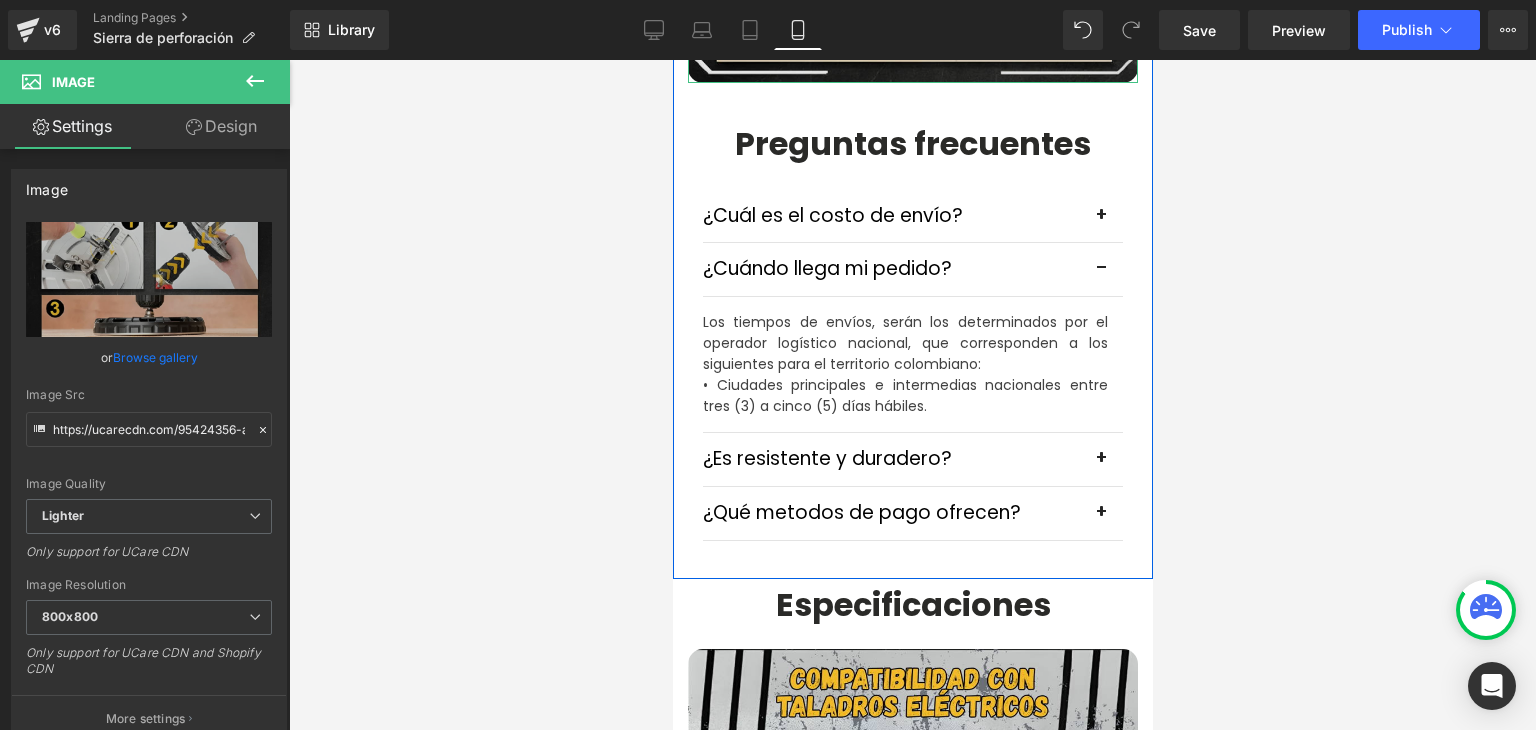 scroll, scrollTop: 5800, scrollLeft: 0, axis: vertical 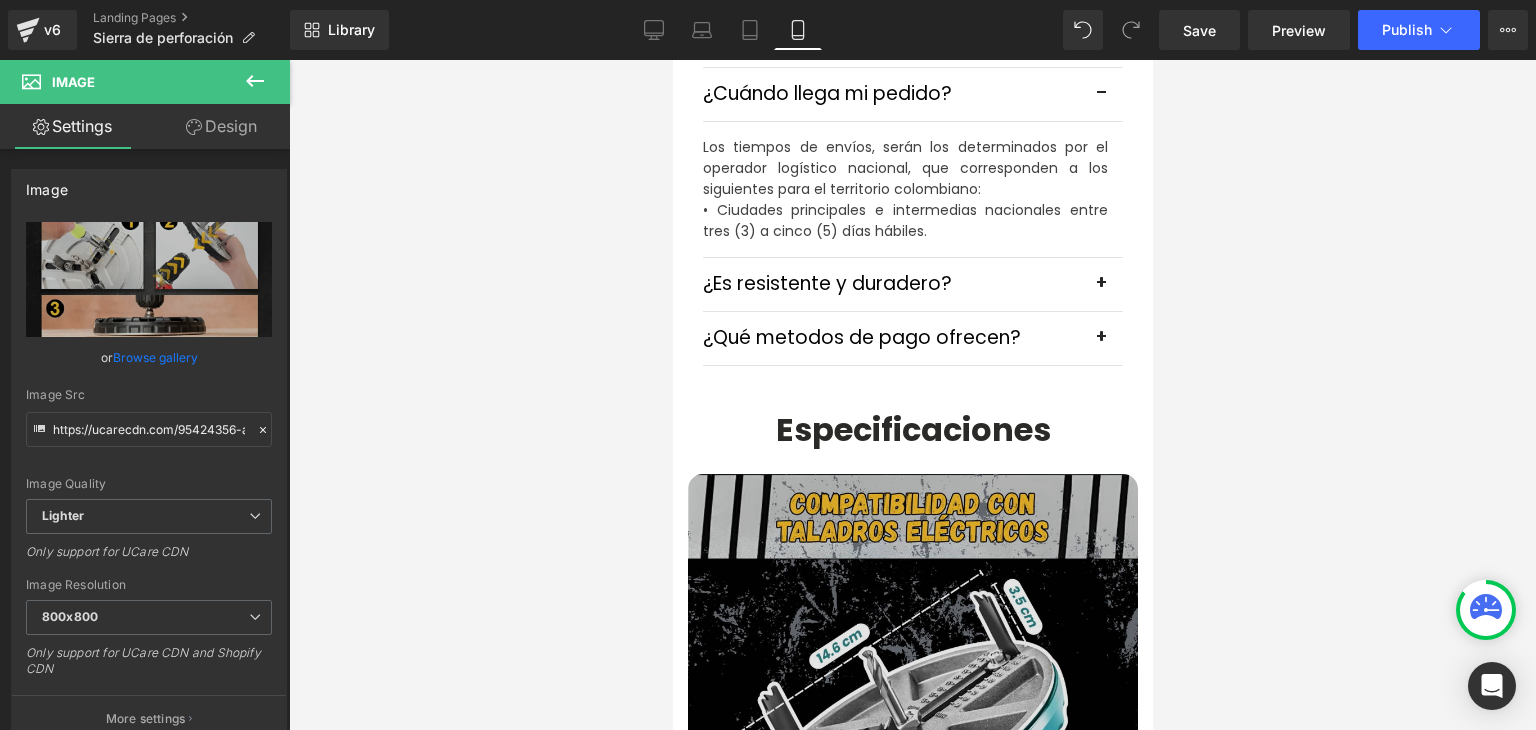 click at bounding box center (912, 699) 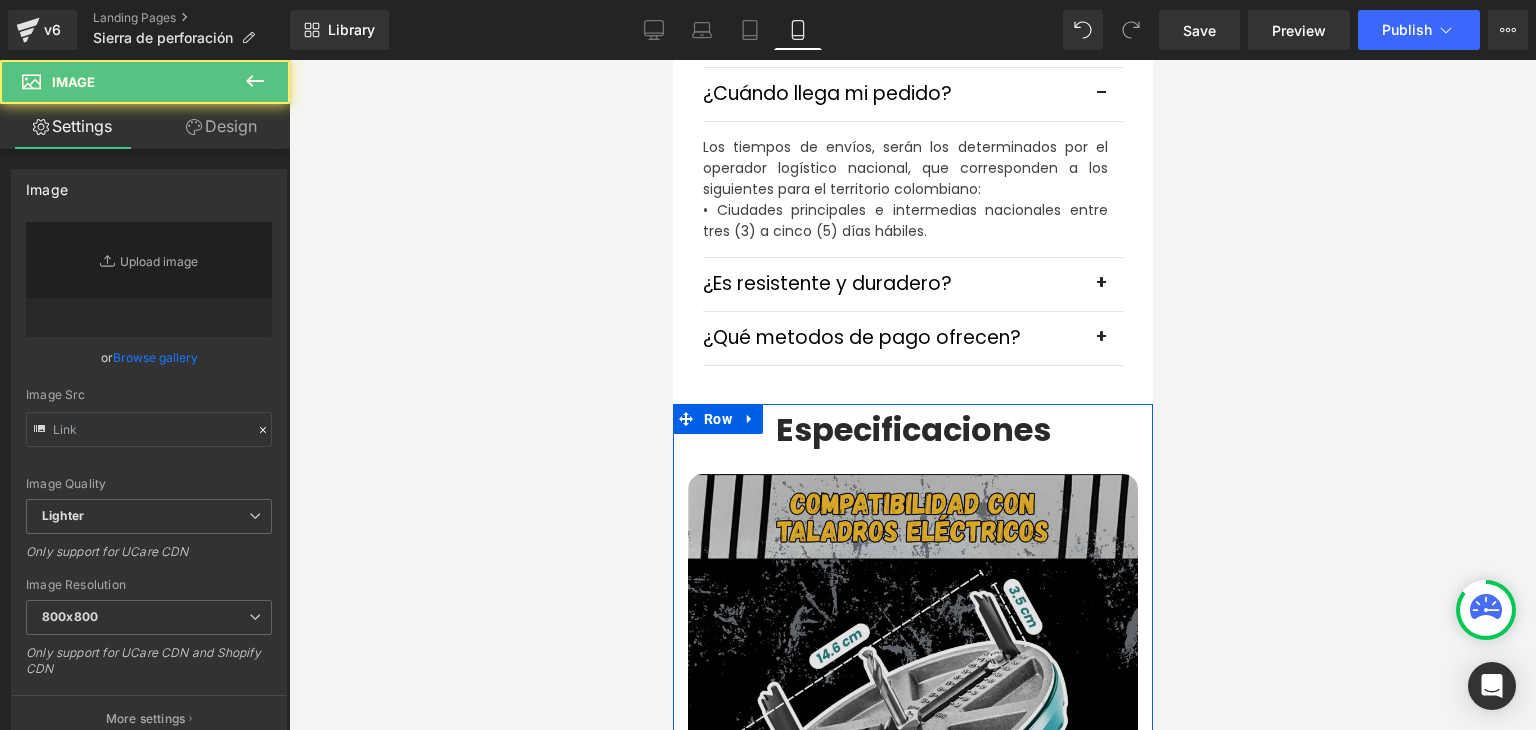 click at bounding box center (912, 699) 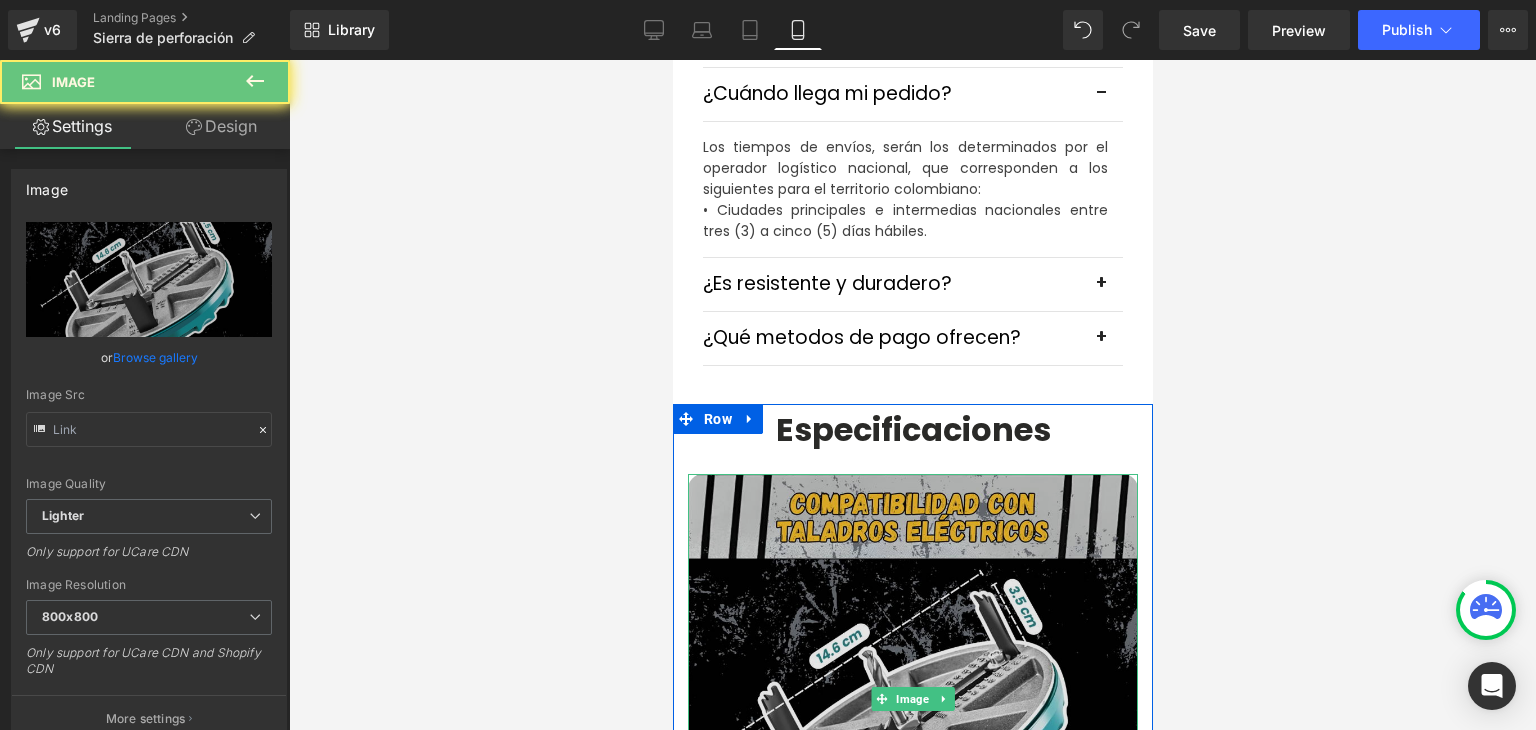 type on "https://ucarecdn.com/4ff1a626-77e5-4904-a7af-7849a8e1d2cd/-/format/auto/-/preview/800x800/-/quality/lighter/6.webp" 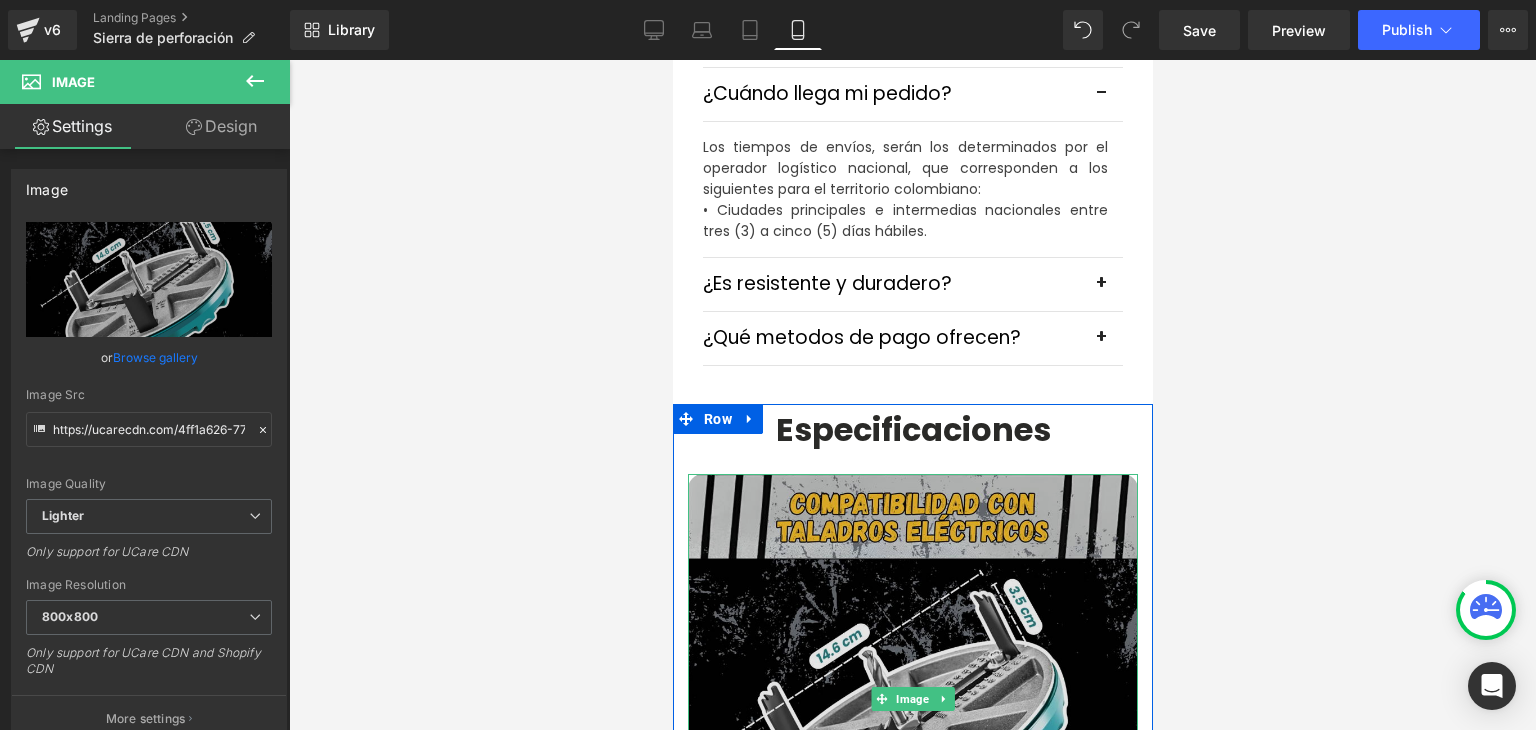 scroll, scrollTop: 6000, scrollLeft: 0, axis: vertical 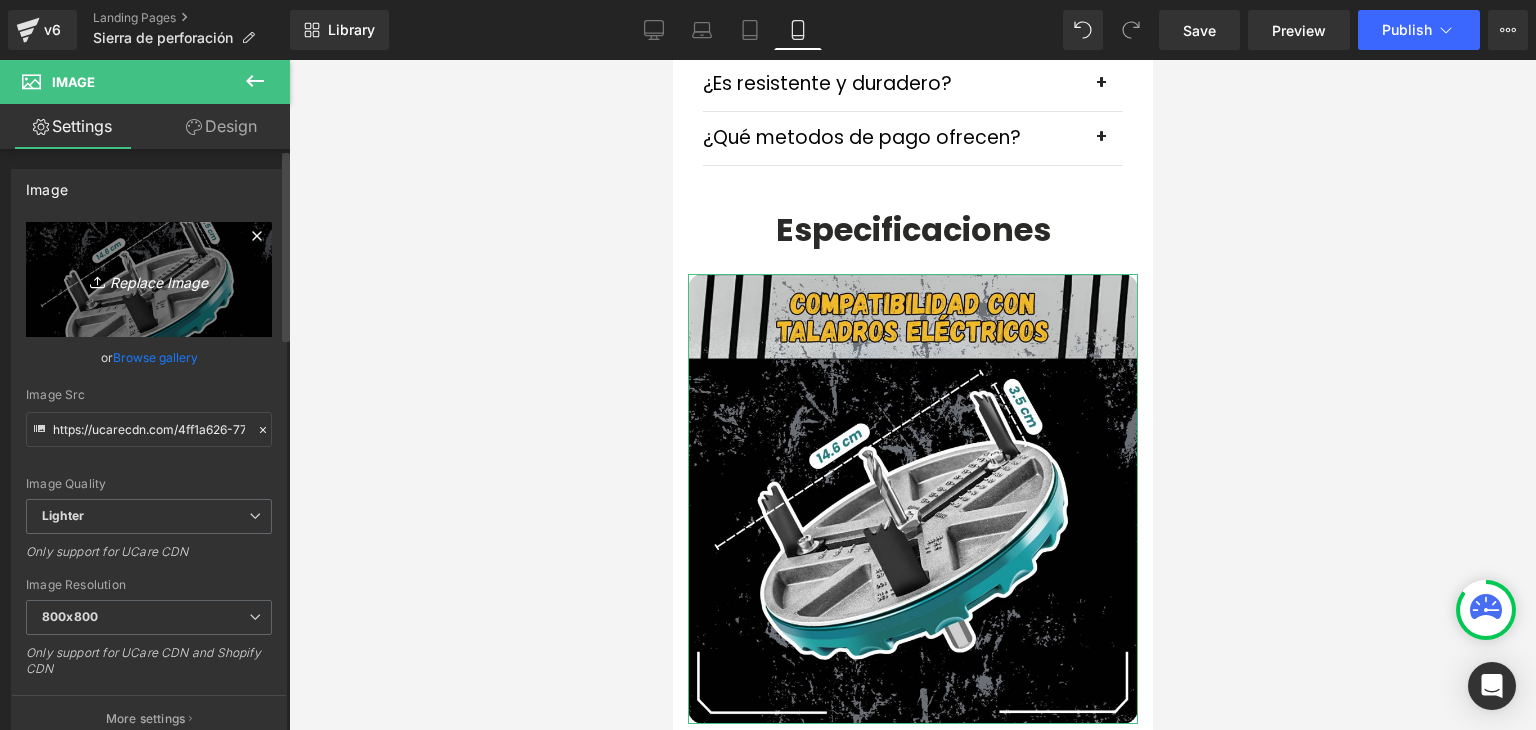click on "Replace Image" at bounding box center (149, 279) 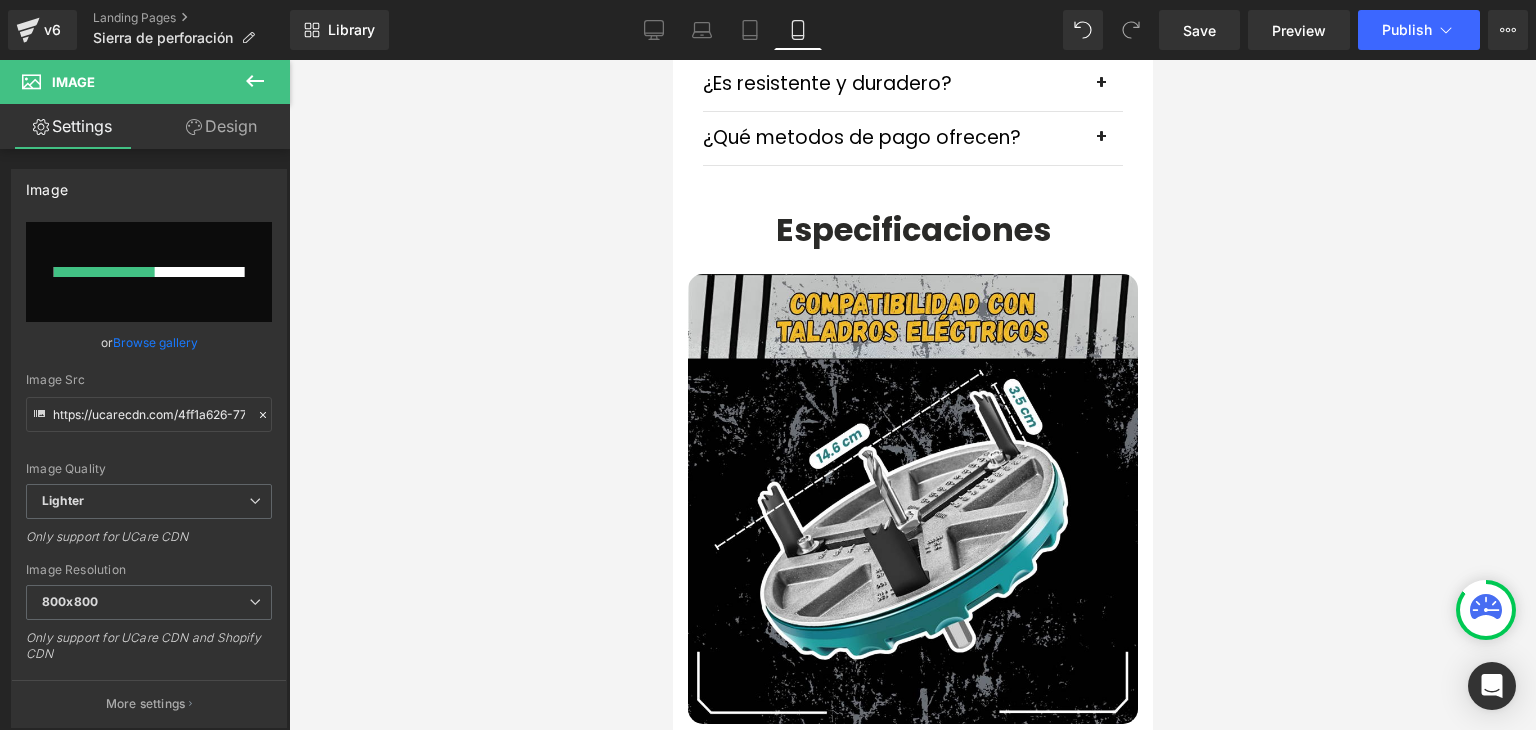 type 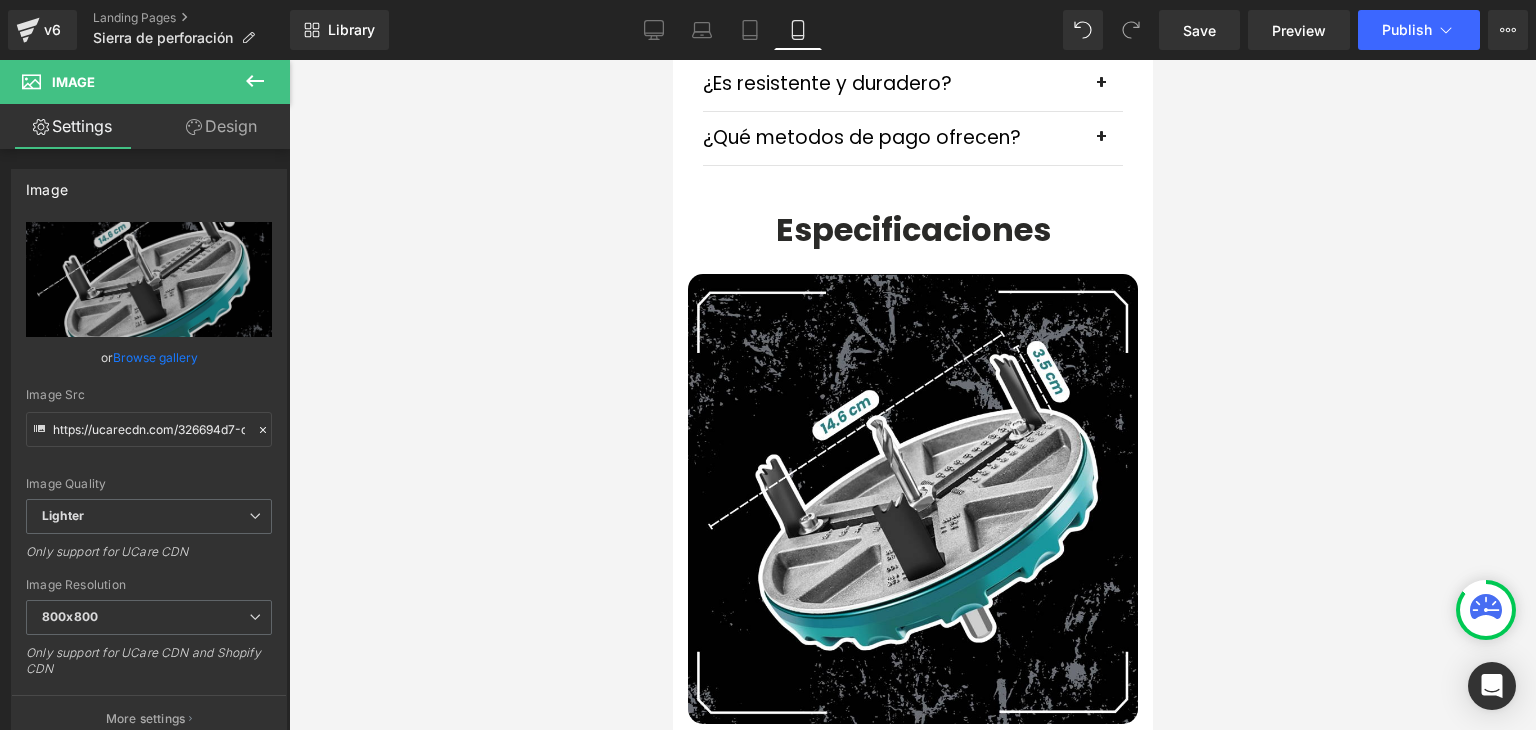 type on "https://ucarecdn.com/326694d7-d83f-486a-bd5c-626b9047d752/-/format/auto/-/preview/800x800/-/quality/lighter/6.webp" 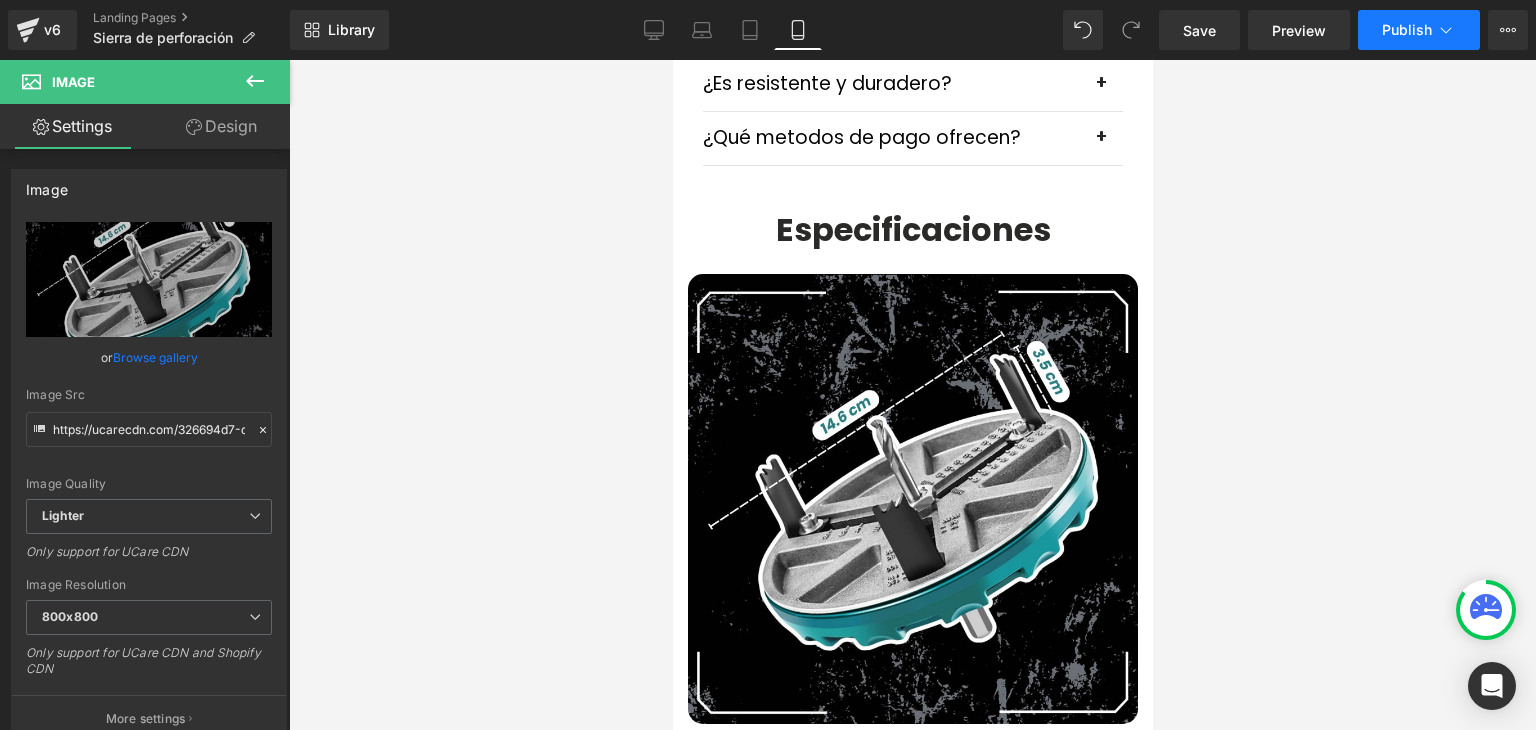 click on "Publish" at bounding box center [1419, 30] 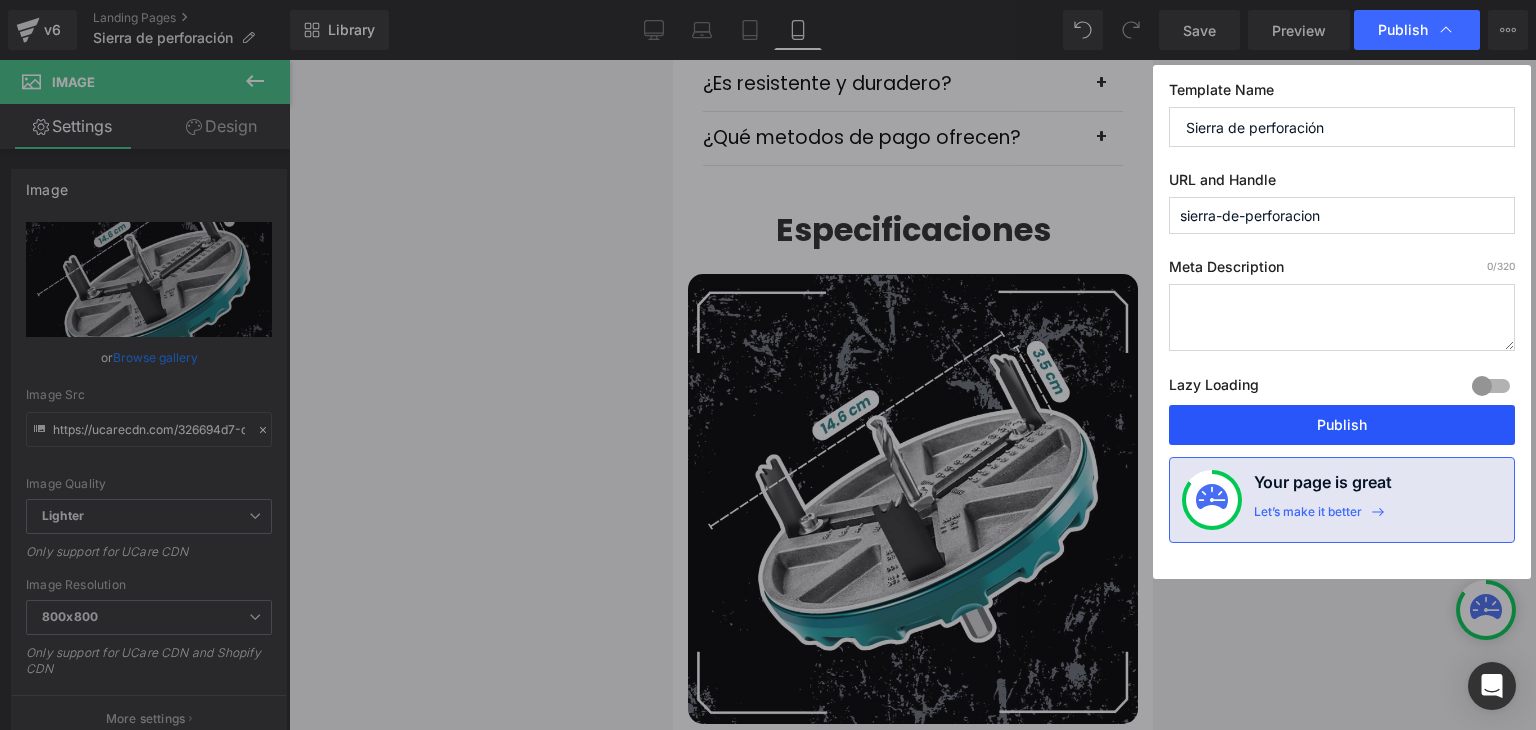click on "Publish" at bounding box center [1342, 425] 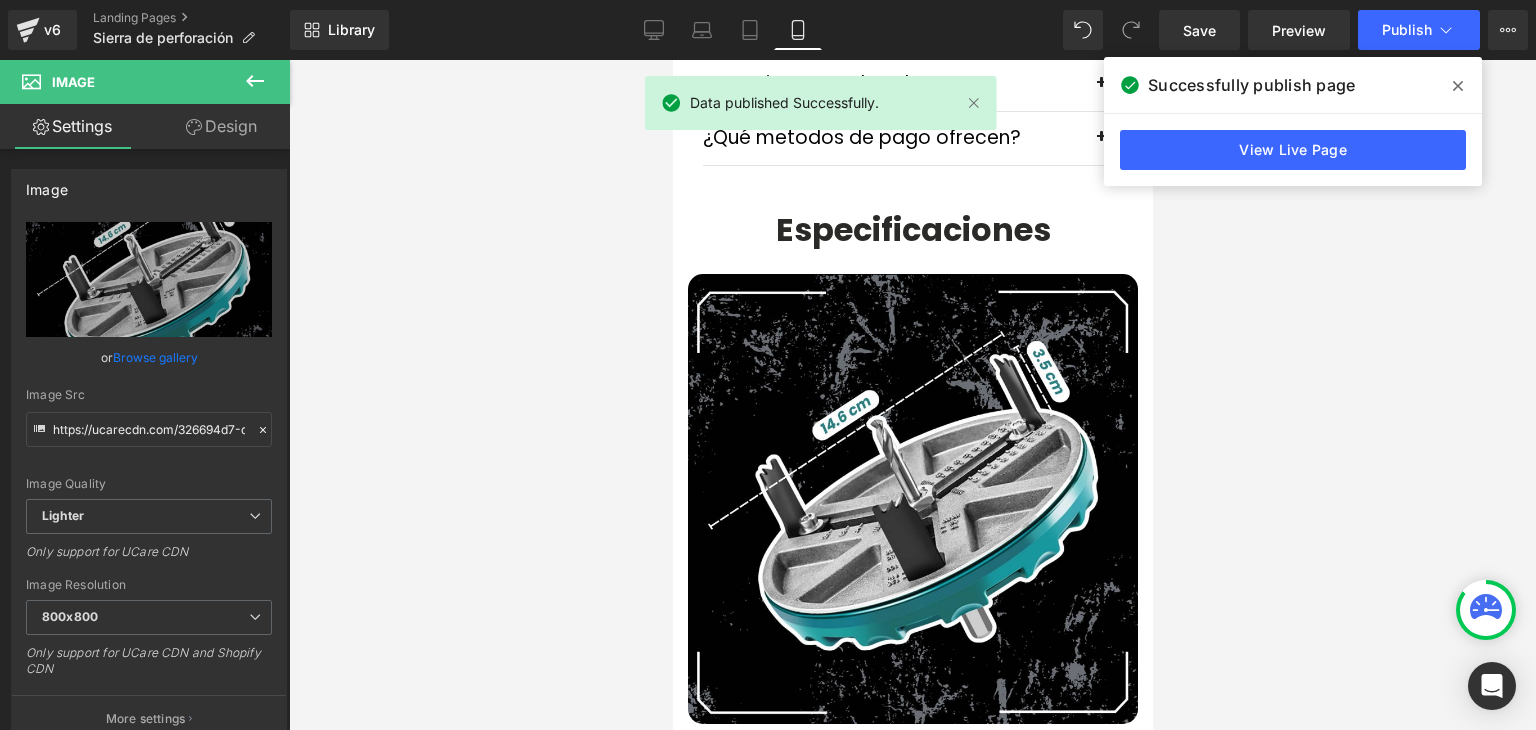 click at bounding box center (1458, 86) 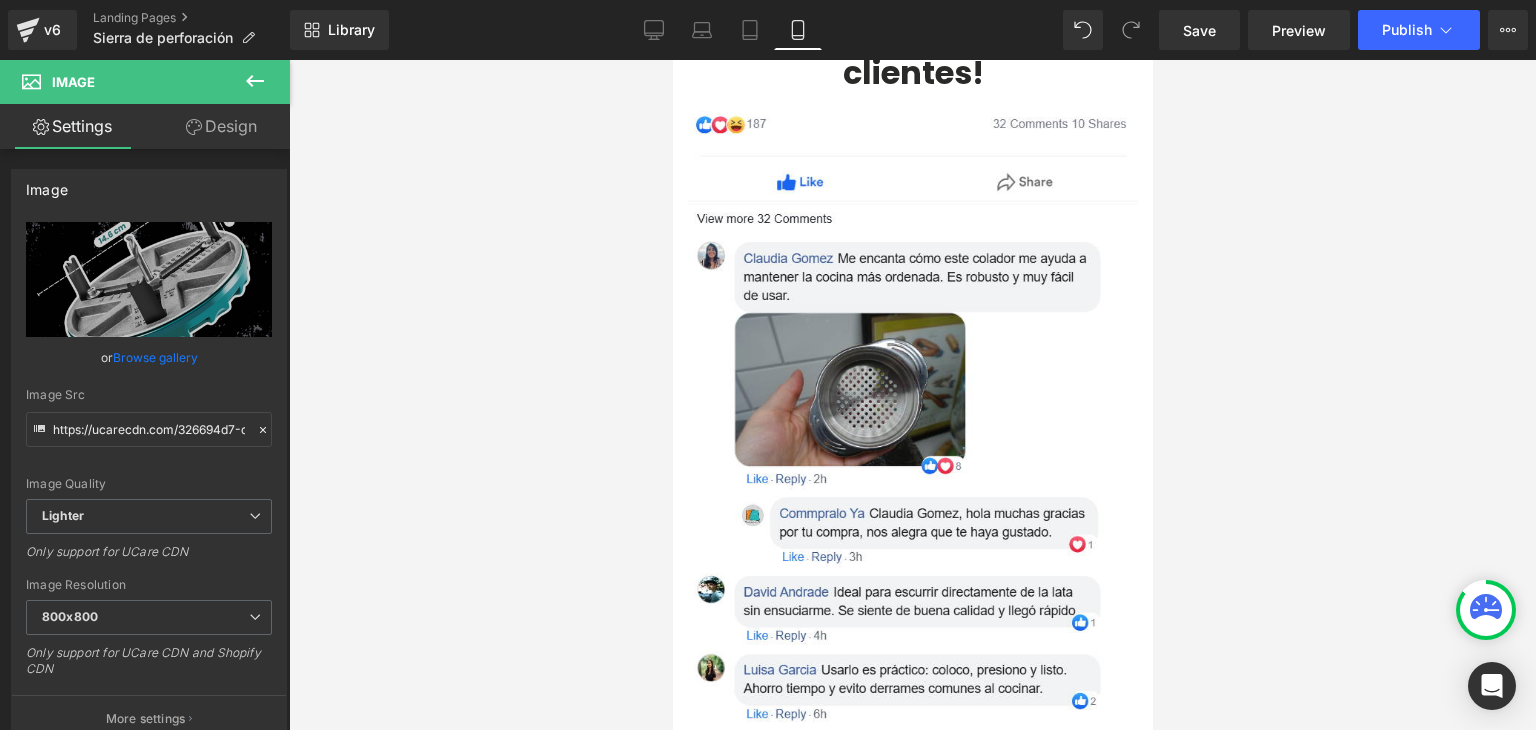 scroll, scrollTop: 7000, scrollLeft: 0, axis: vertical 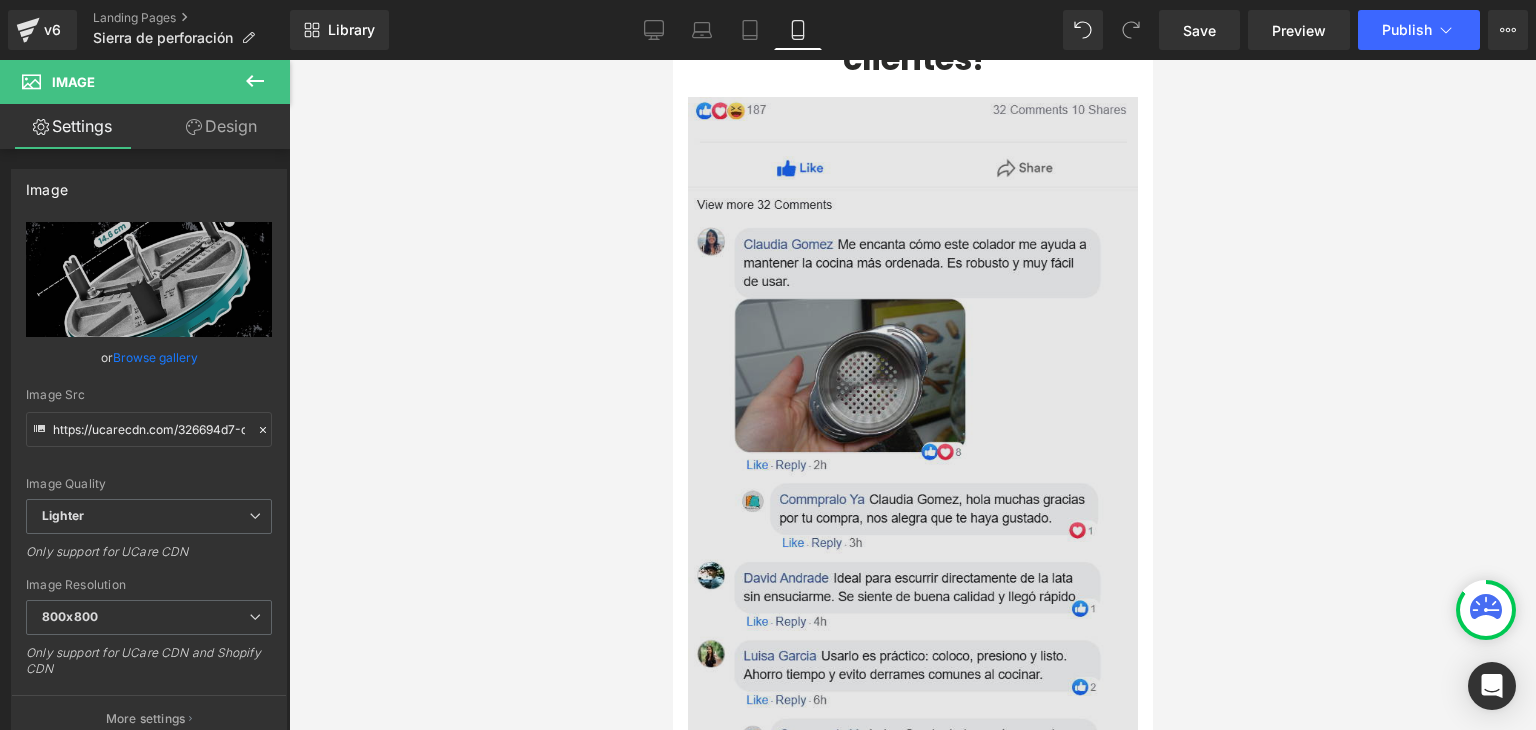 click at bounding box center [912, 462] 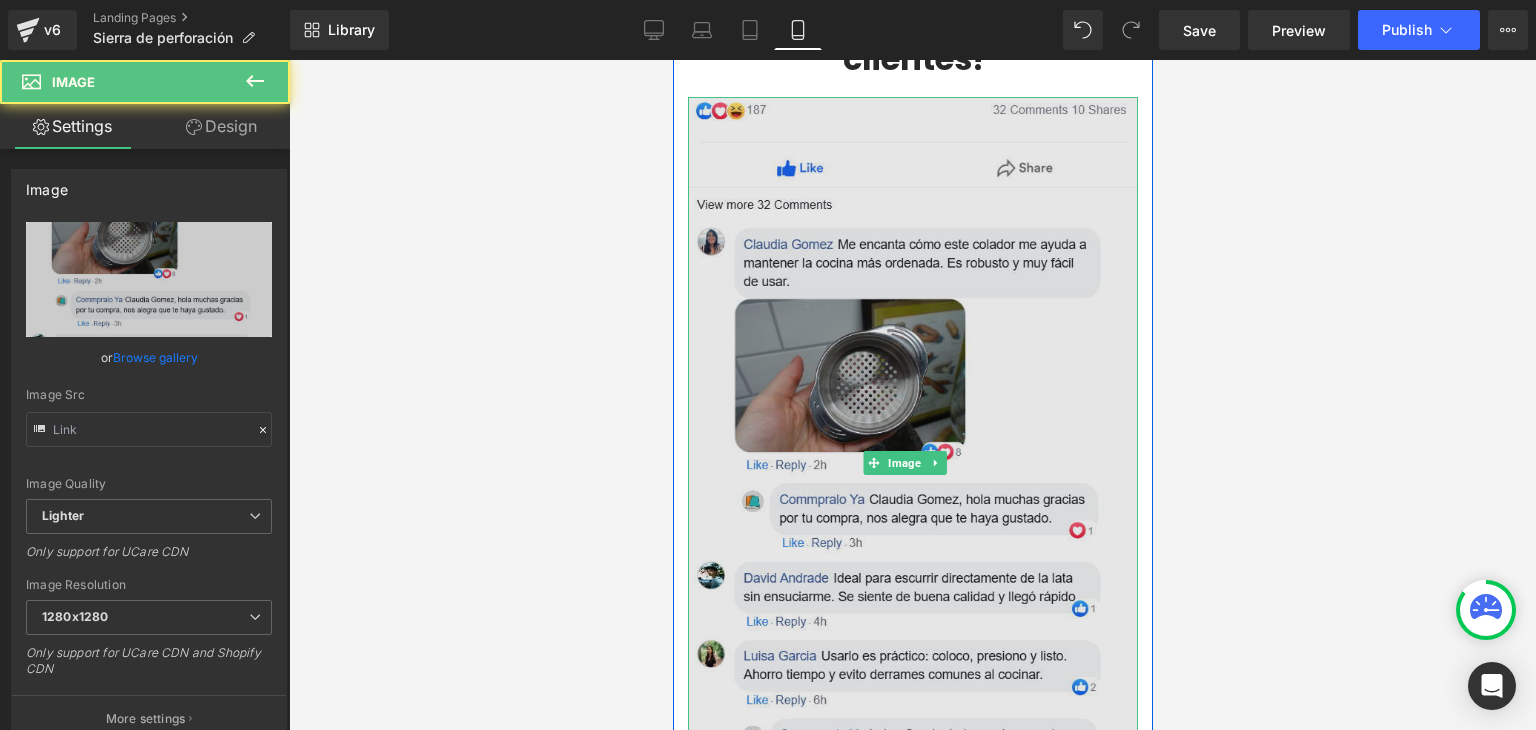 type on "https://ucarecdn.com/350c66f0-6f17-4ce4-b53e-9f4d5bbf1397/-/format/auto/-/preview/1280x1280/-/quality/lighter/zeoob.com_tm9k8tn5s6_photo.webp" 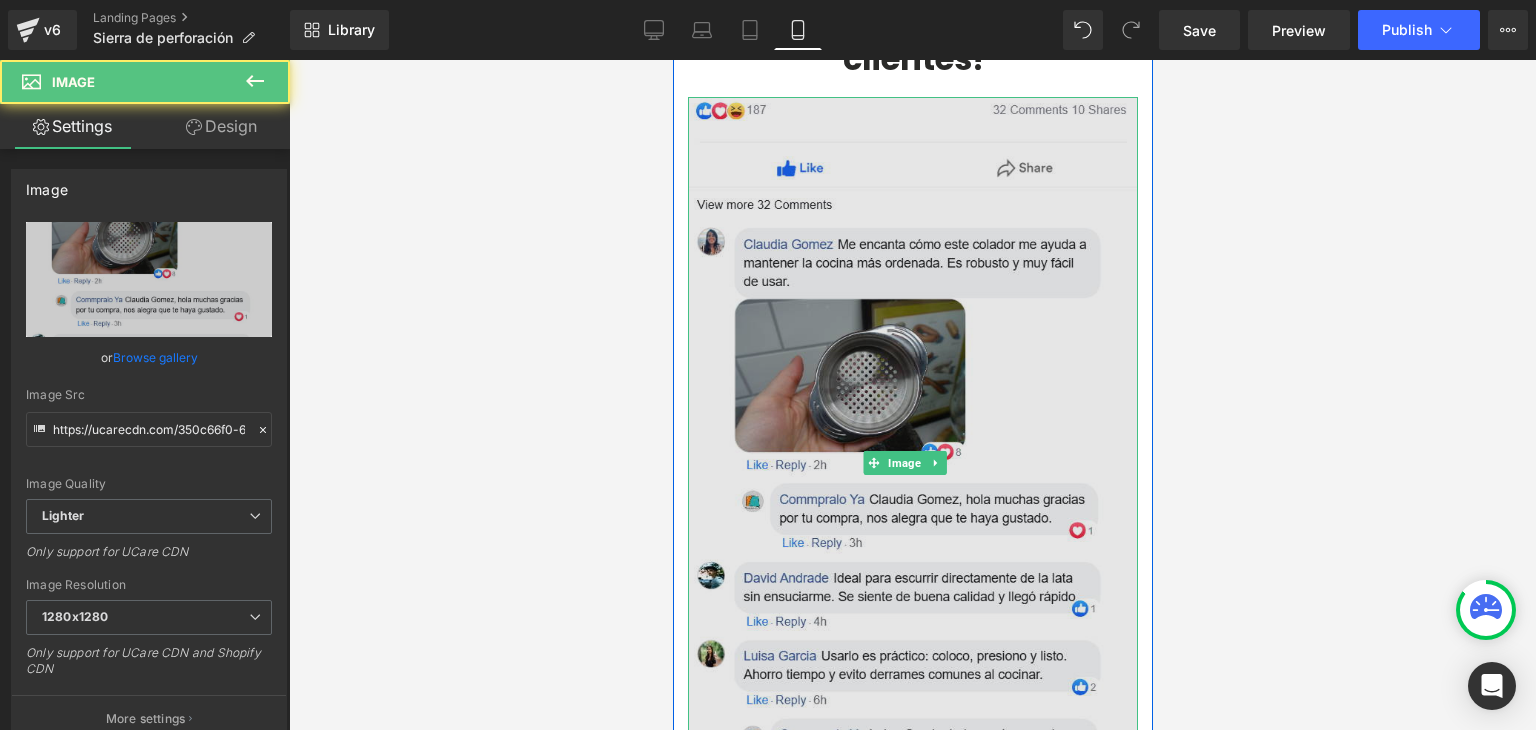 click at bounding box center (912, 462) 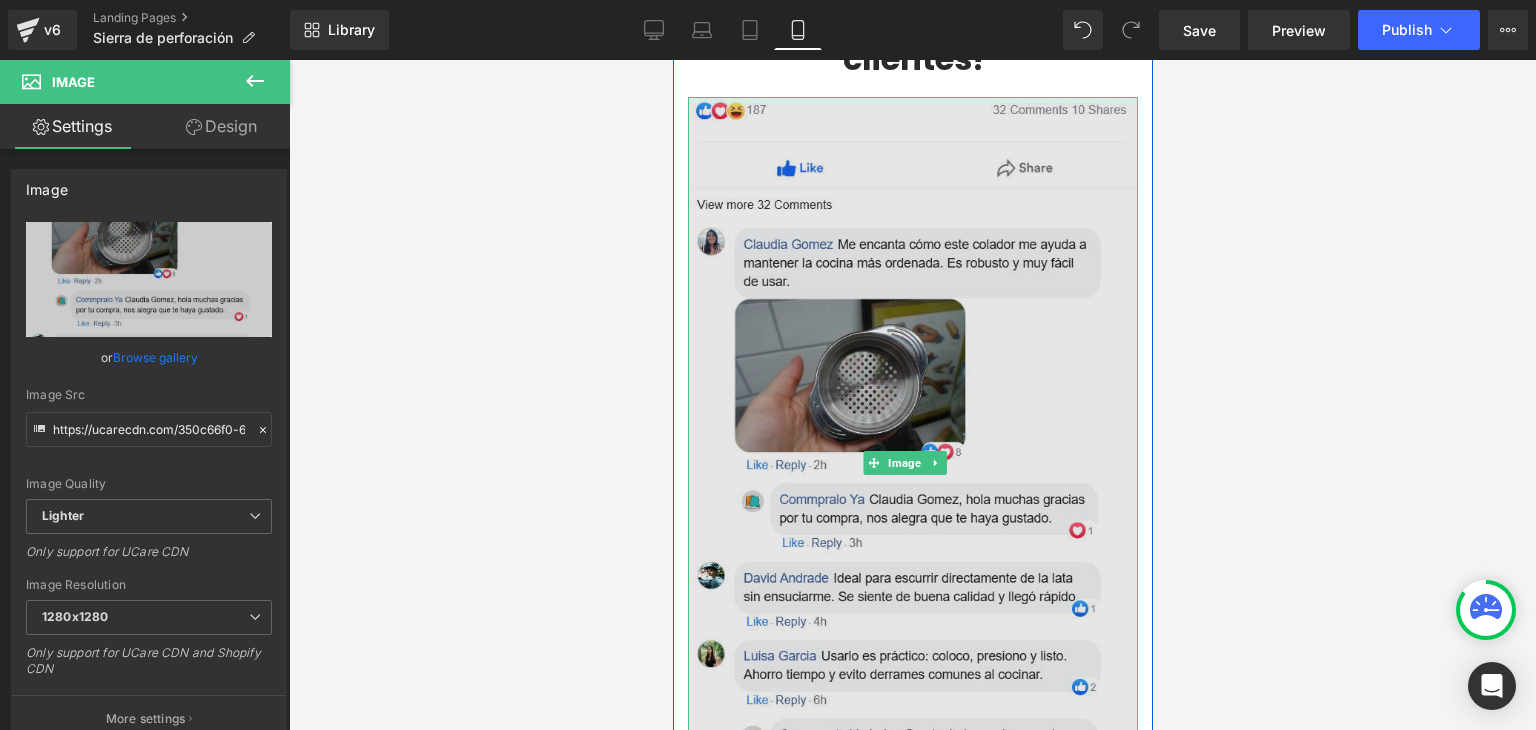 click at bounding box center [912, 462] 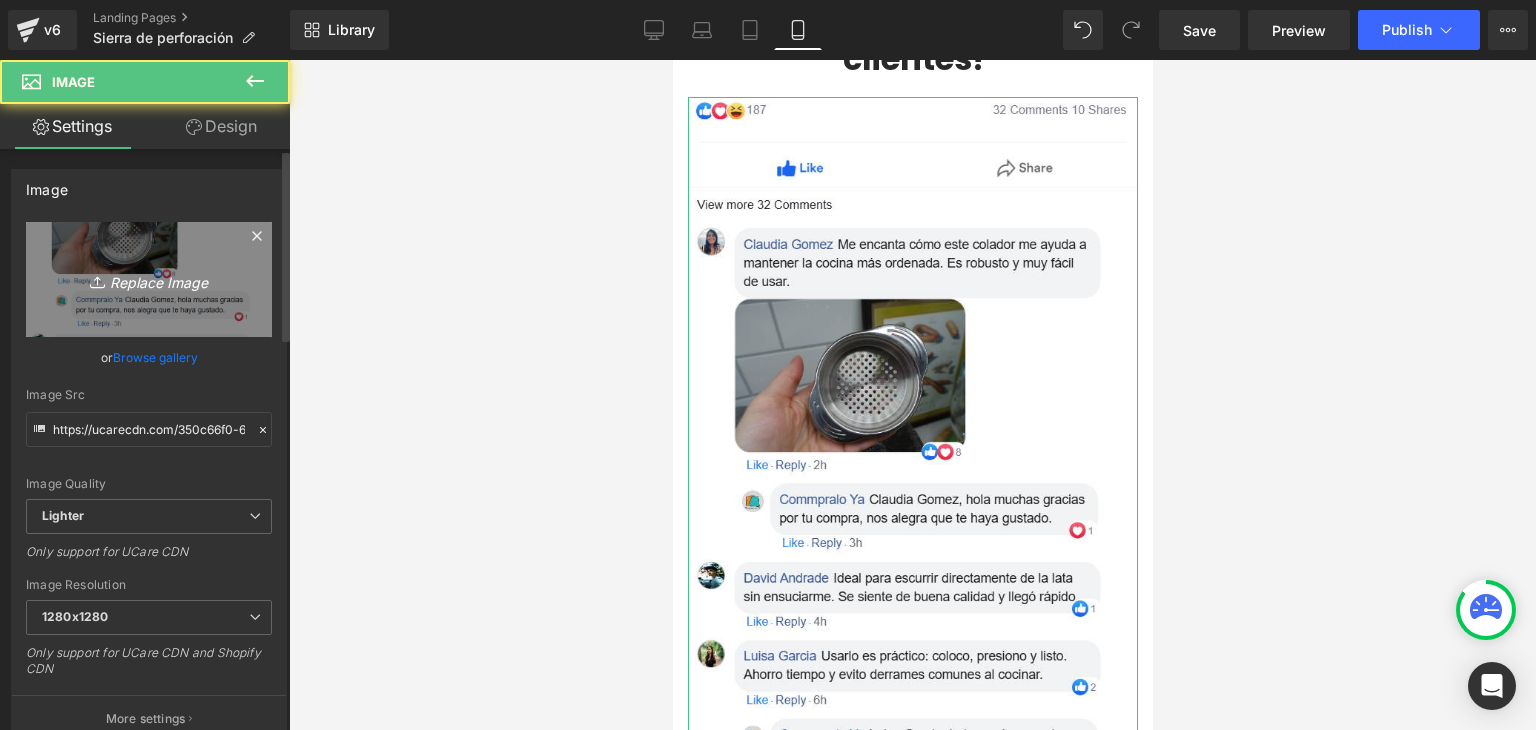 click on "Replace Image" at bounding box center [149, 279] 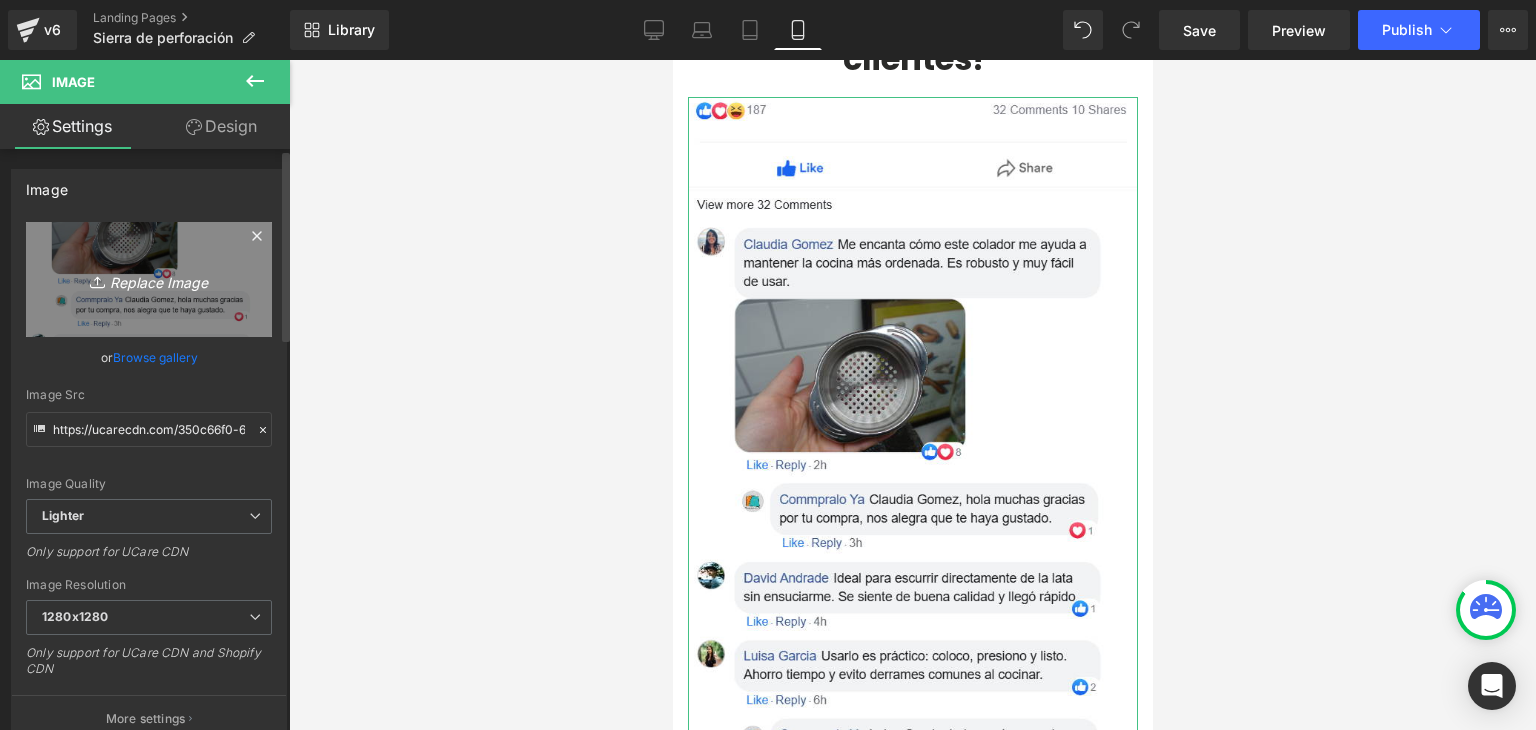 type on "C:\fakepath\zeoob.com_jukeg3gqwv_photo.webp" 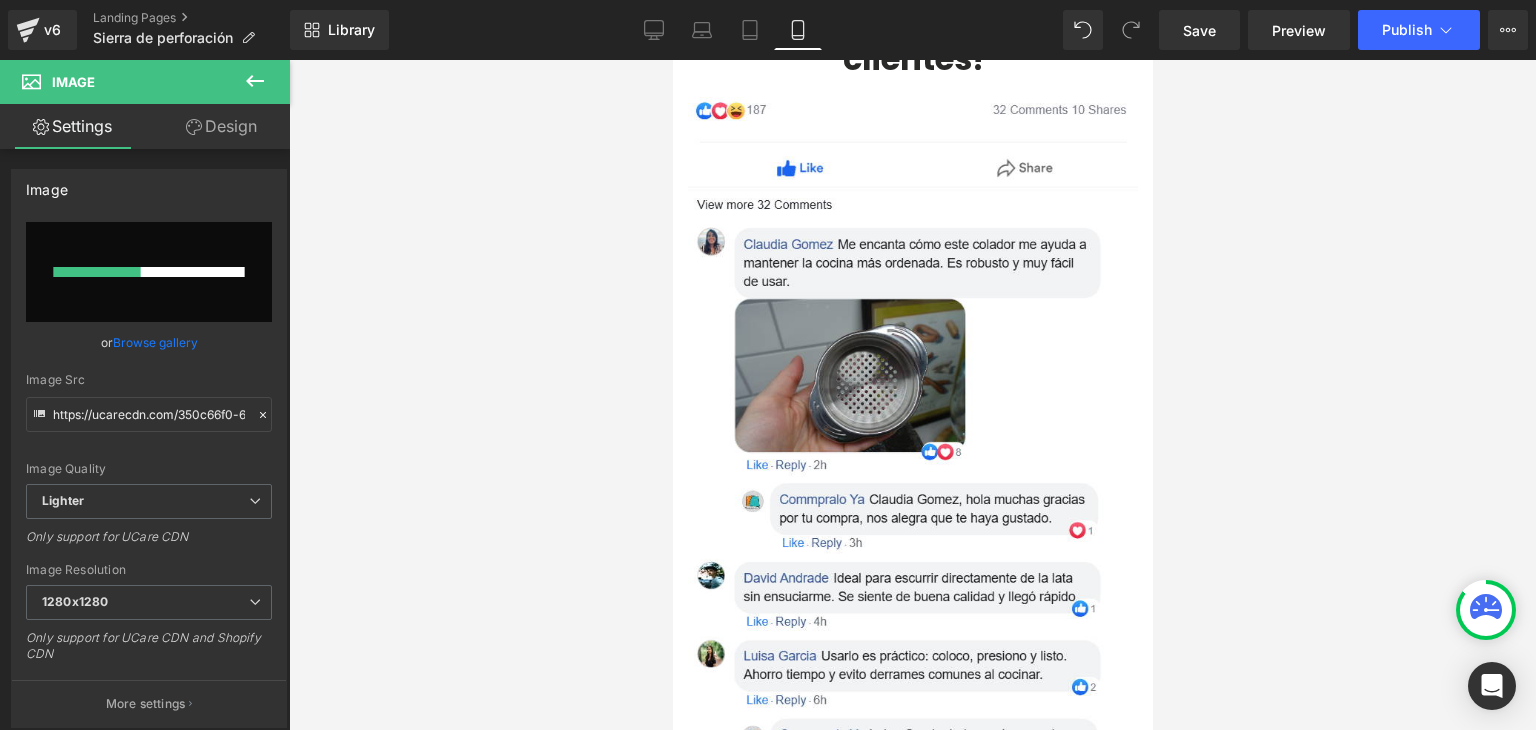 type 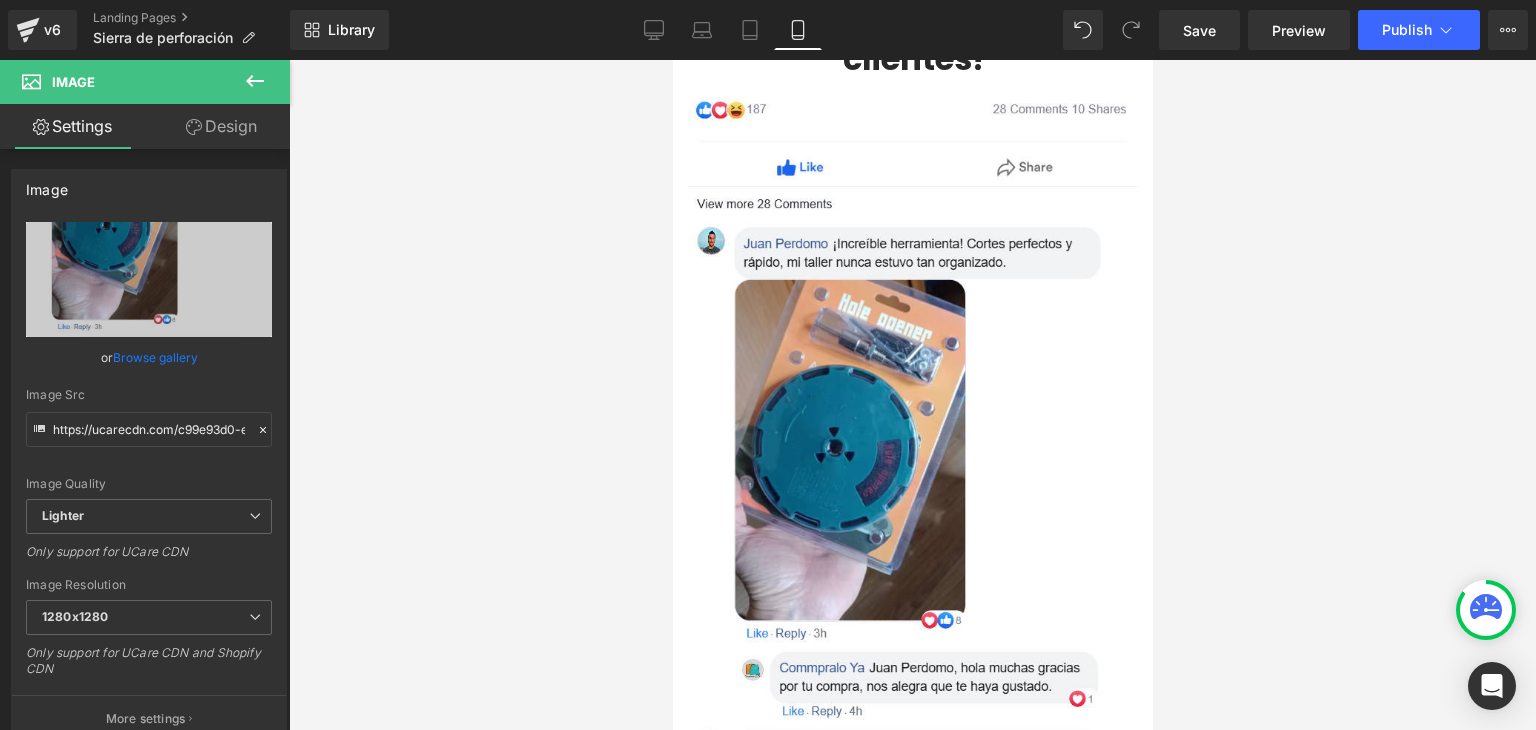 type on "https://ucarecdn.com/c99e93d0-e74a-4914-a204-3de4607330fb/-/format/auto/-/preview/1280x1280/-/quality/lighter/zeoob.com_jukeg3gqwv_photo.webp" 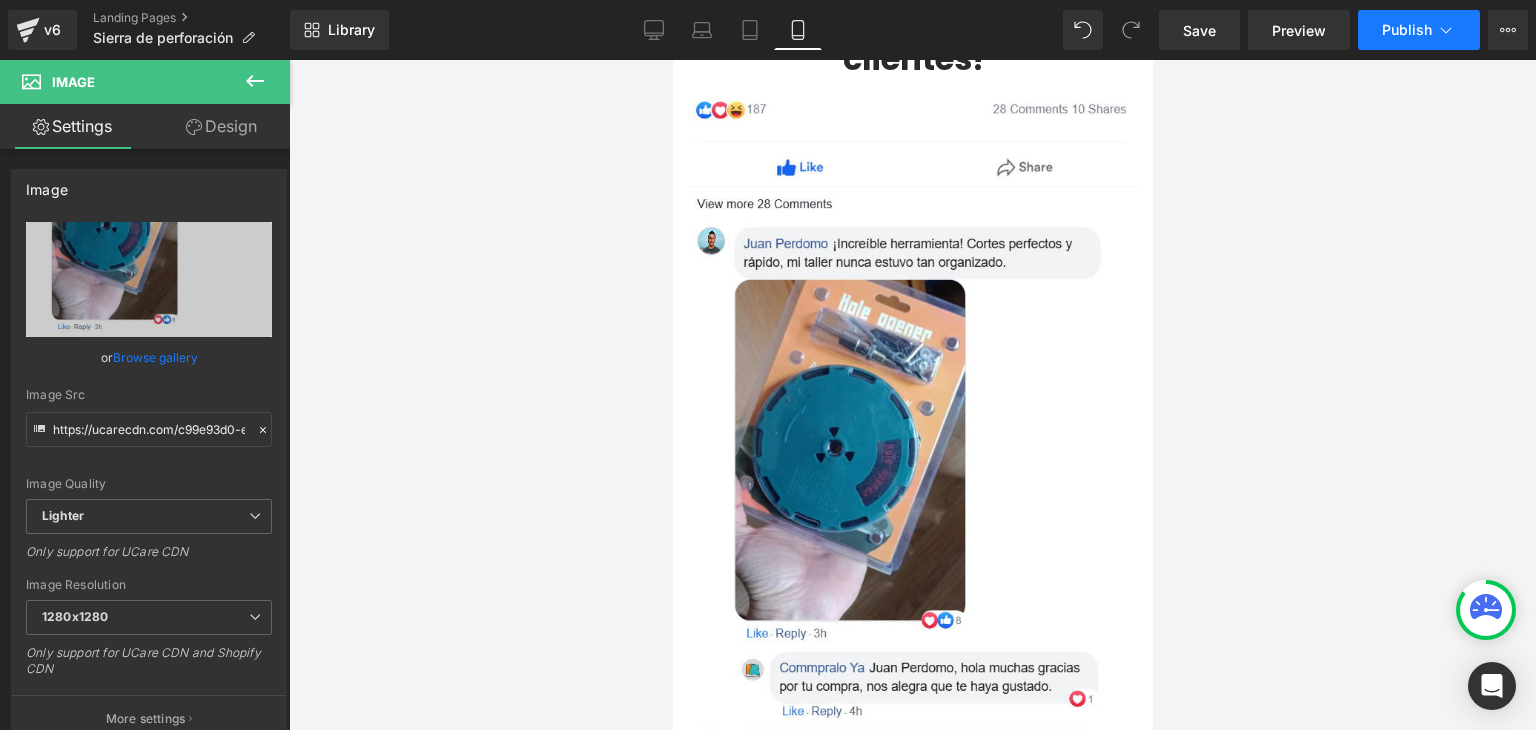 click on "Publish" at bounding box center (1407, 30) 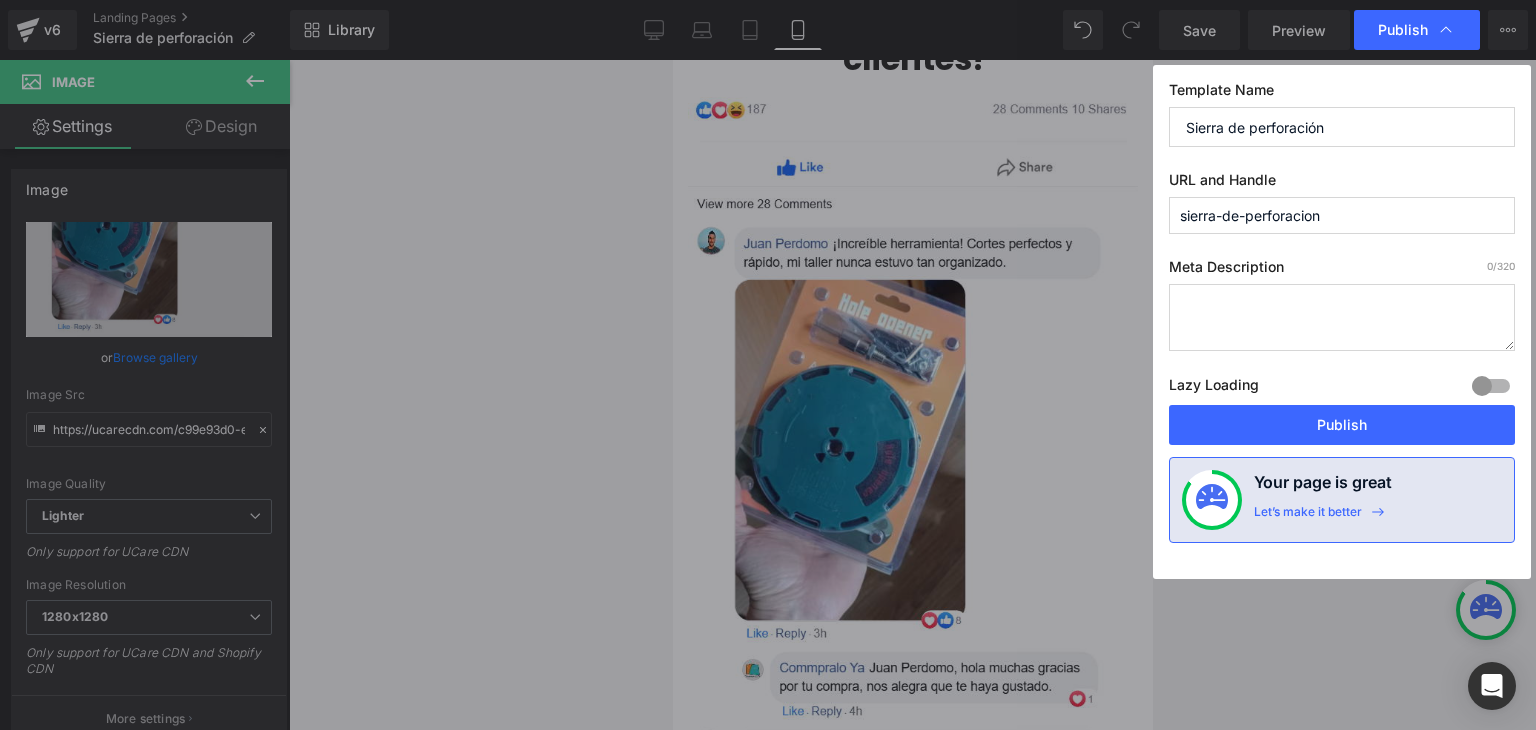drag, startPoint x: 1298, startPoint y: 420, endPoint x: 1196, endPoint y: 437, distance: 103.40696 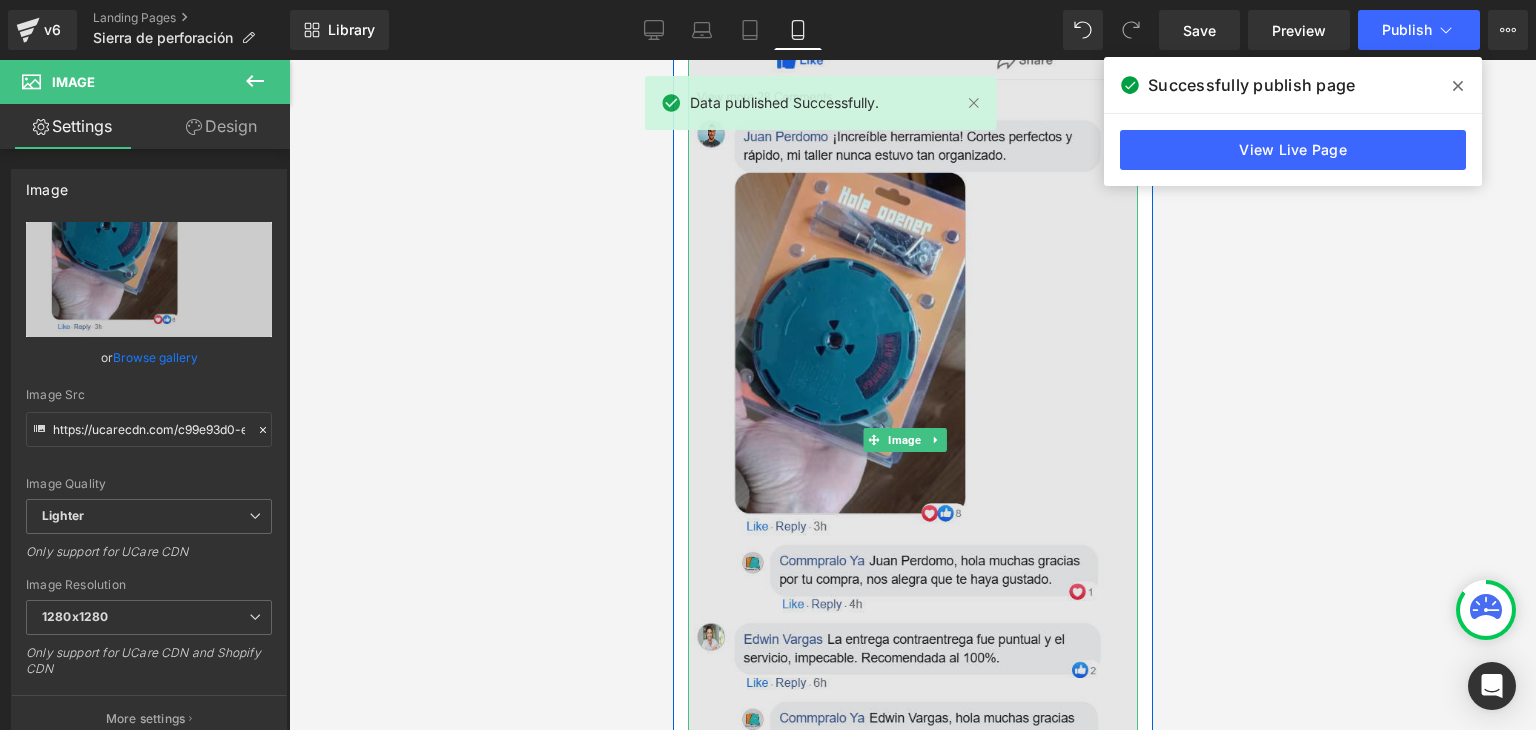 scroll, scrollTop: 7100, scrollLeft: 0, axis: vertical 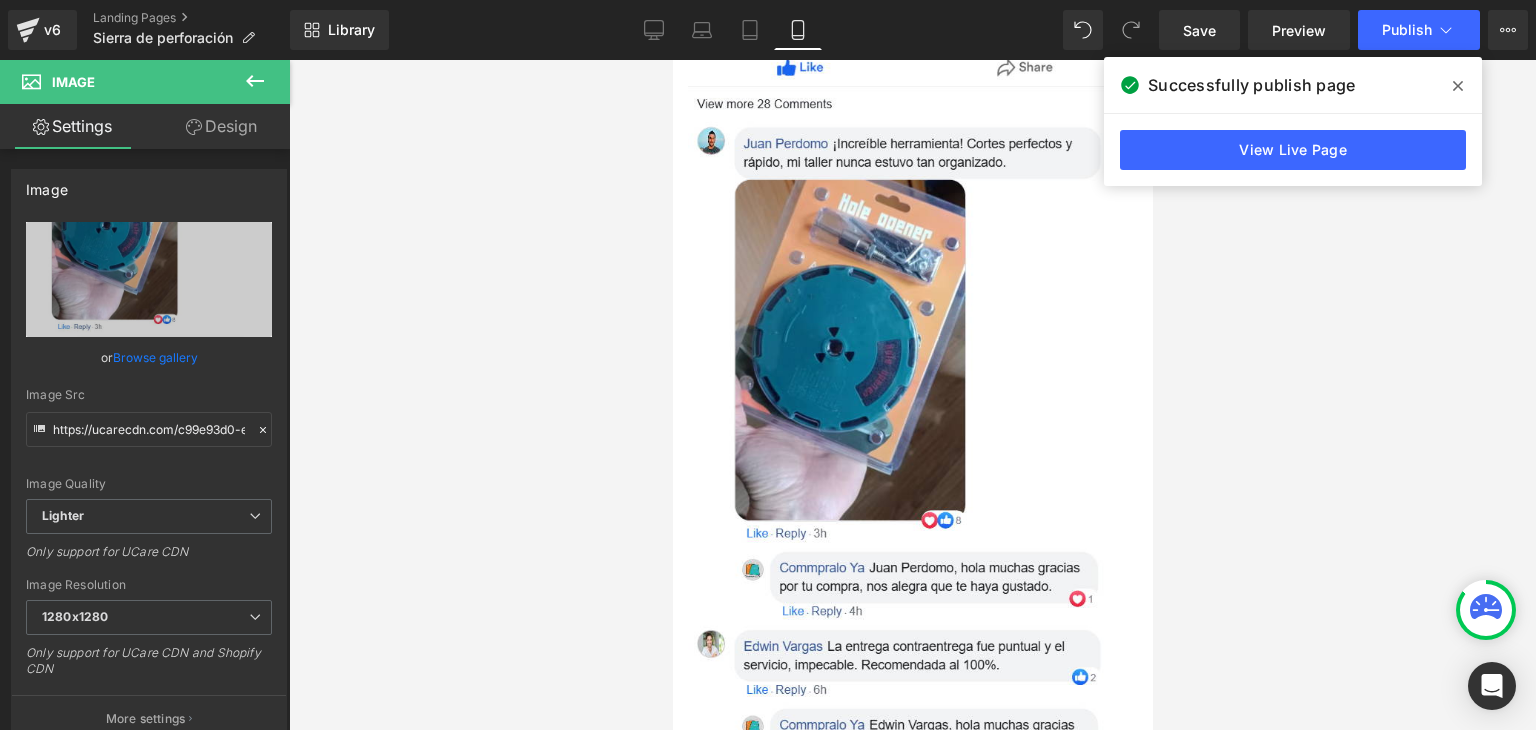 click 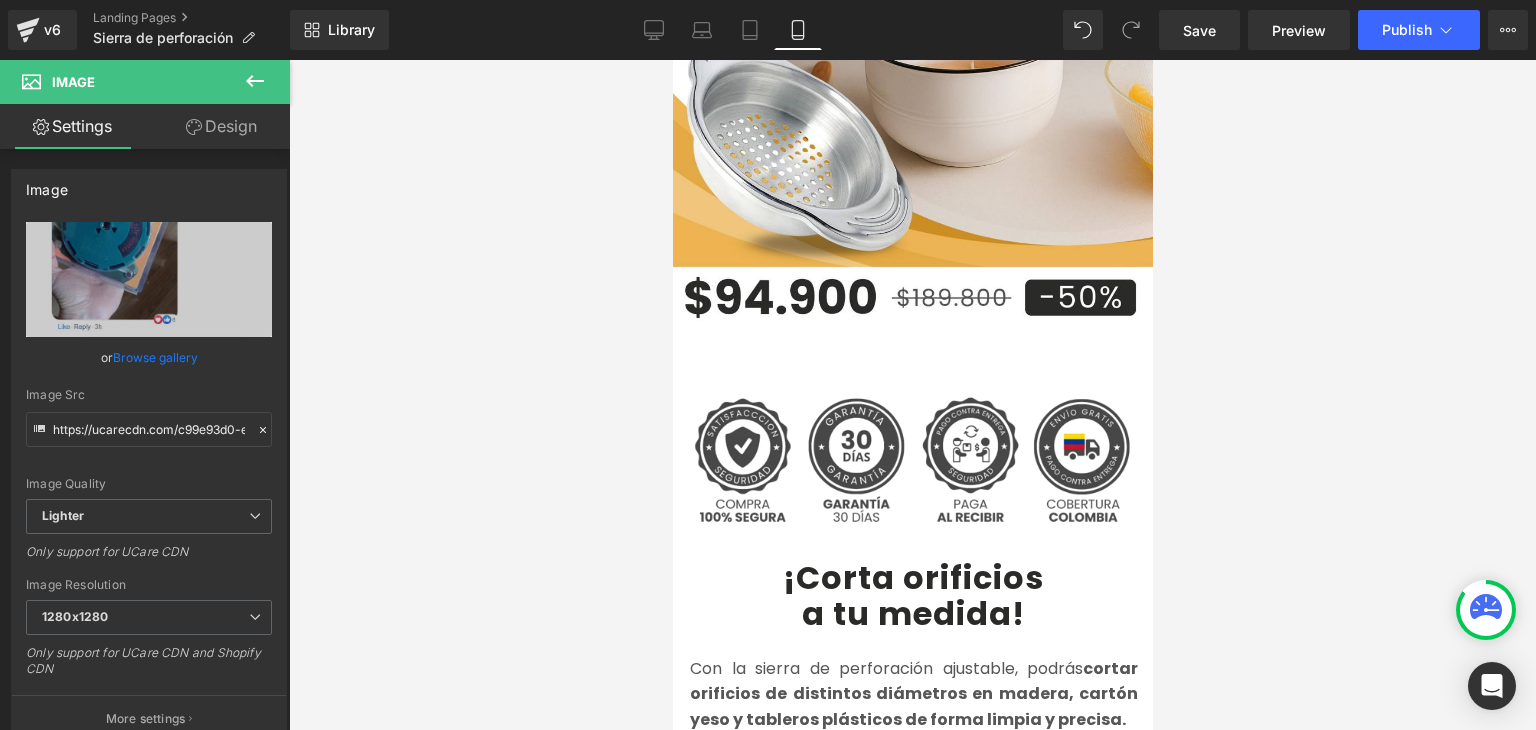 scroll, scrollTop: 0, scrollLeft: 0, axis: both 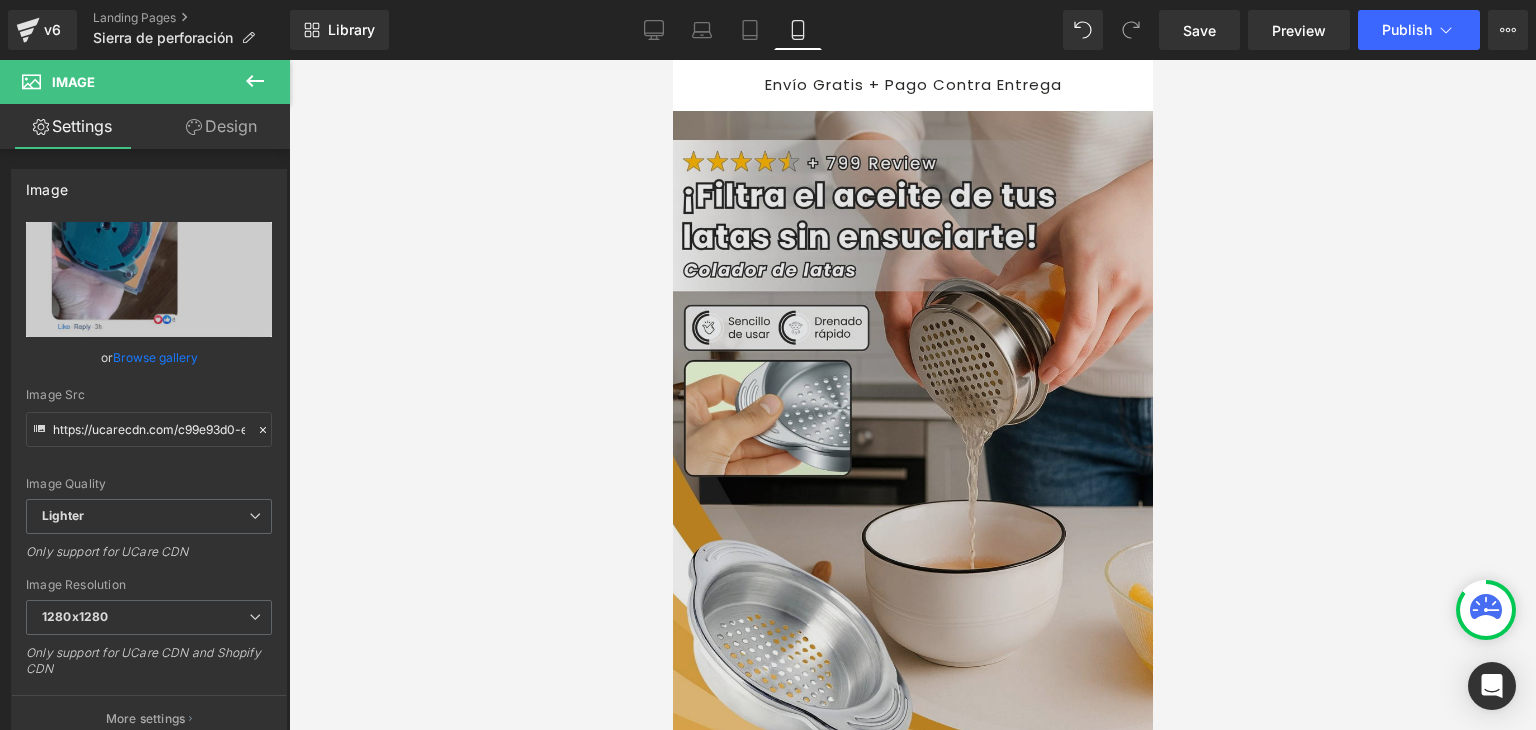 click at bounding box center [910, 469] 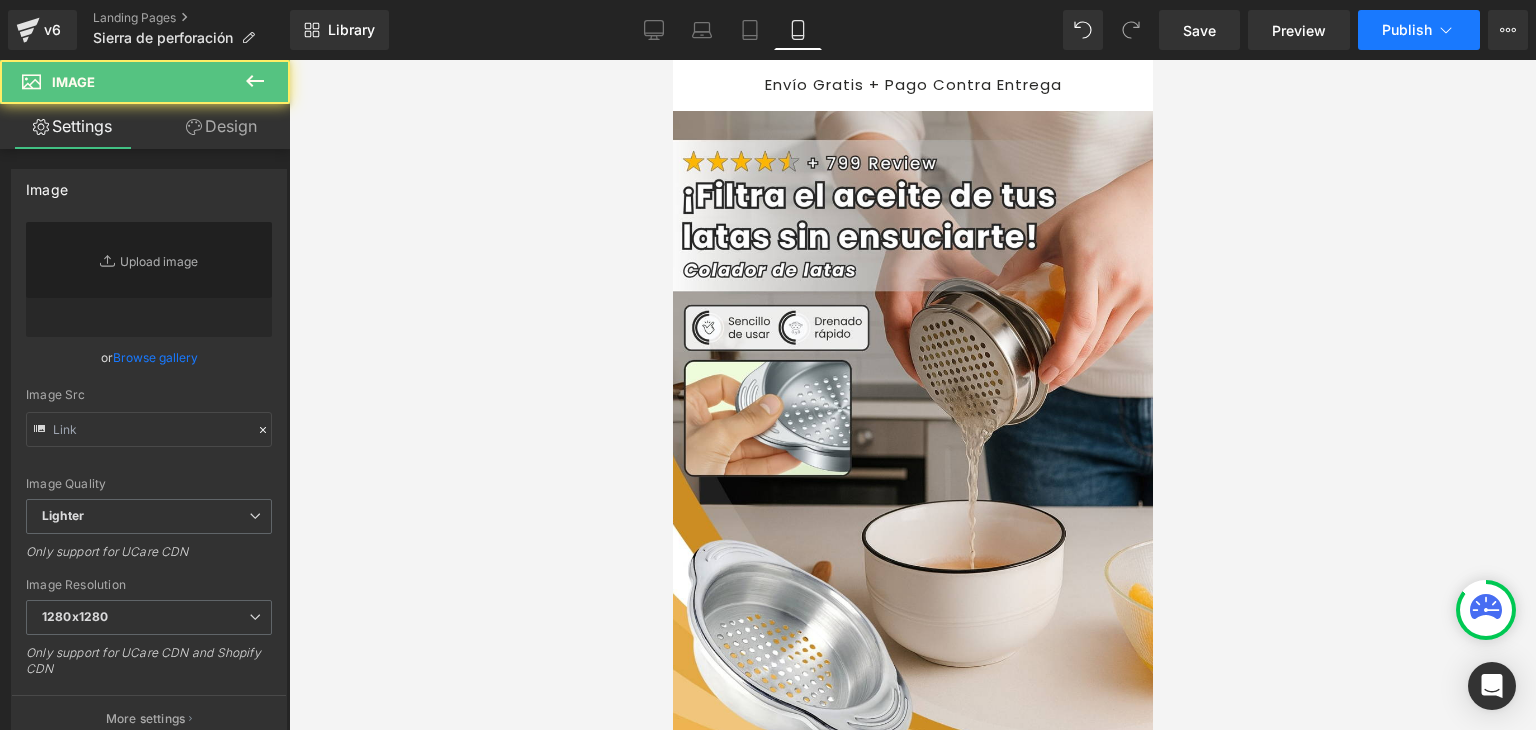 click on "Publish" at bounding box center (1419, 30) 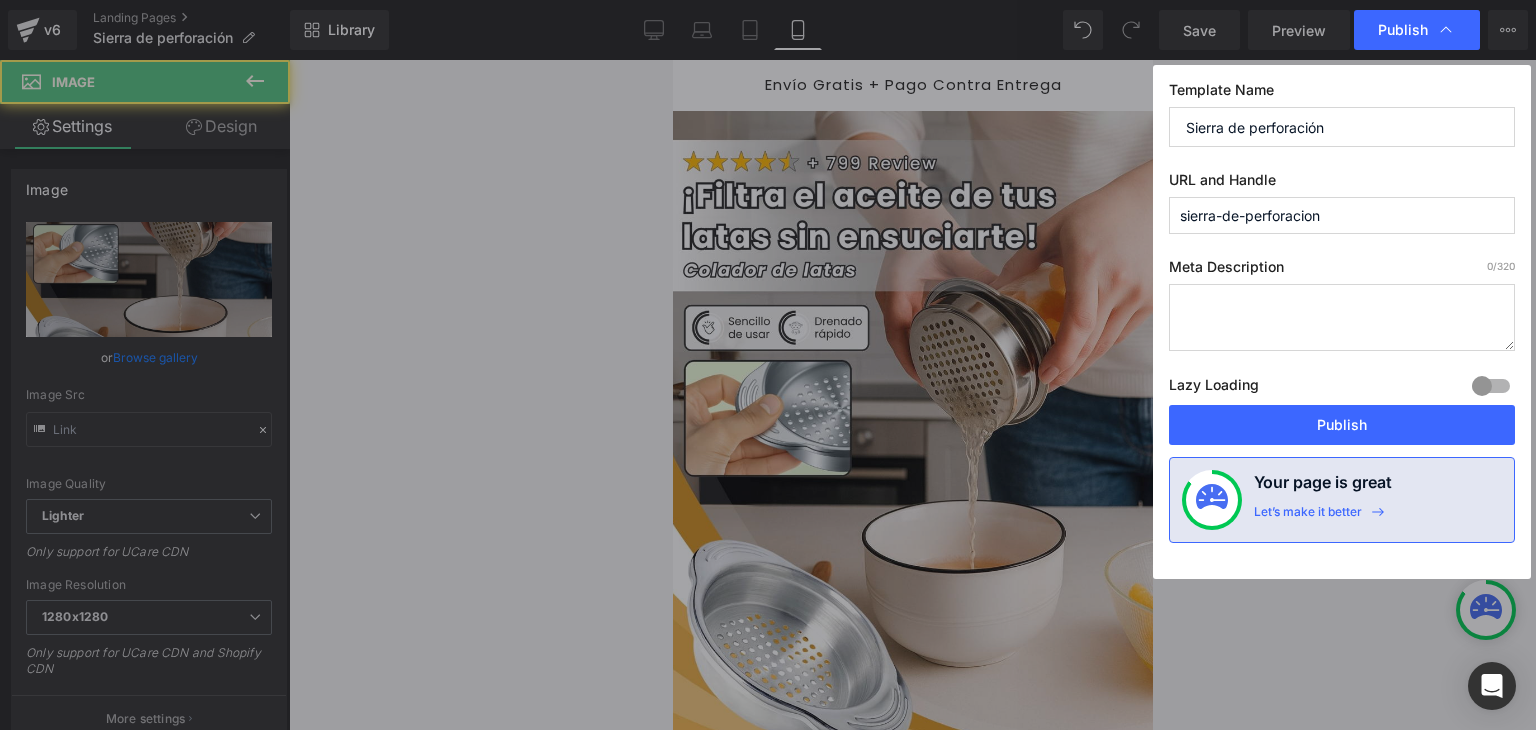 type on "https://ucarecdn.com/79b286e7-8cc8-4471-84be-d1430b4827f1/-/format/auto/-/preview/1280x1280/-/quality/lighter/Banner%20Landing.webp" 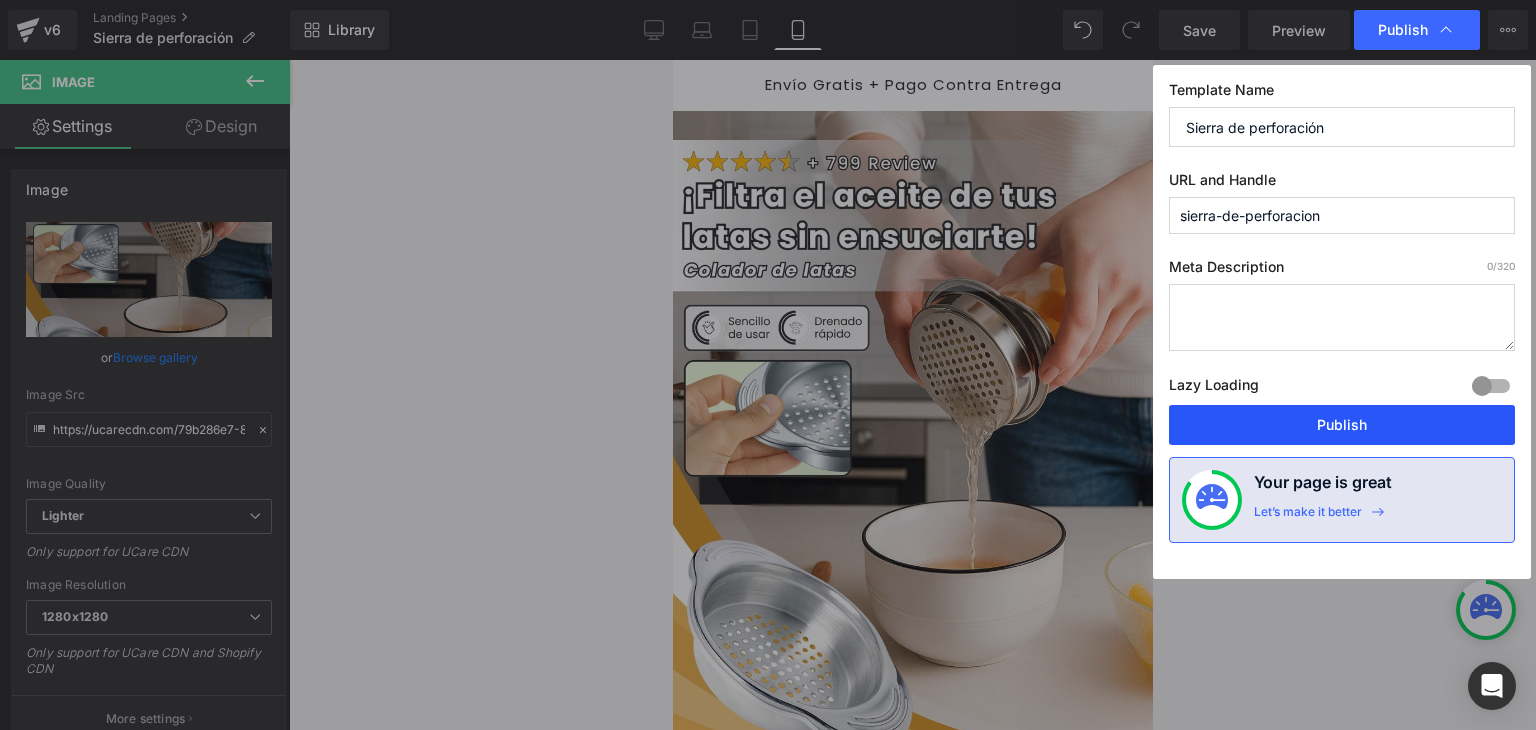 click on "Publish" at bounding box center (1342, 425) 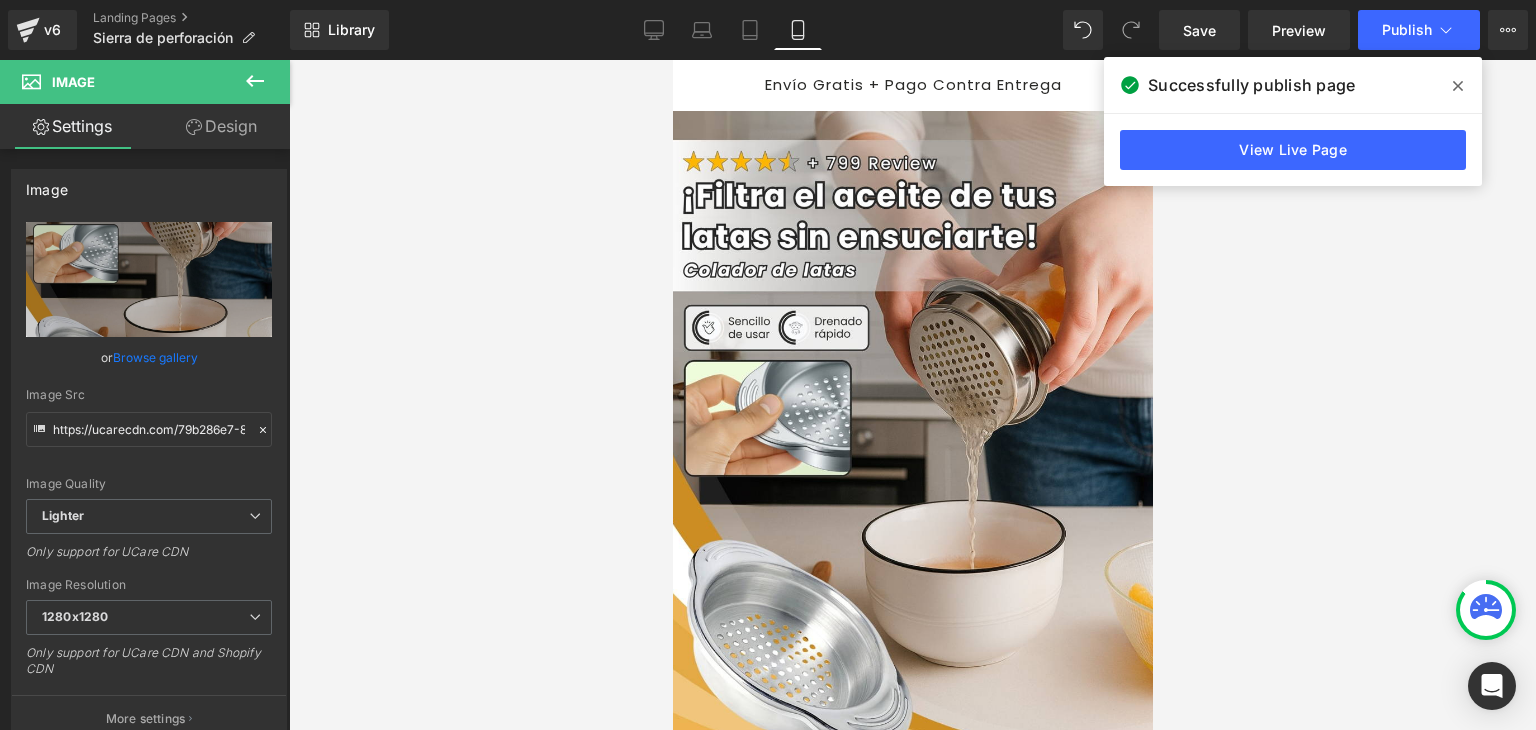 click 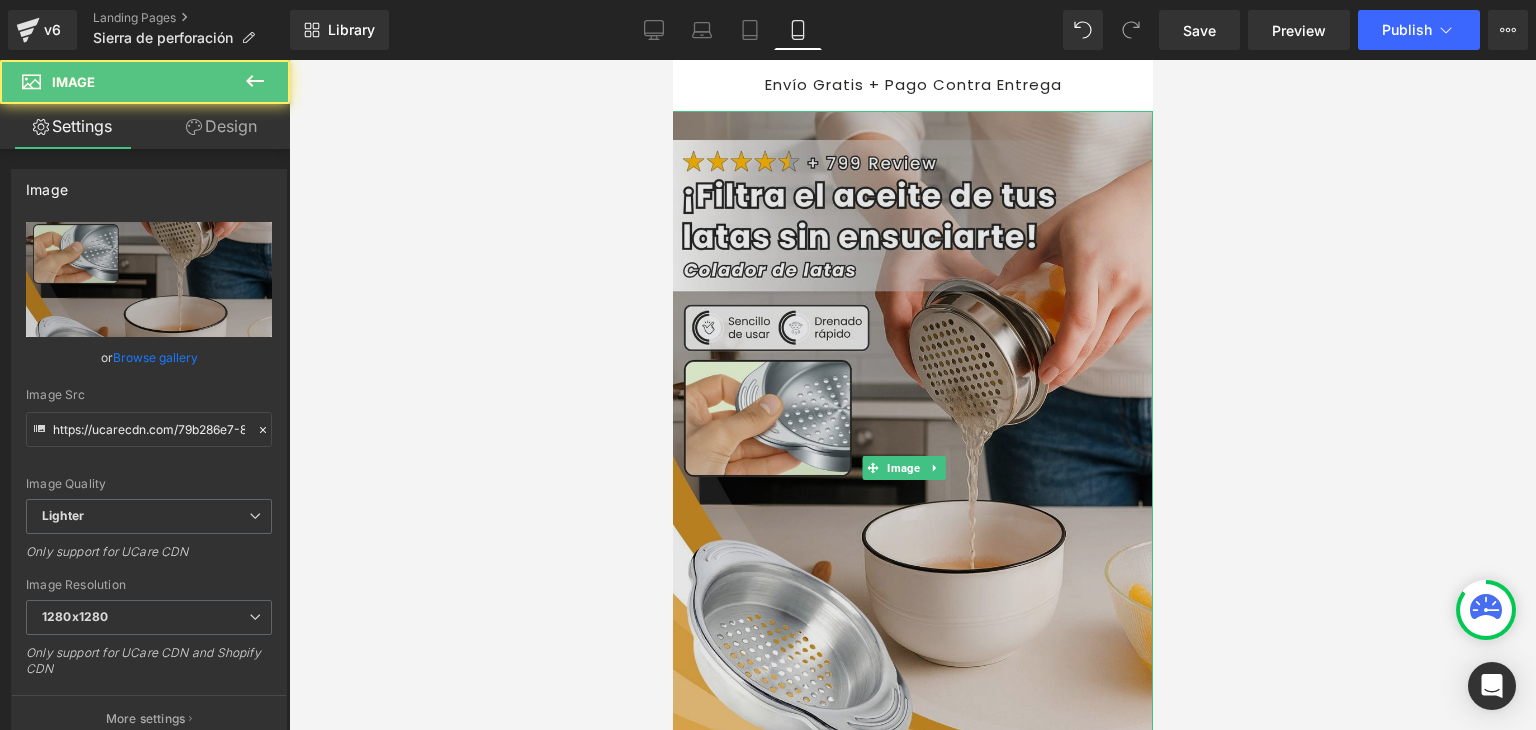 click at bounding box center (910, 469) 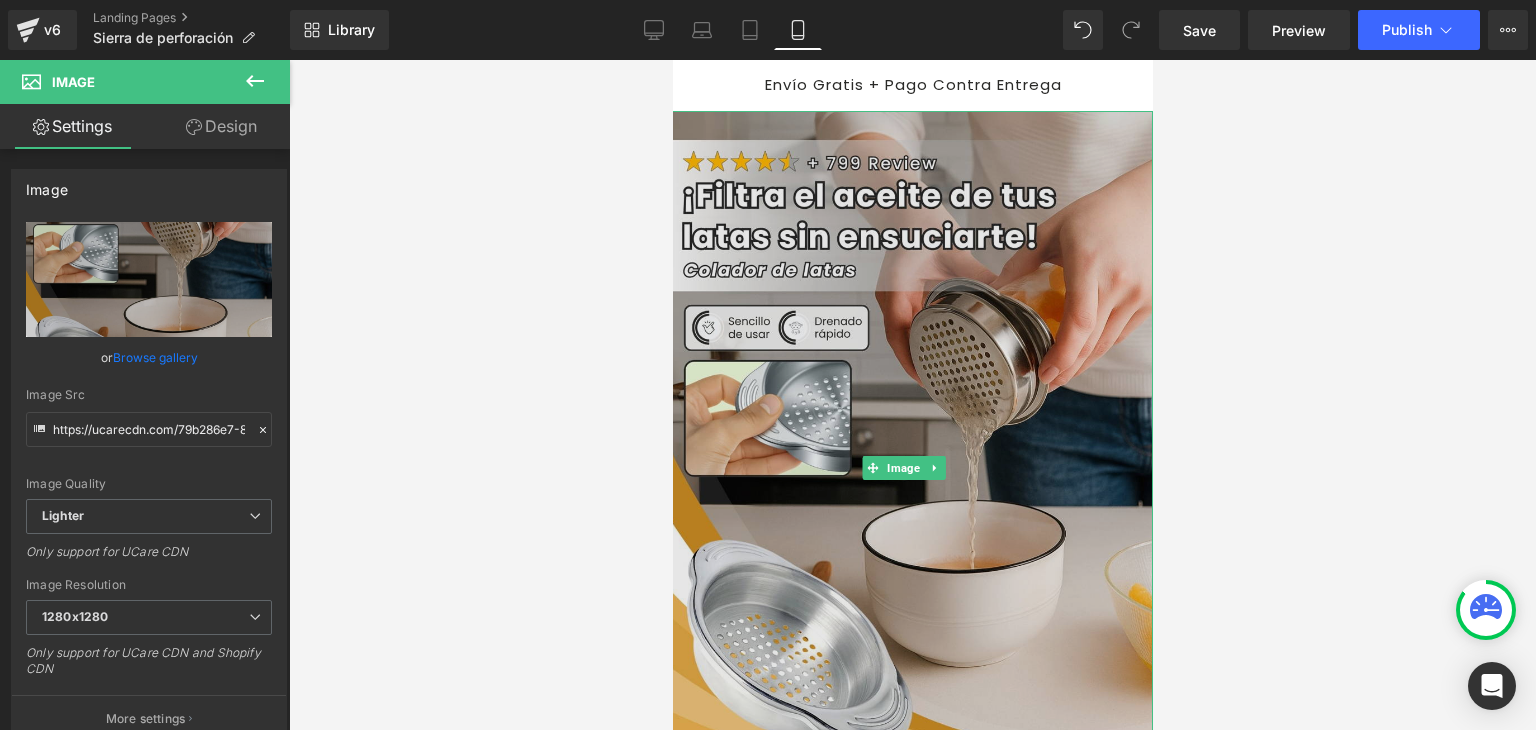 click at bounding box center (910, 469) 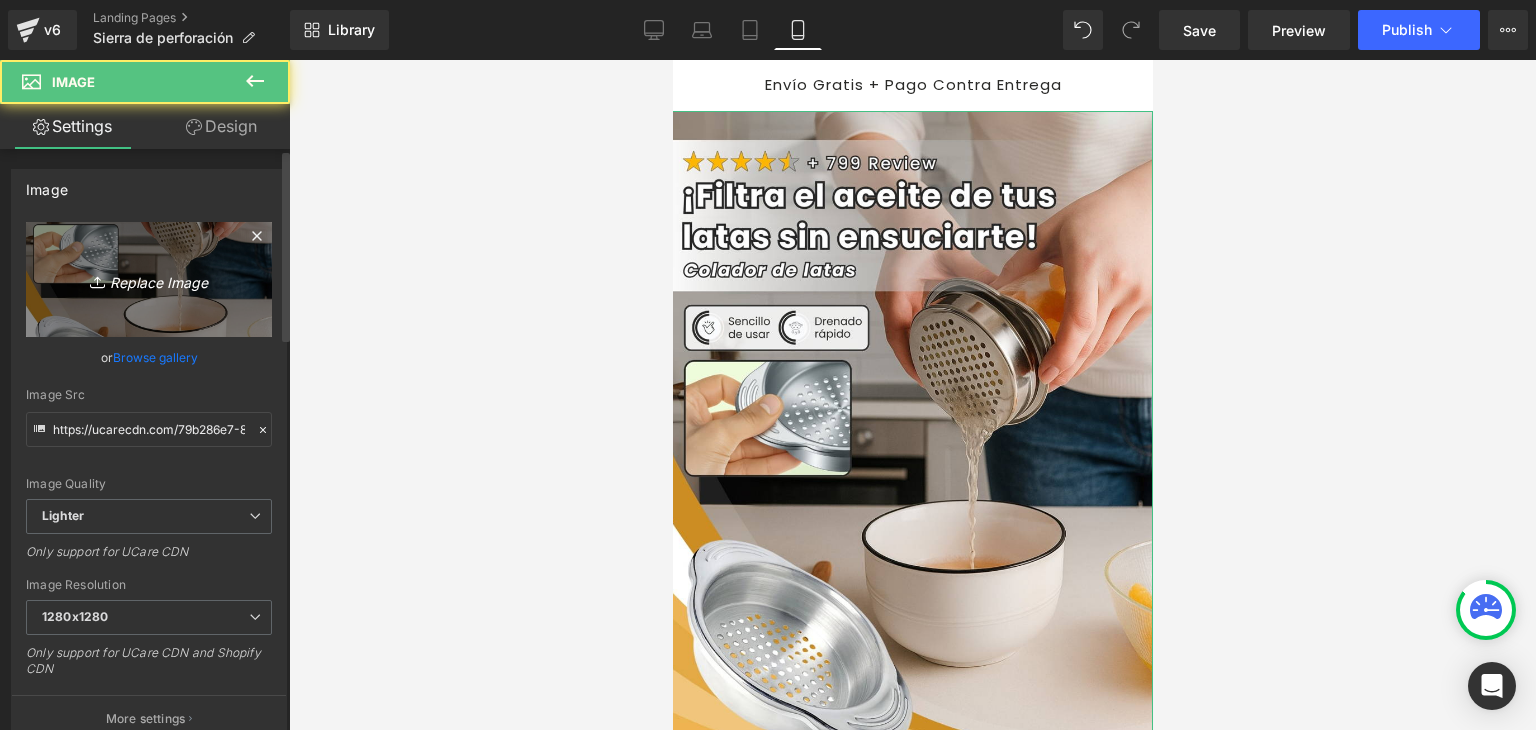 click on "Replace Image" at bounding box center (149, 279) 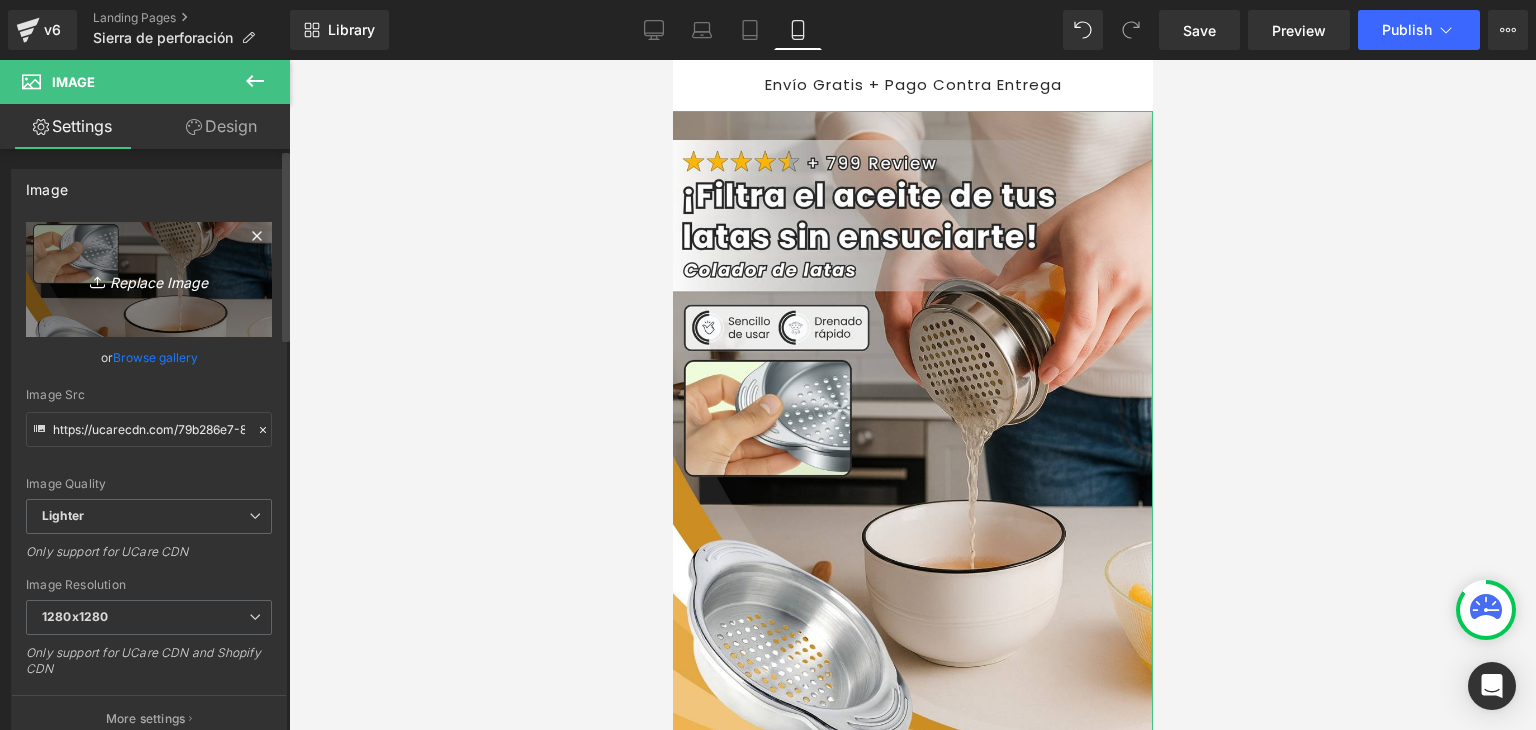 type on "C:\fakepath\Banner Landing.webp" 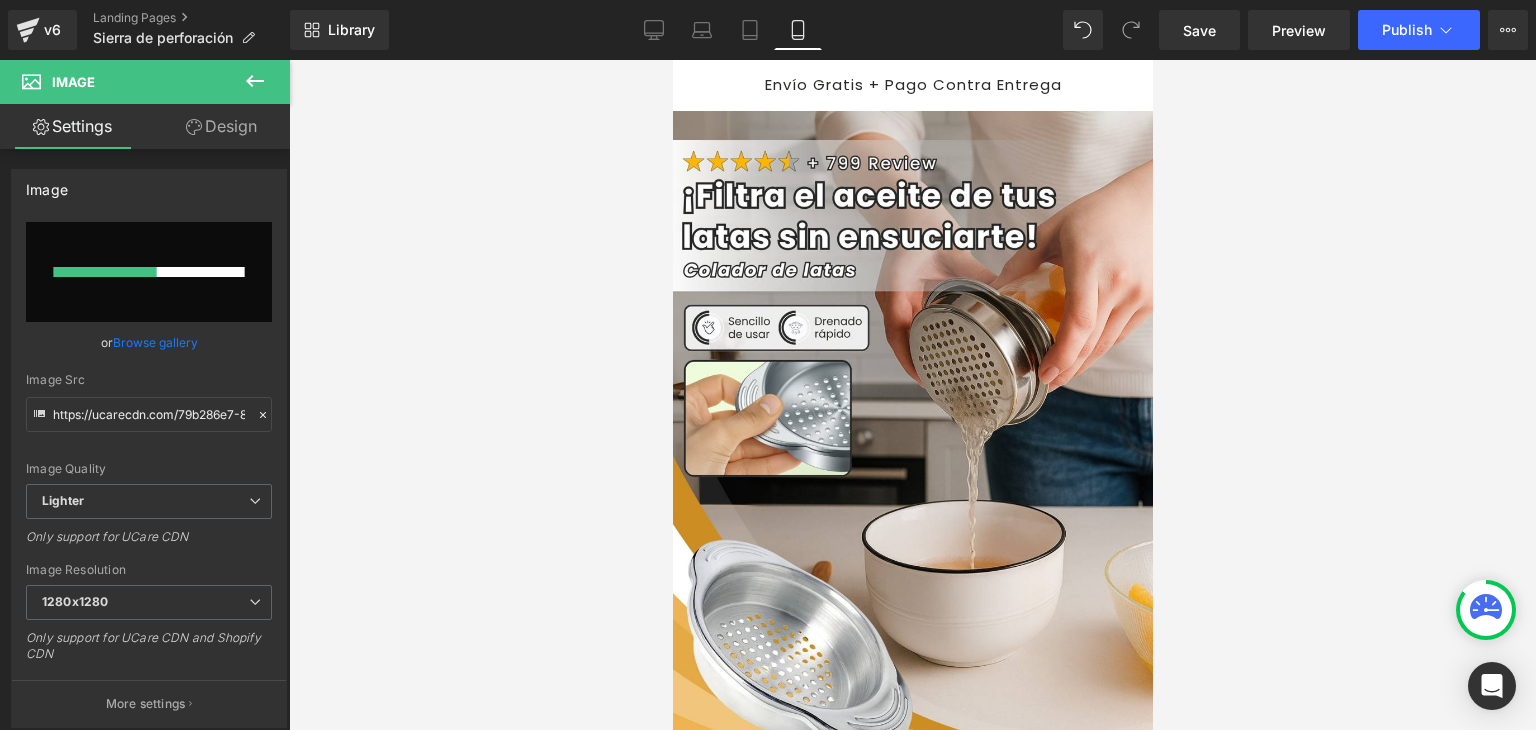 type 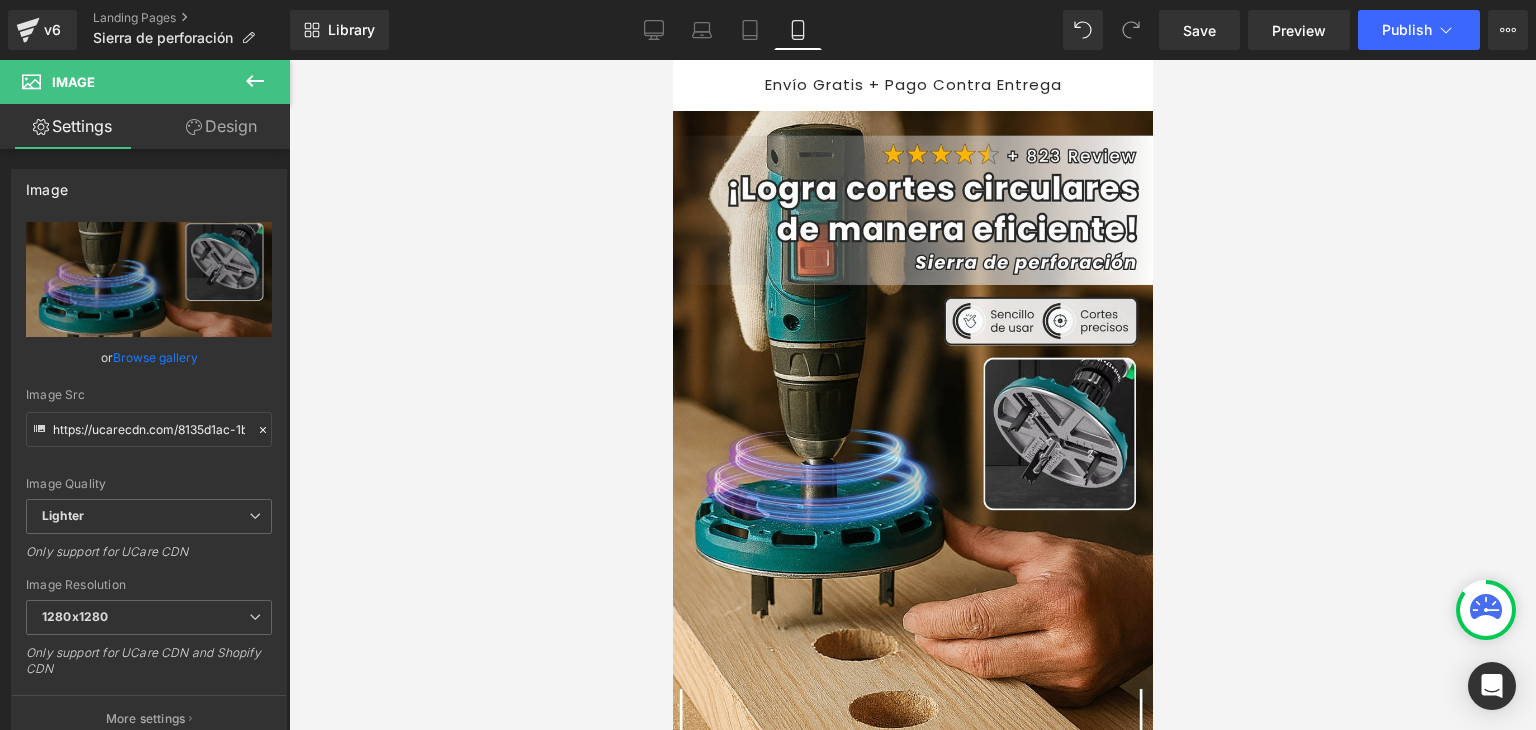 type on "https://ucarecdn.com/8135d1ac-1b3b-4040-bf8a-c38cfc00ea65/-/format/auto/-/preview/1280x1280/-/quality/lighter/Banner%20Landing.webp" 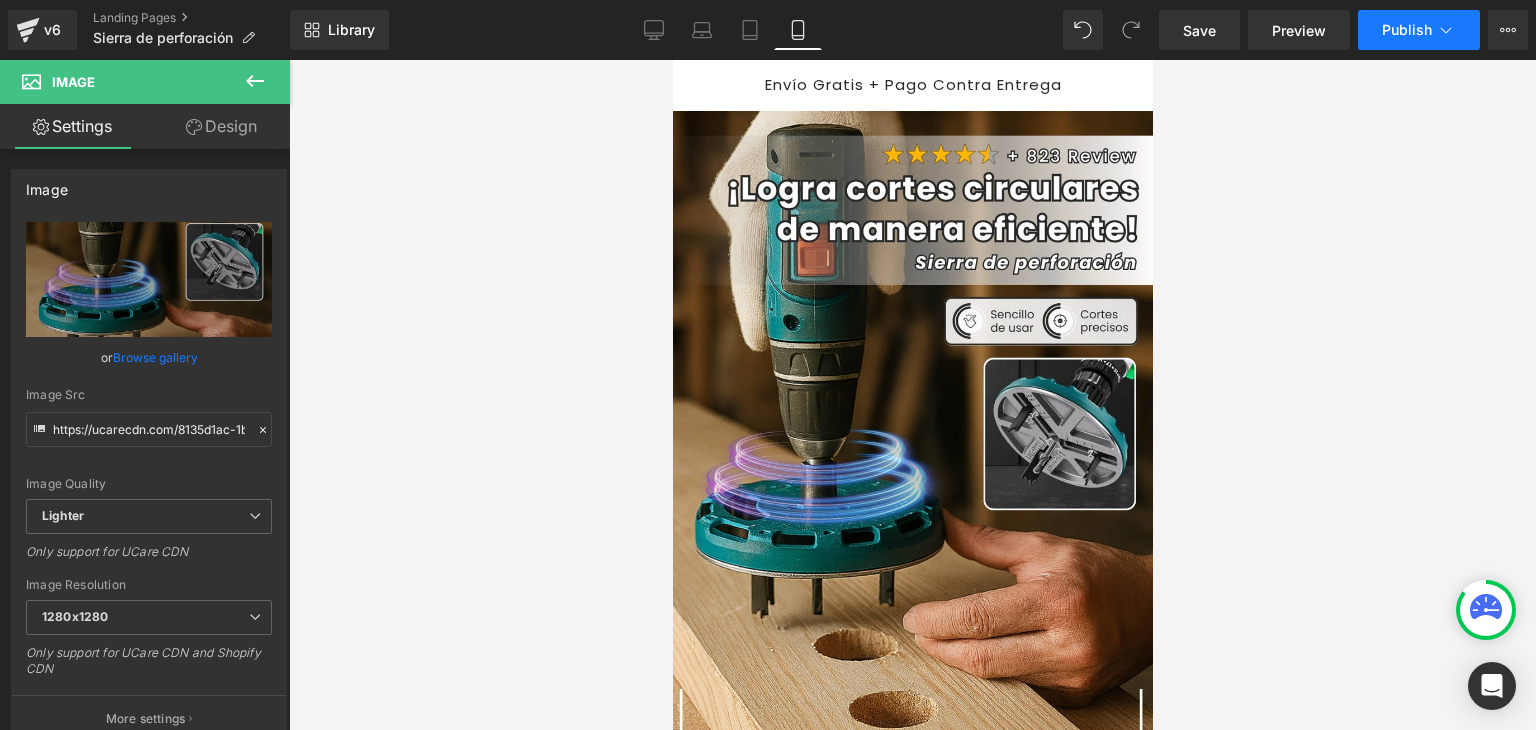 click on "Publish" at bounding box center (1407, 30) 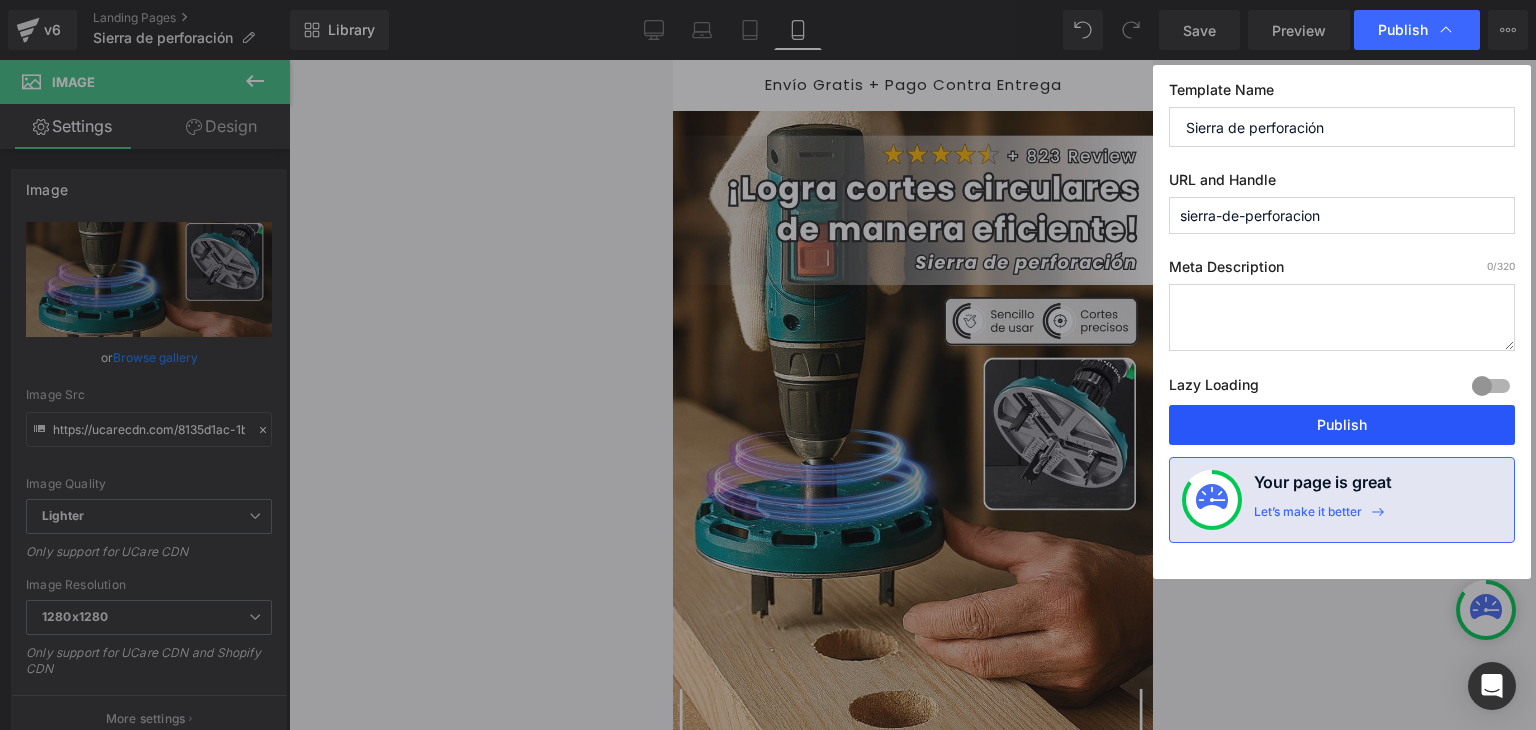 click on "Publish" at bounding box center [1342, 425] 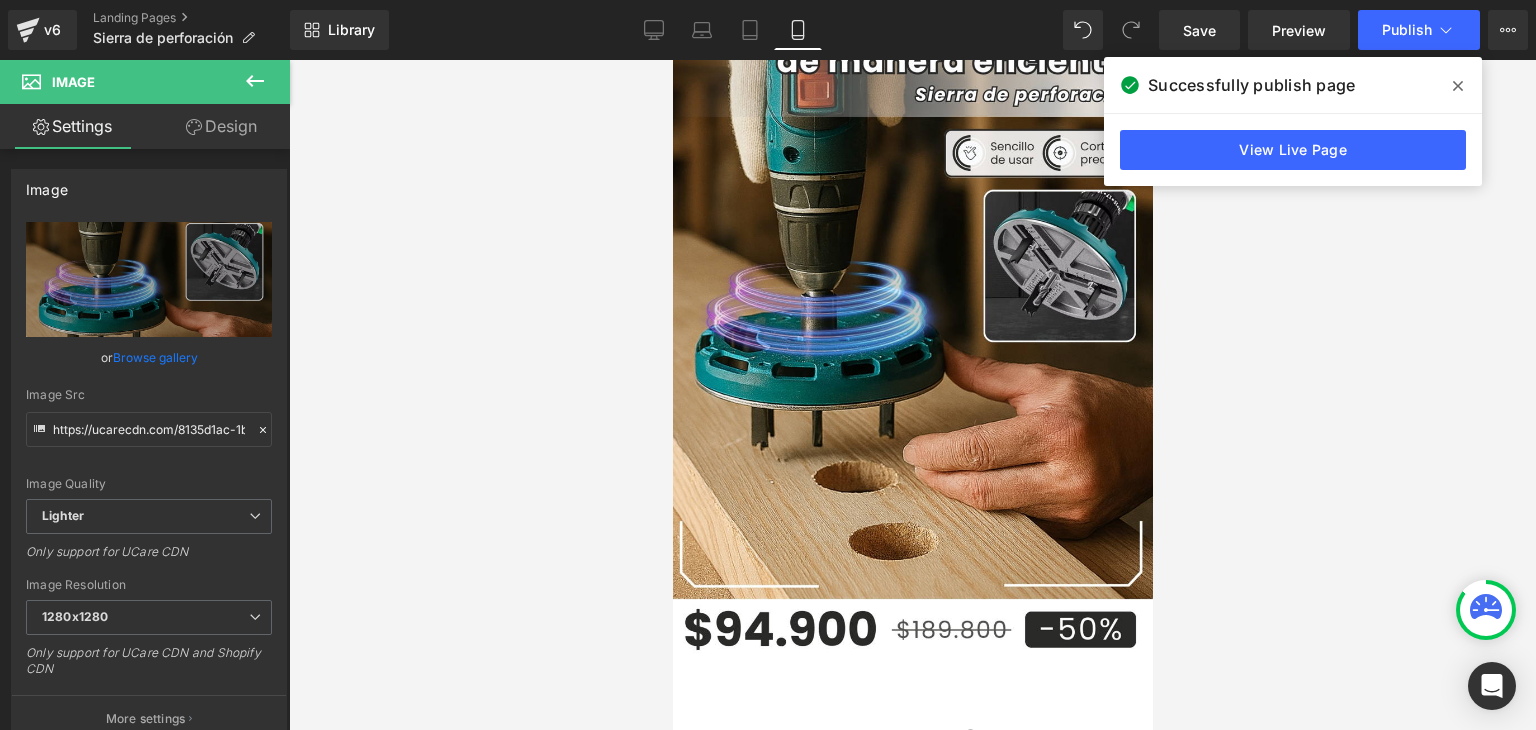 scroll, scrollTop: 0, scrollLeft: 0, axis: both 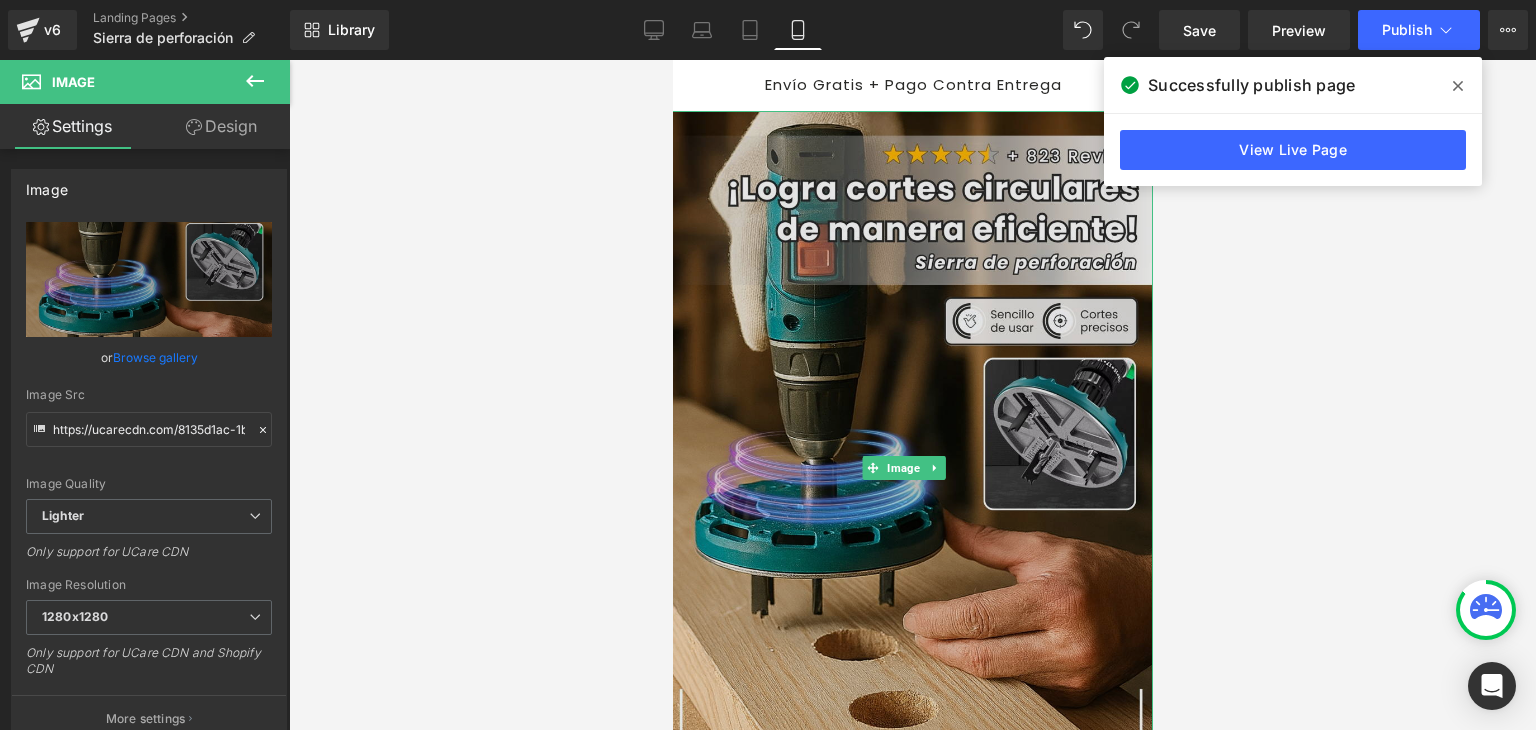 click at bounding box center (910, 469) 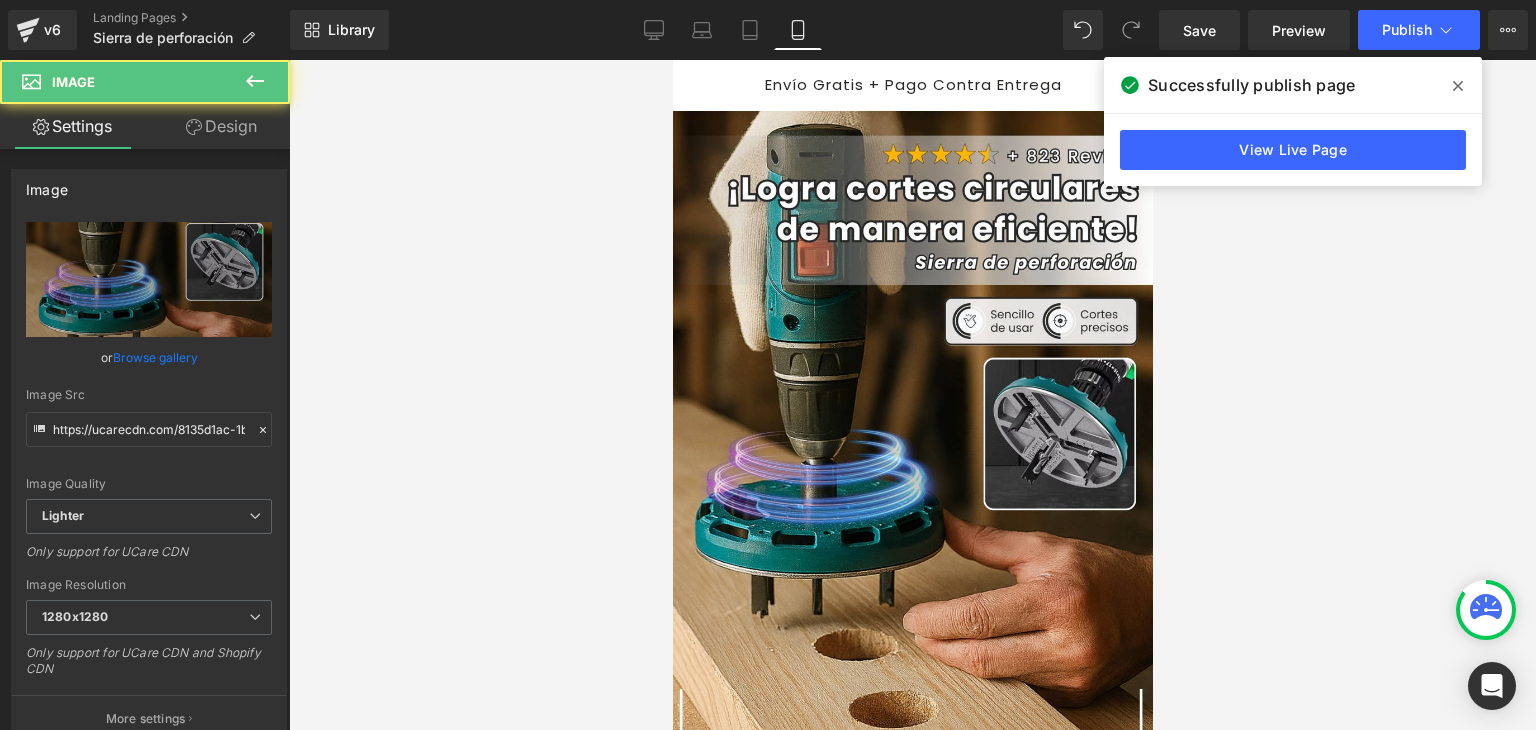 click 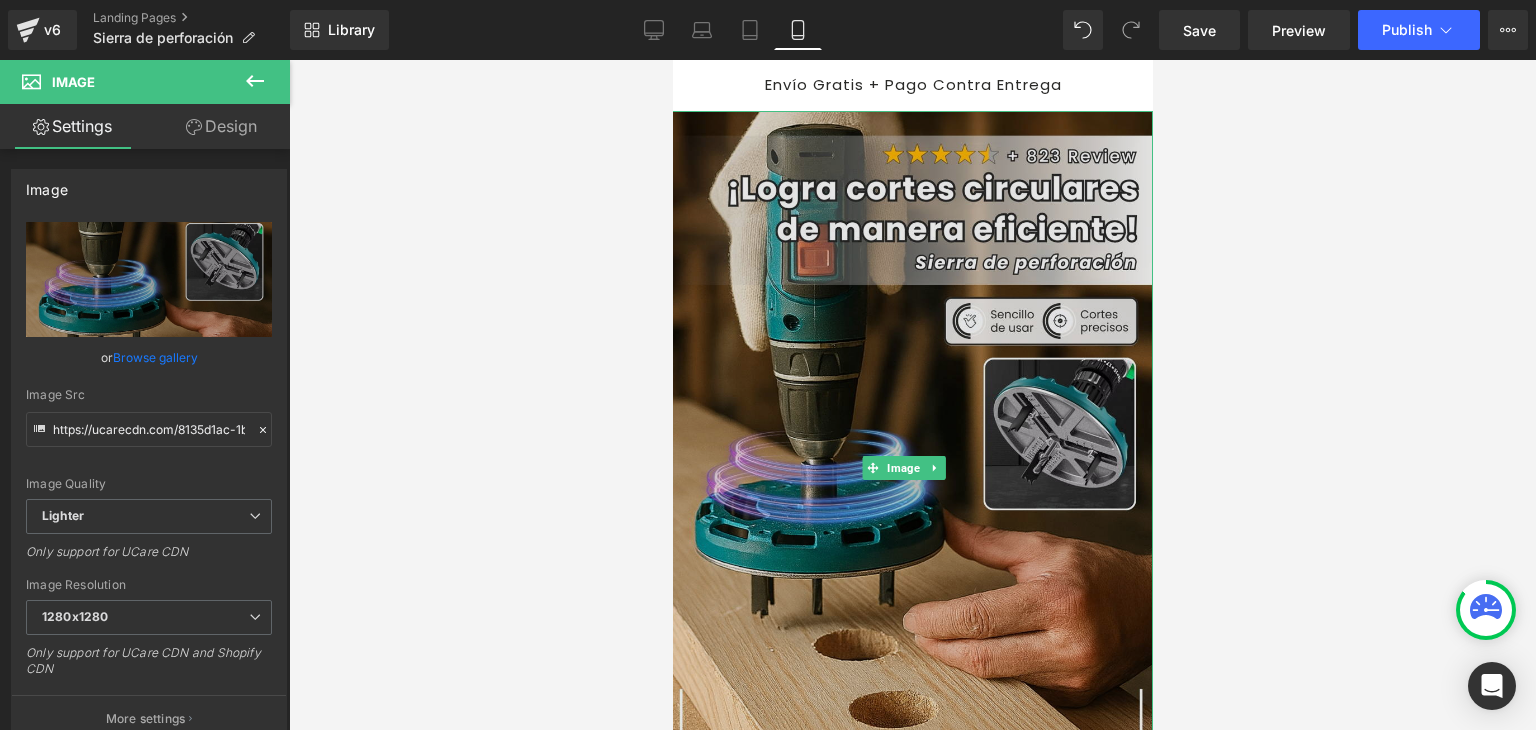 click at bounding box center [910, 469] 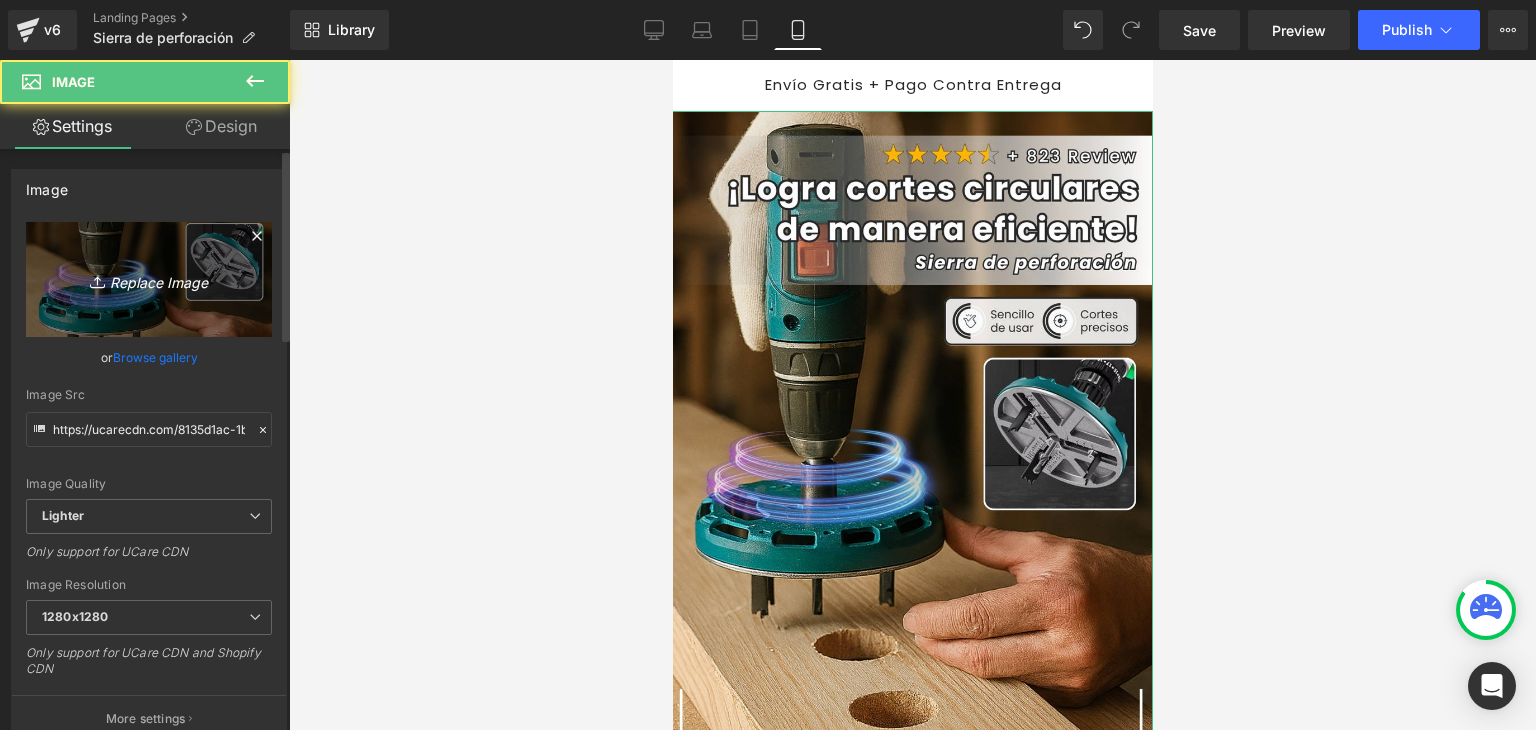 click on "Replace Image" at bounding box center [149, 279] 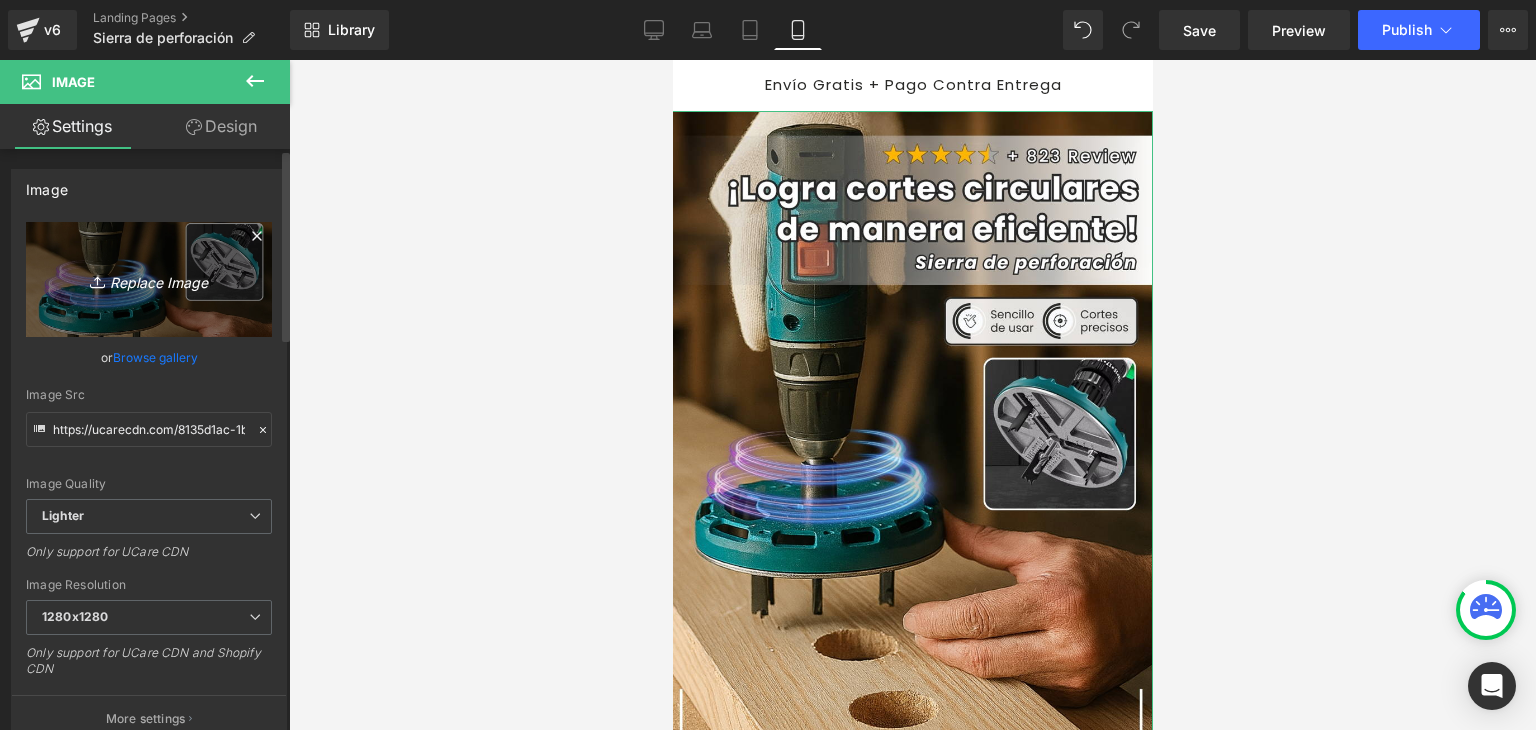 type on "C:\fakepath\Banner Landing.webp" 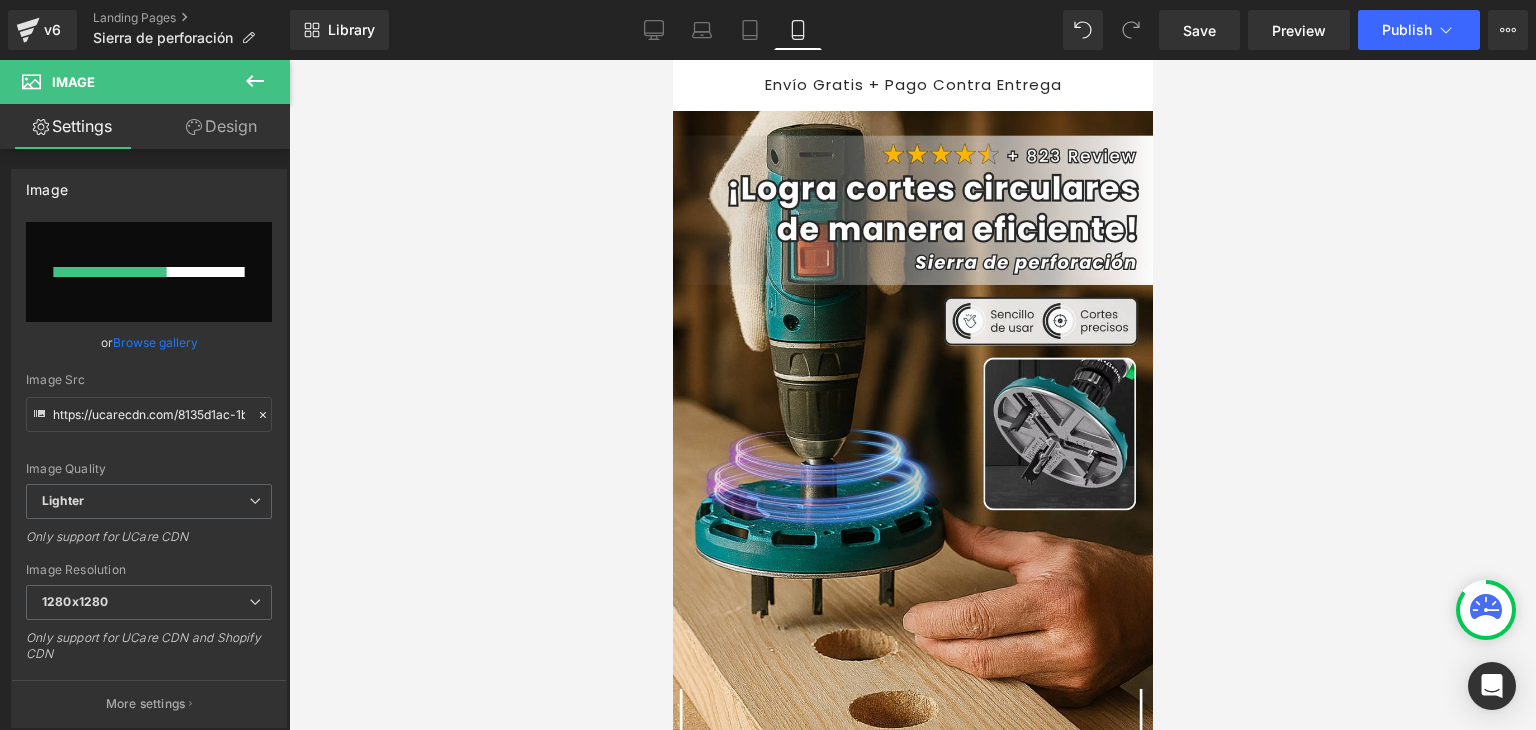 type 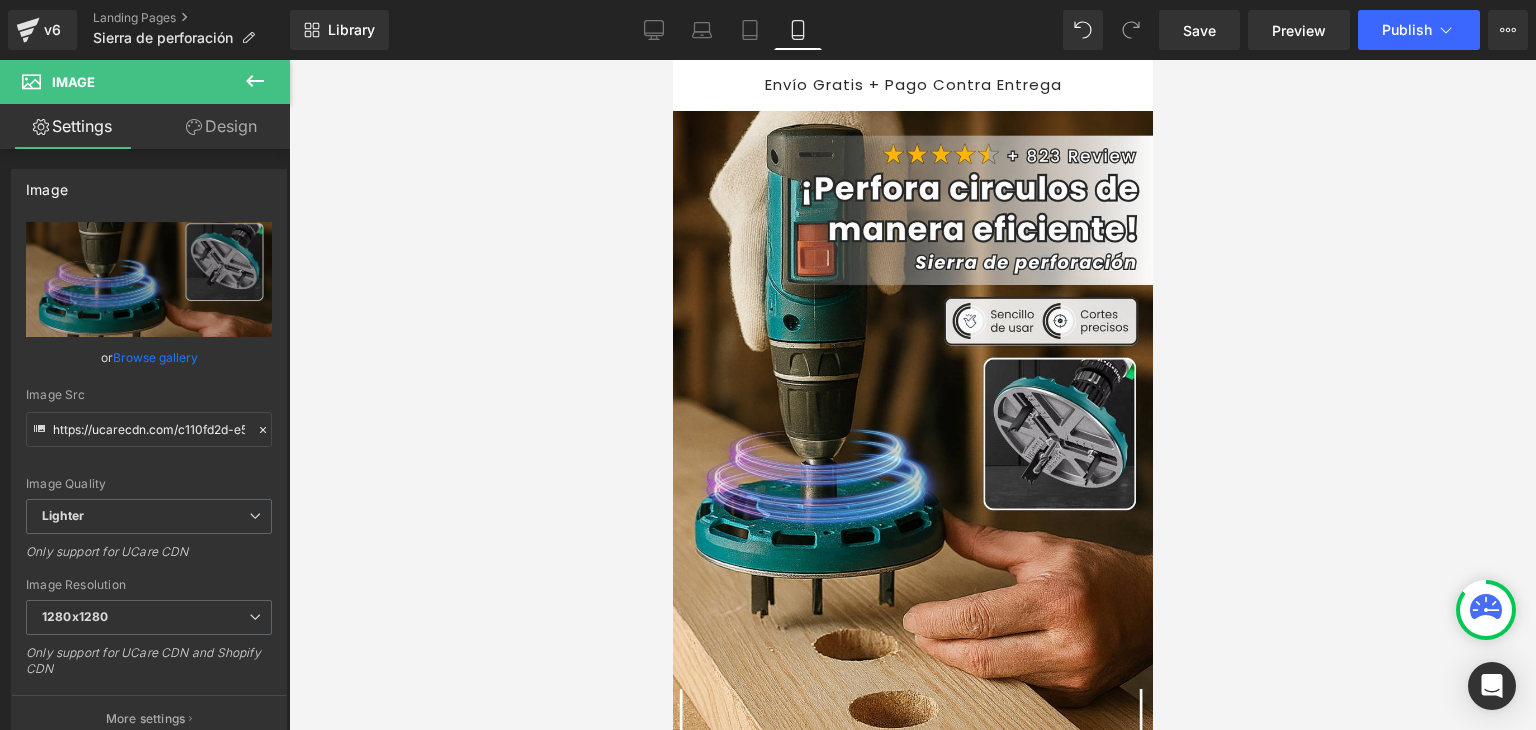 type on "https://ucarecdn.com/c110fd2d-e5ff-4694-be03-dc12bf860a4d/-/format/auto/-/preview/1280x1280/-/quality/lighter/Banner%20Landing.webp" 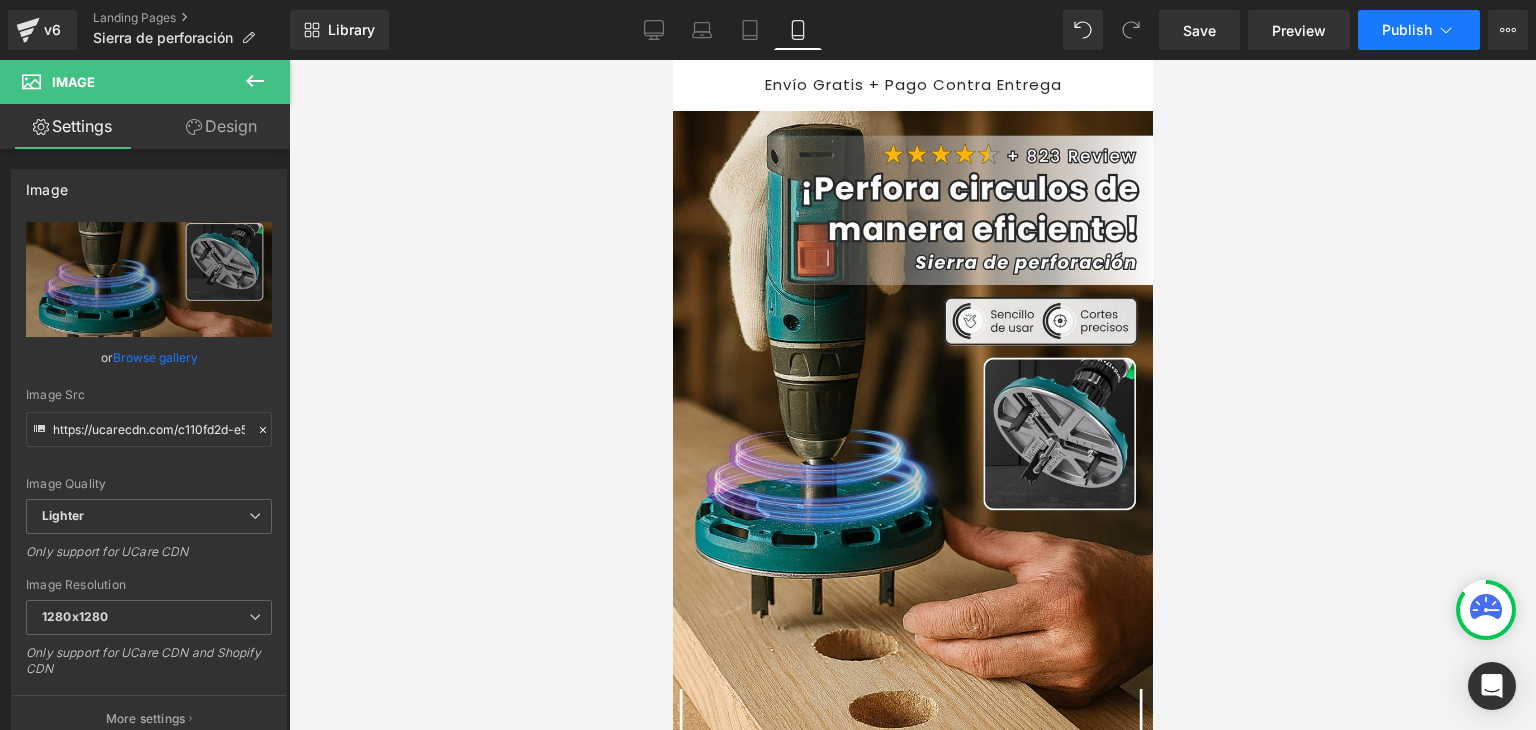 click on "Publish" at bounding box center [1407, 30] 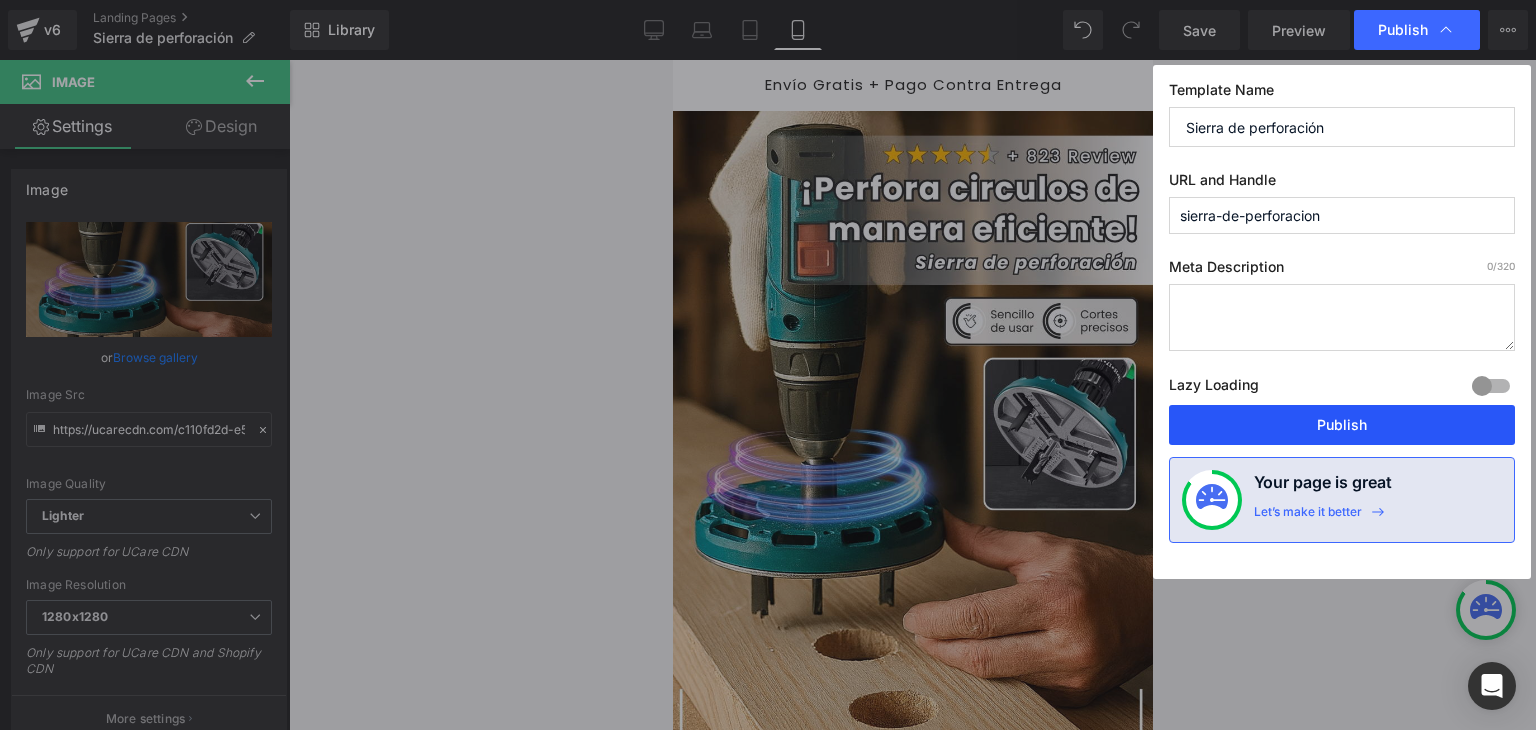 click on "Publish" at bounding box center (1342, 425) 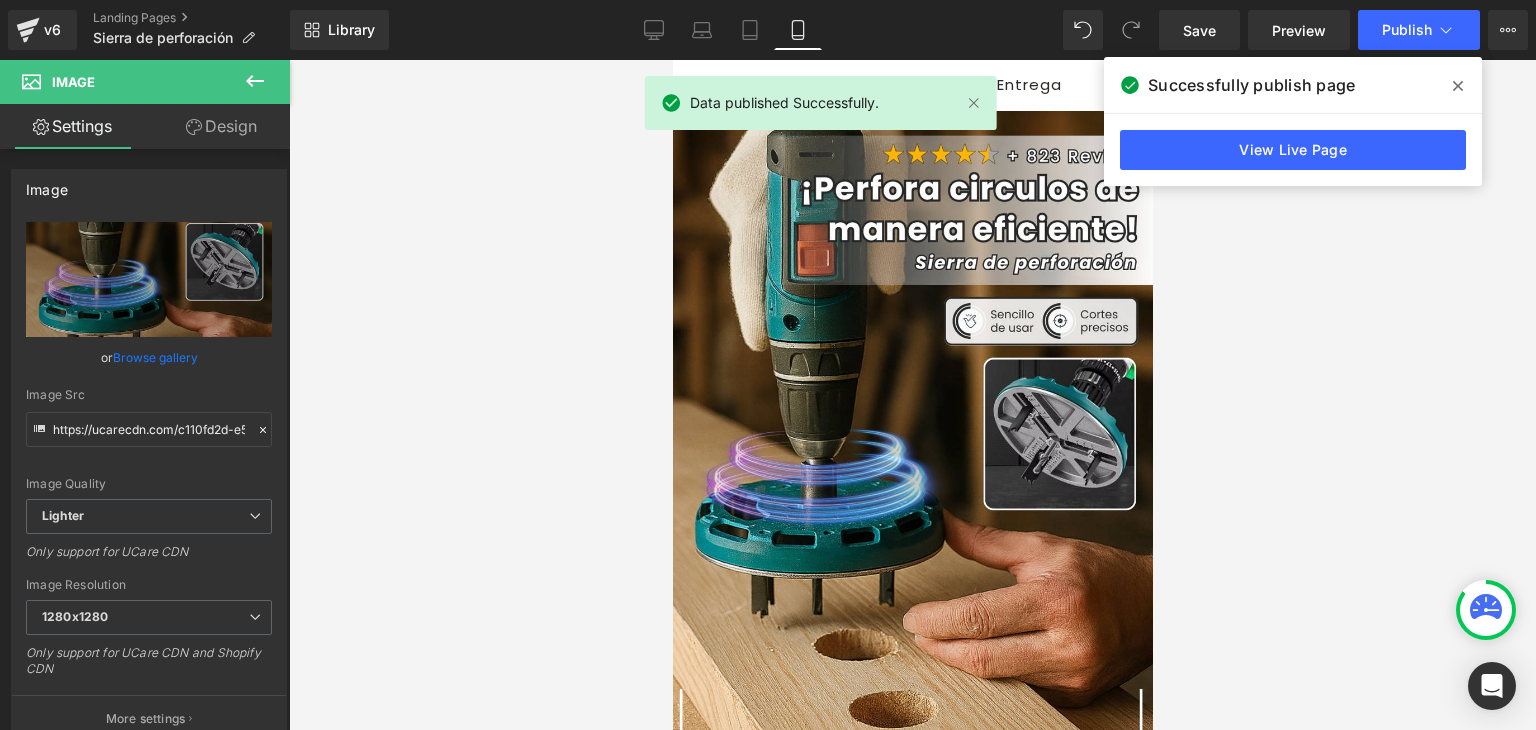 click 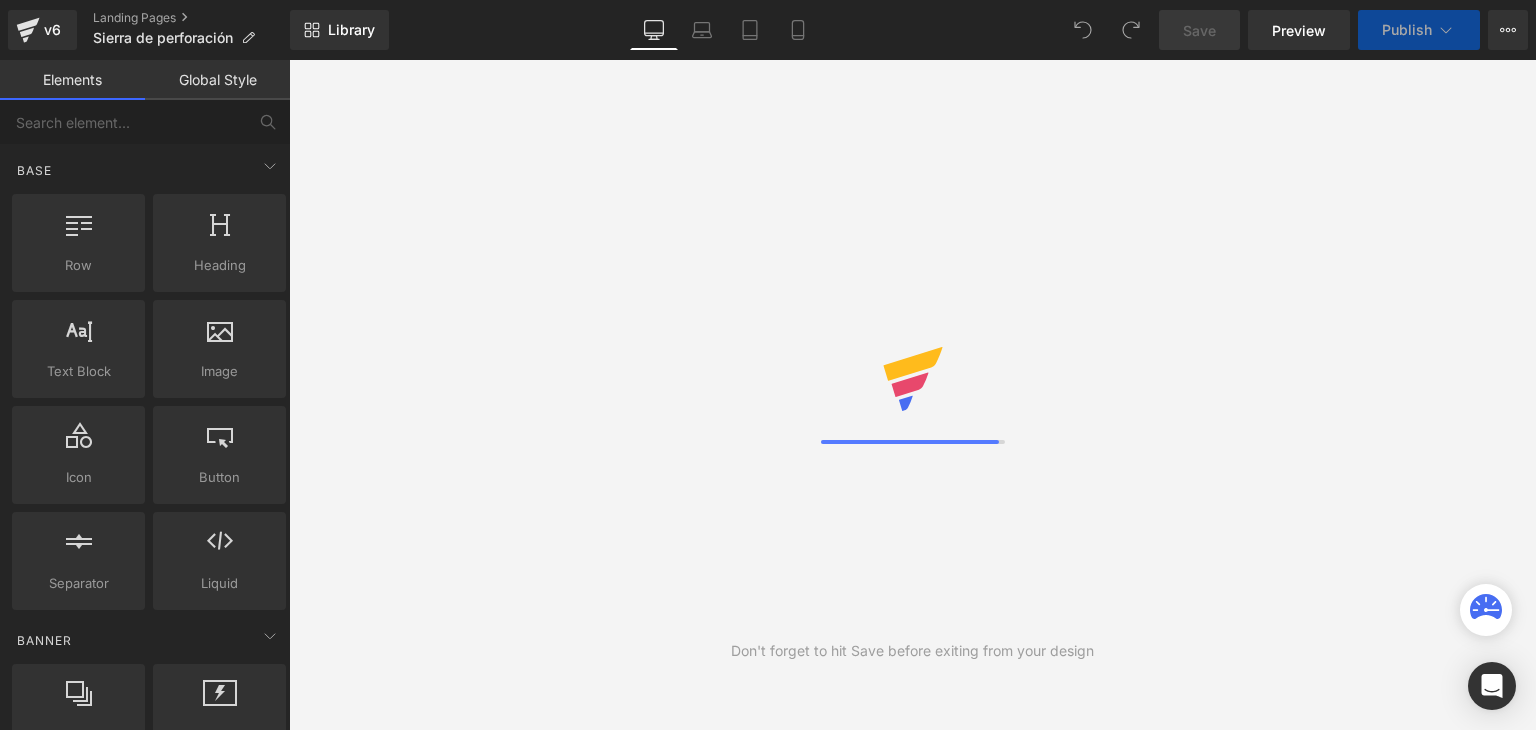 scroll, scrollTop: 0, scrollLeft: 0, axis: both 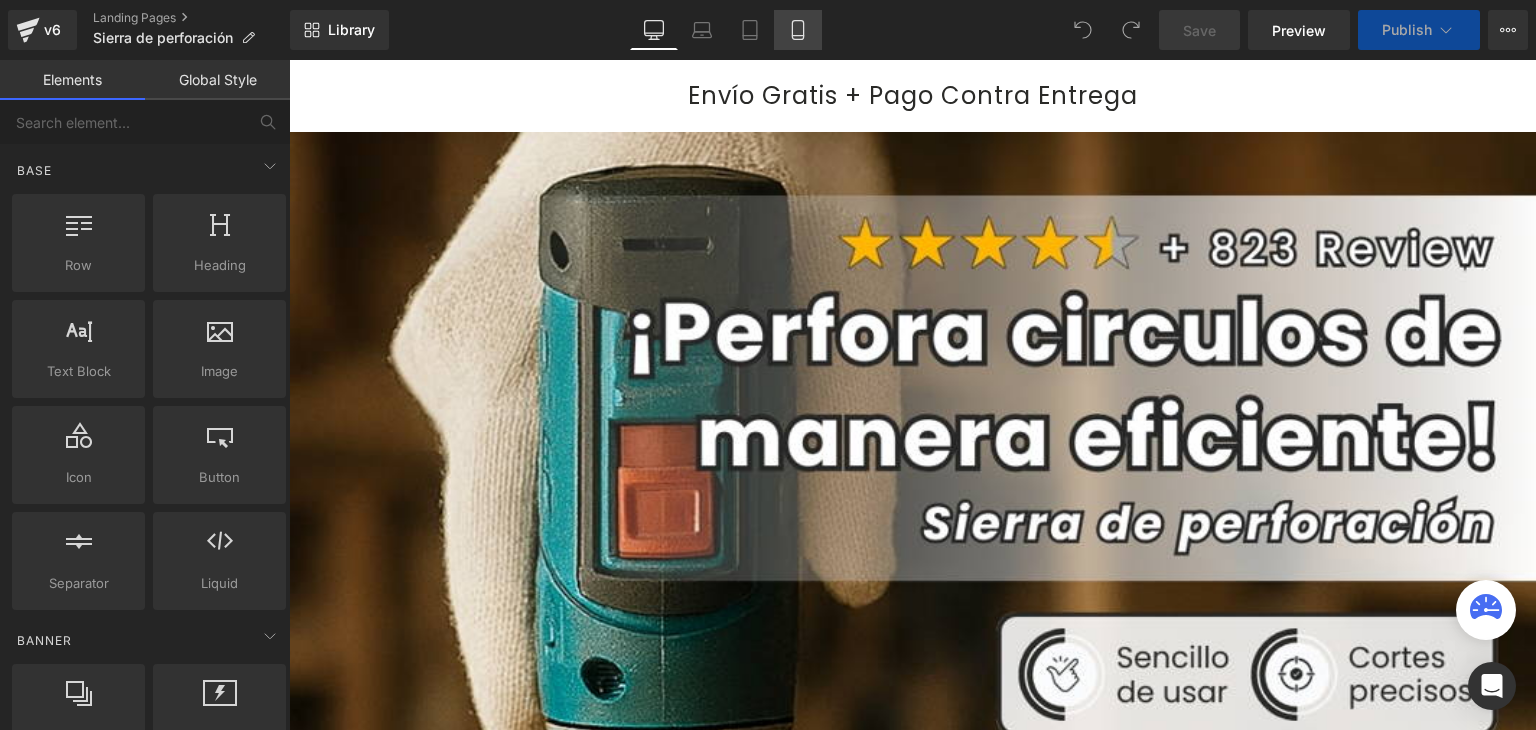 click 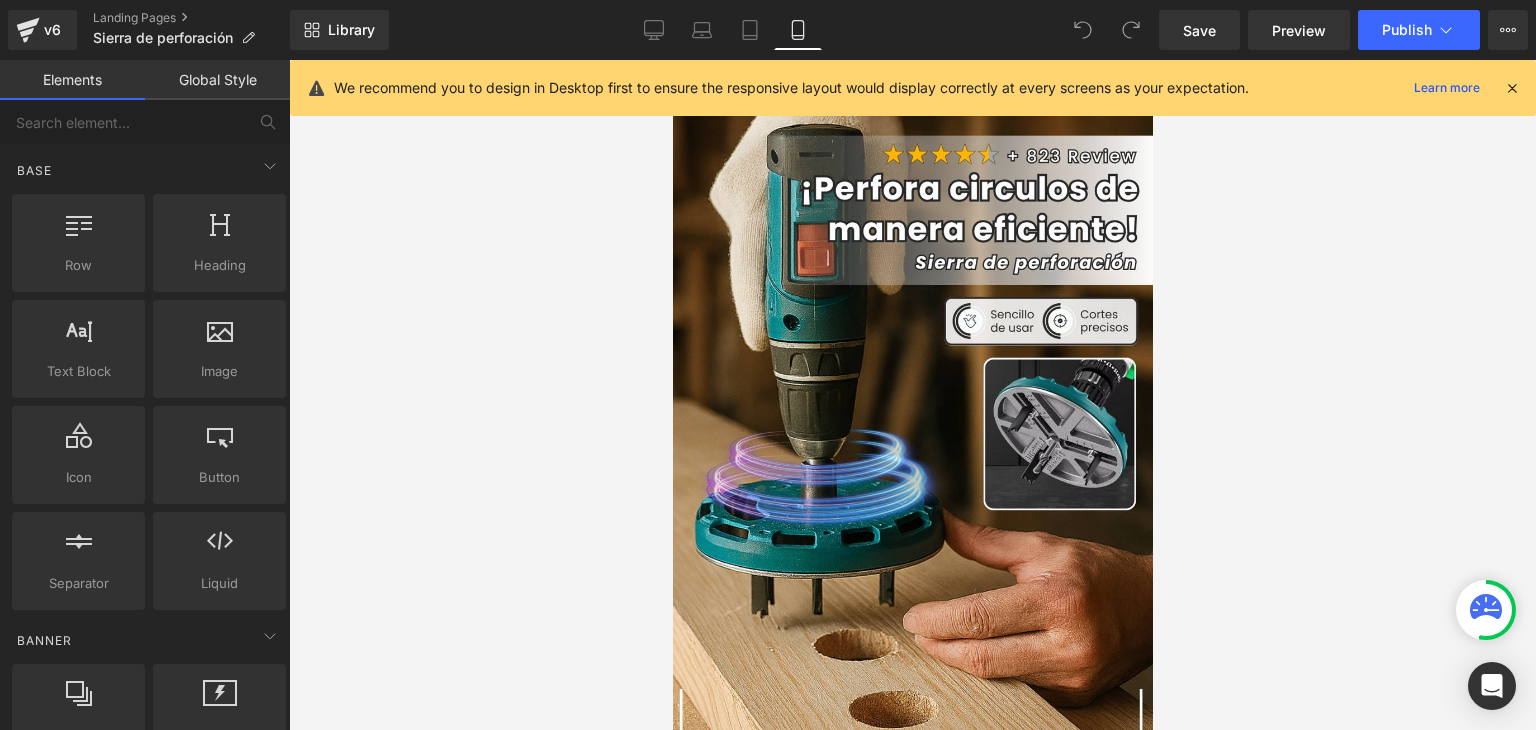 click at bounding box center (1512, 88) 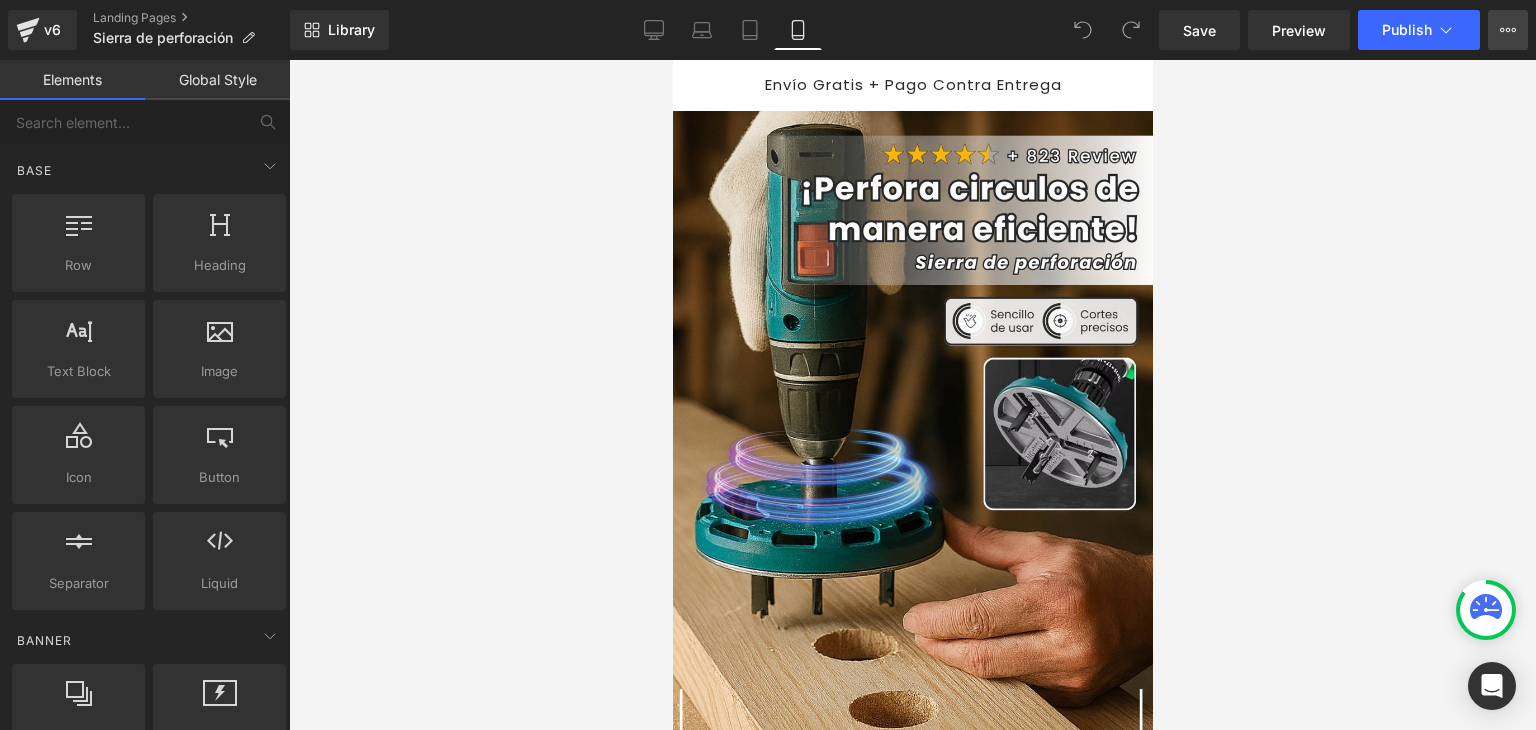 click 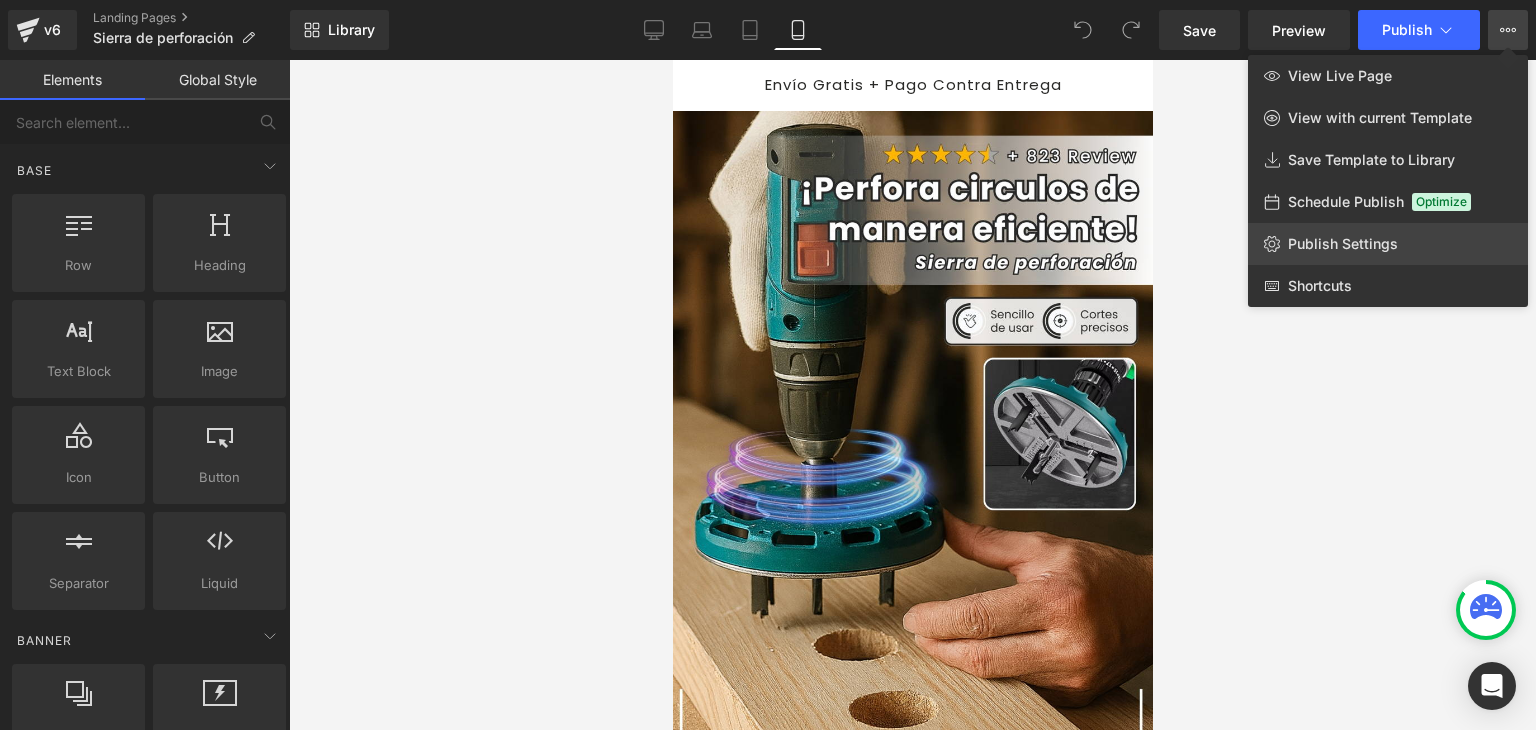 click on "Publish Settings" at bounding box center [1343, 244] 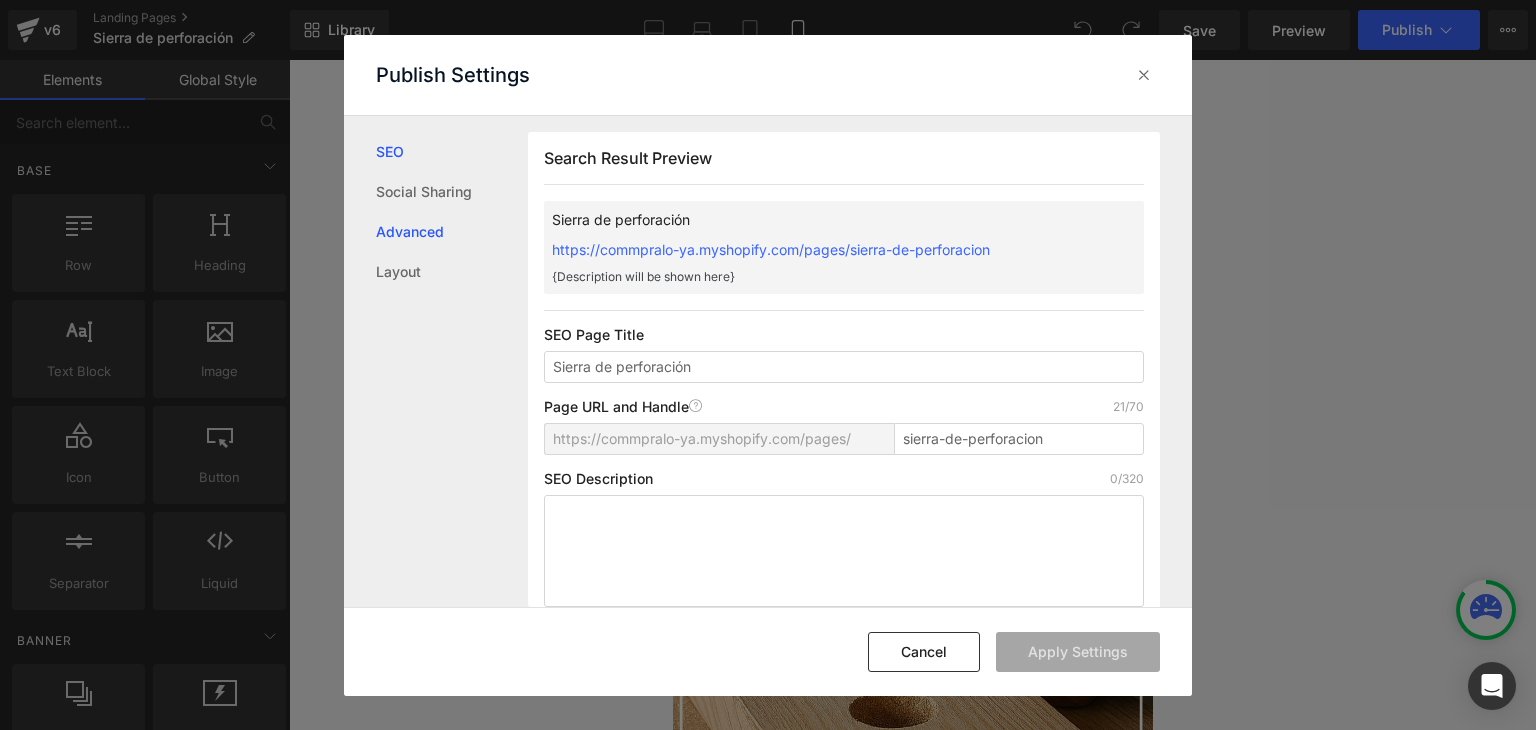 scroll, scrollTop: 0, scrollLeft: 0, axis: both 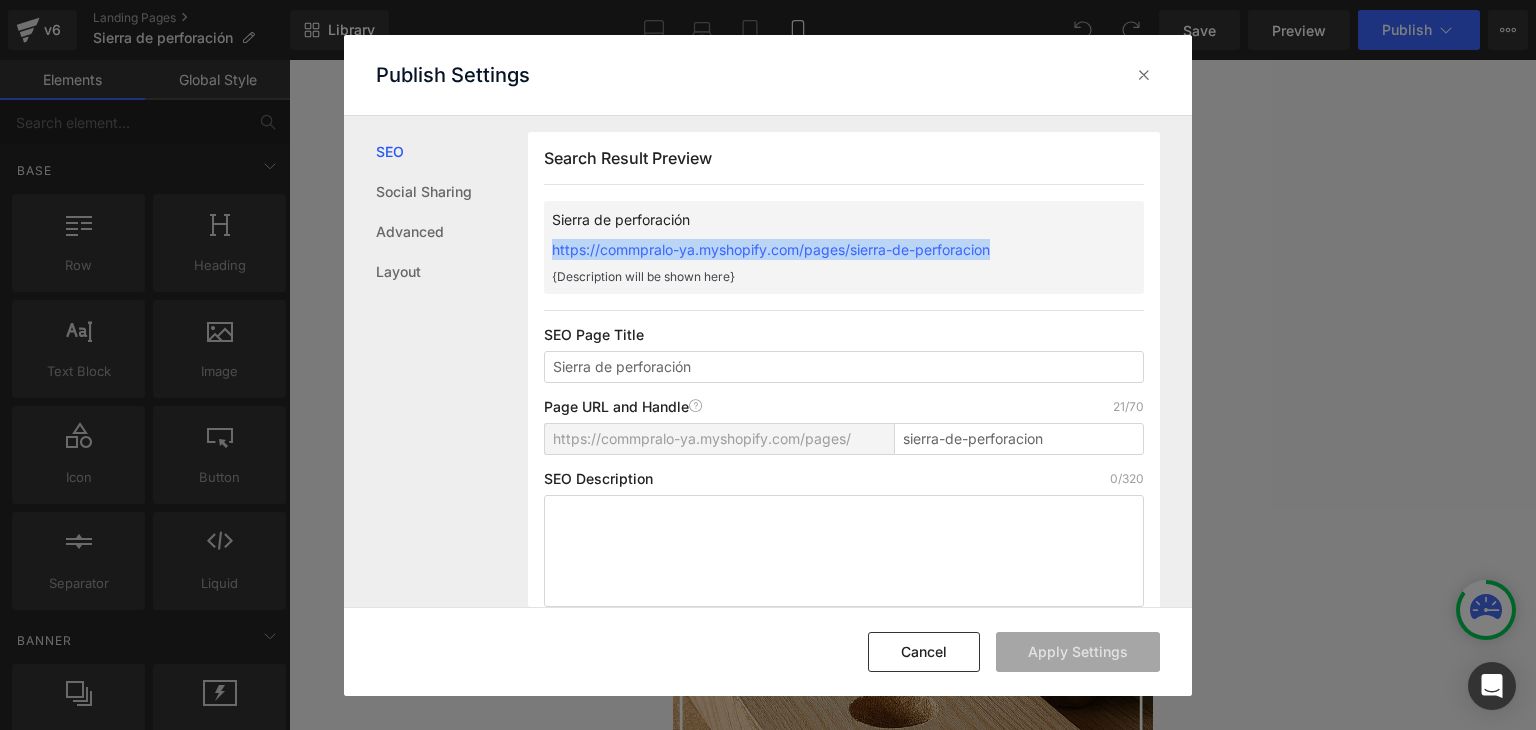 drag, startPoint x: 540, startPoint y: 244, endPoint x: 1028, endPoint y: 244, distance: 488 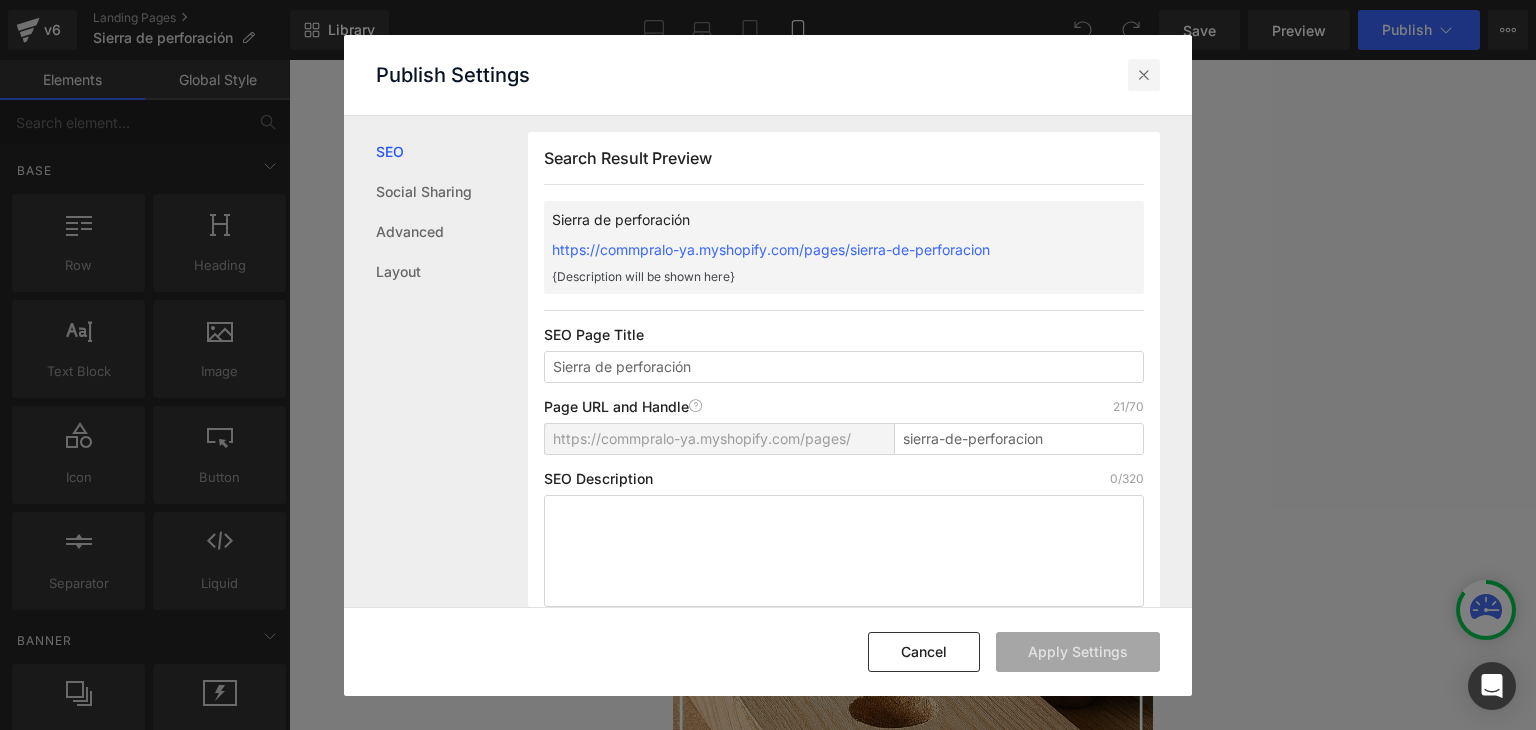 click at bounding box center (1144, 75) 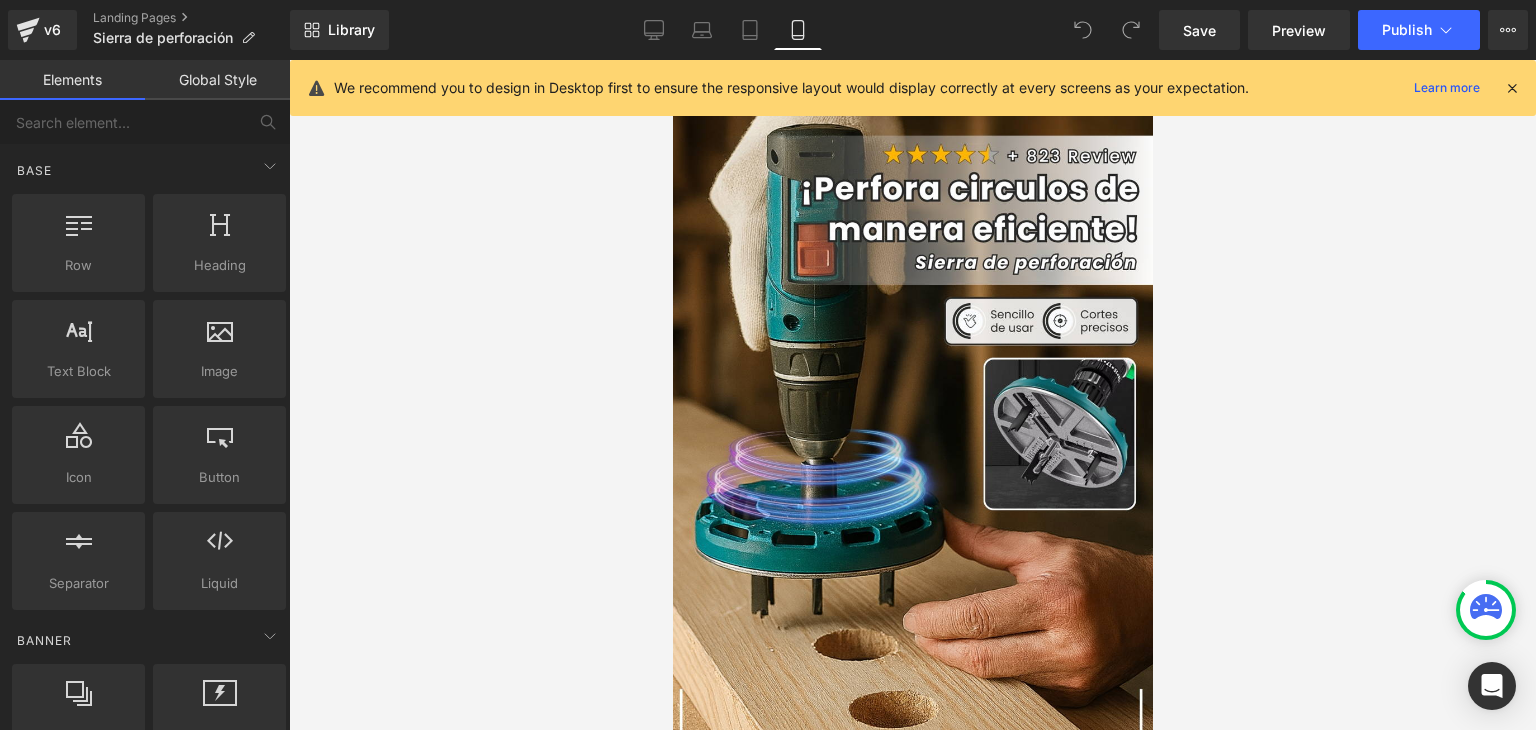 click at bounding box center [1512, 88] 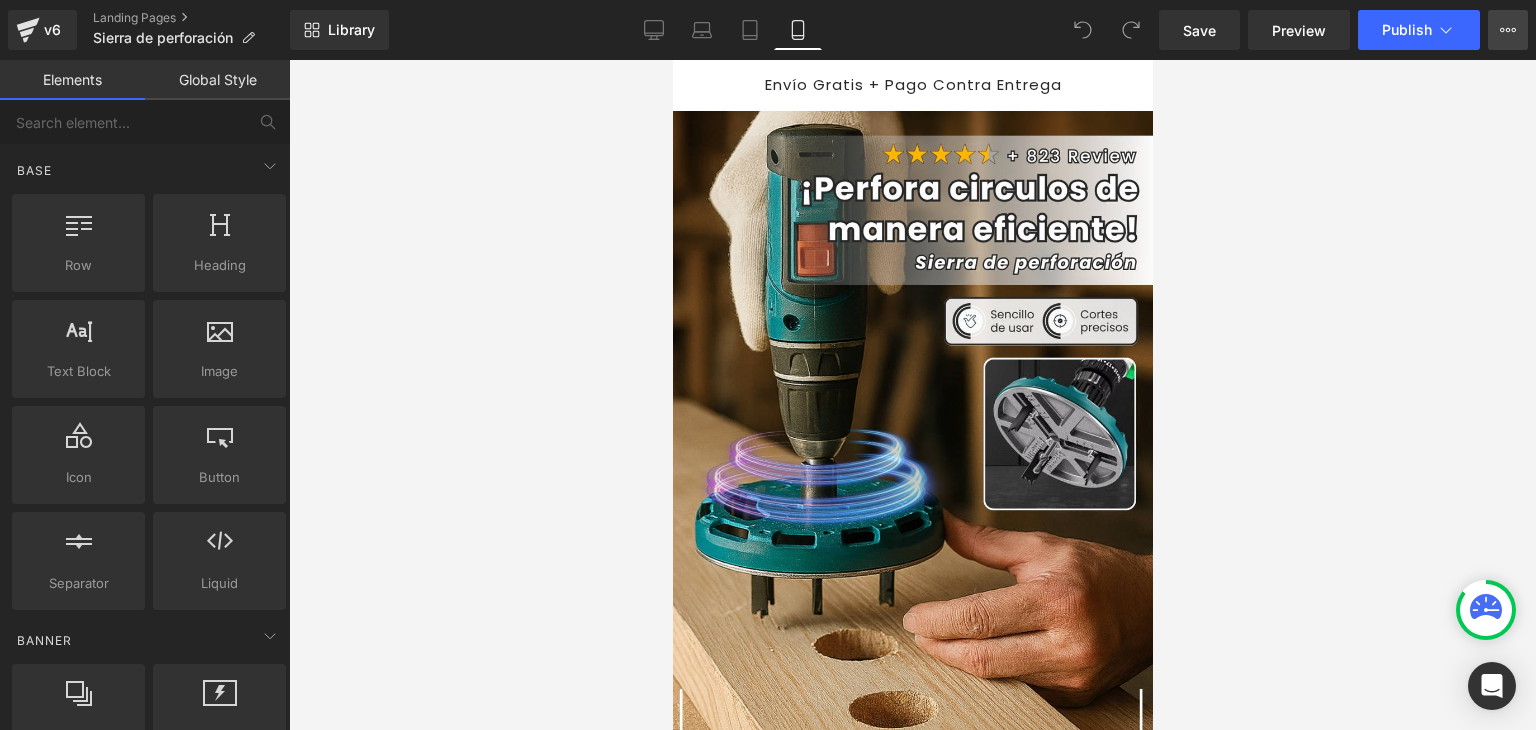 click 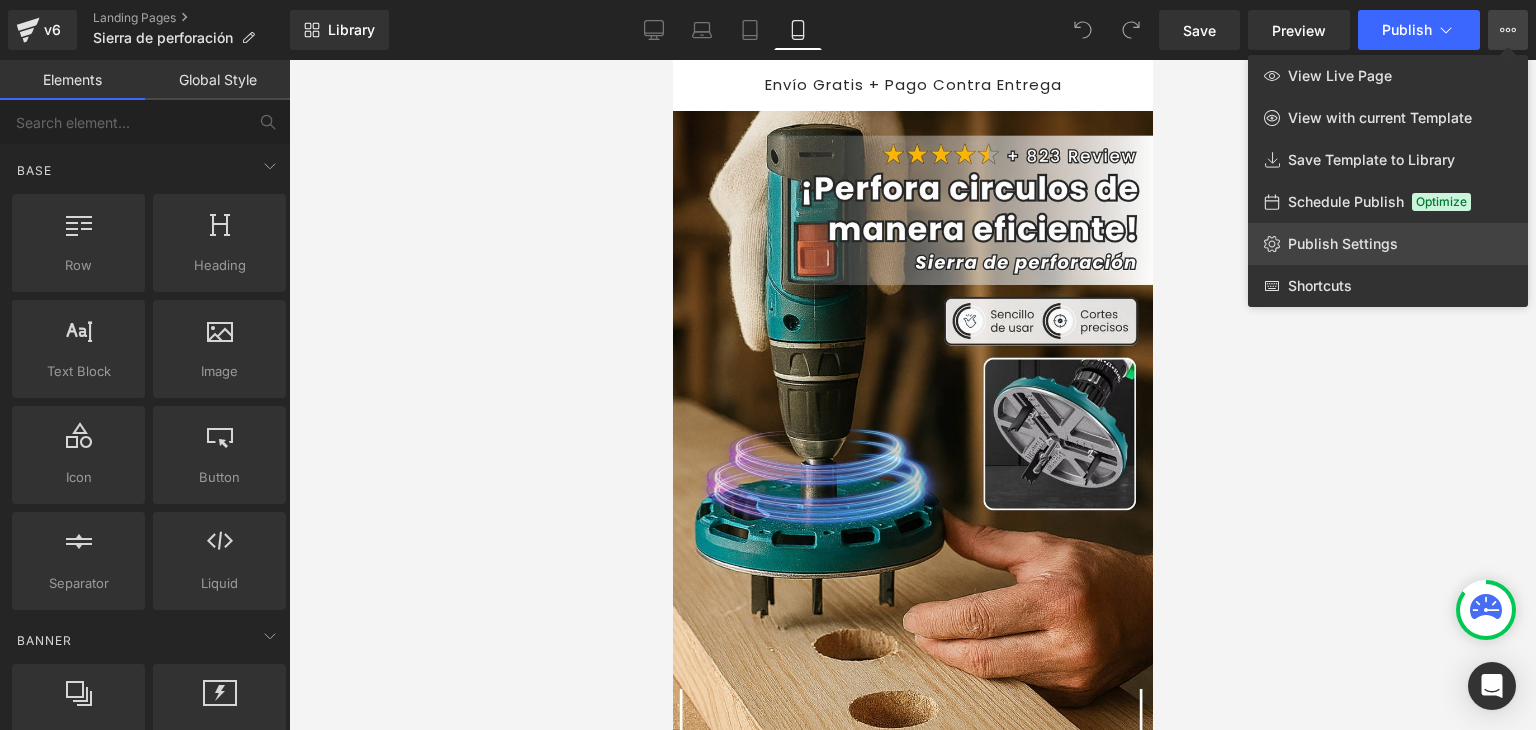 click on "Publish Settings" at bounding box center (1343, 244) 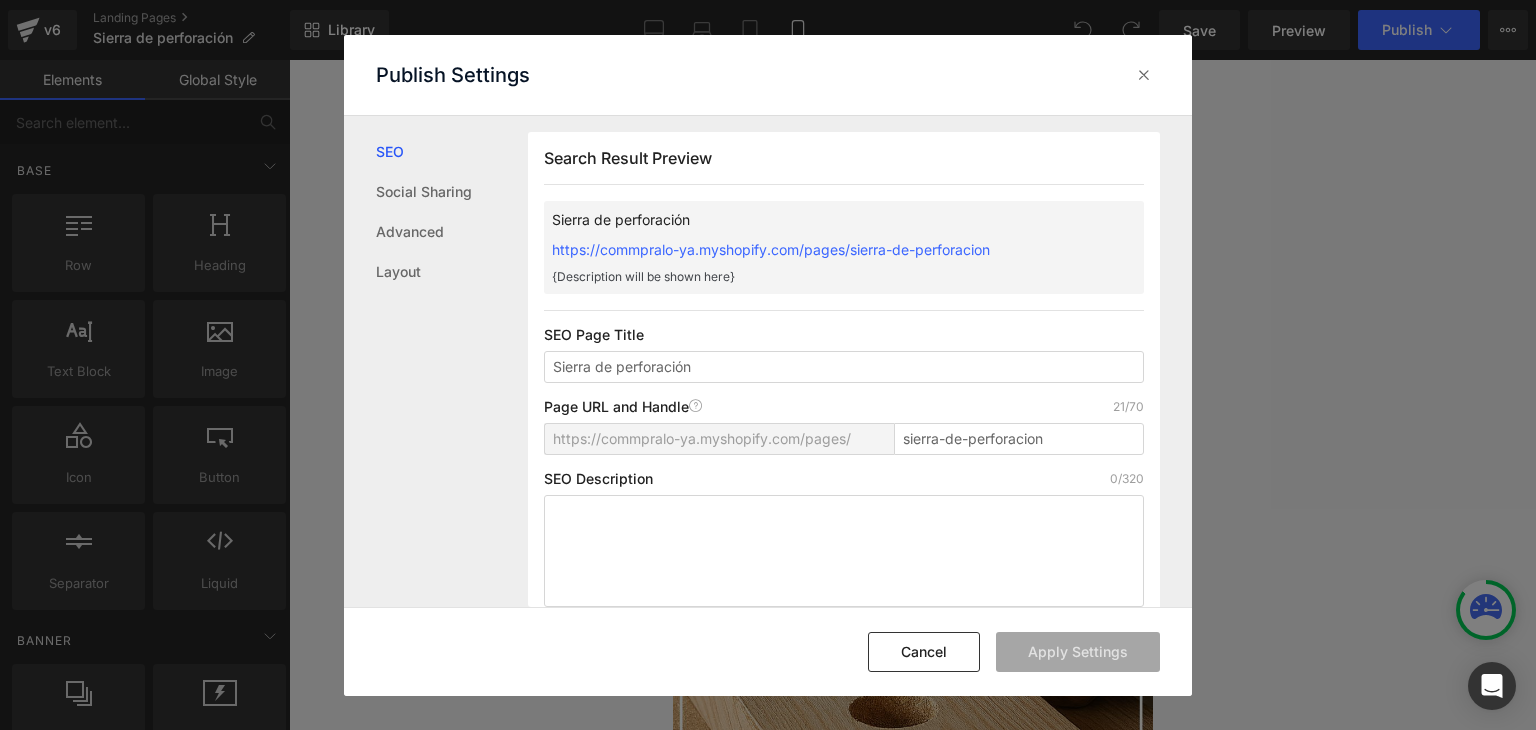 scroll, scrollTop: 0, scrollLeft: 0, axis: both 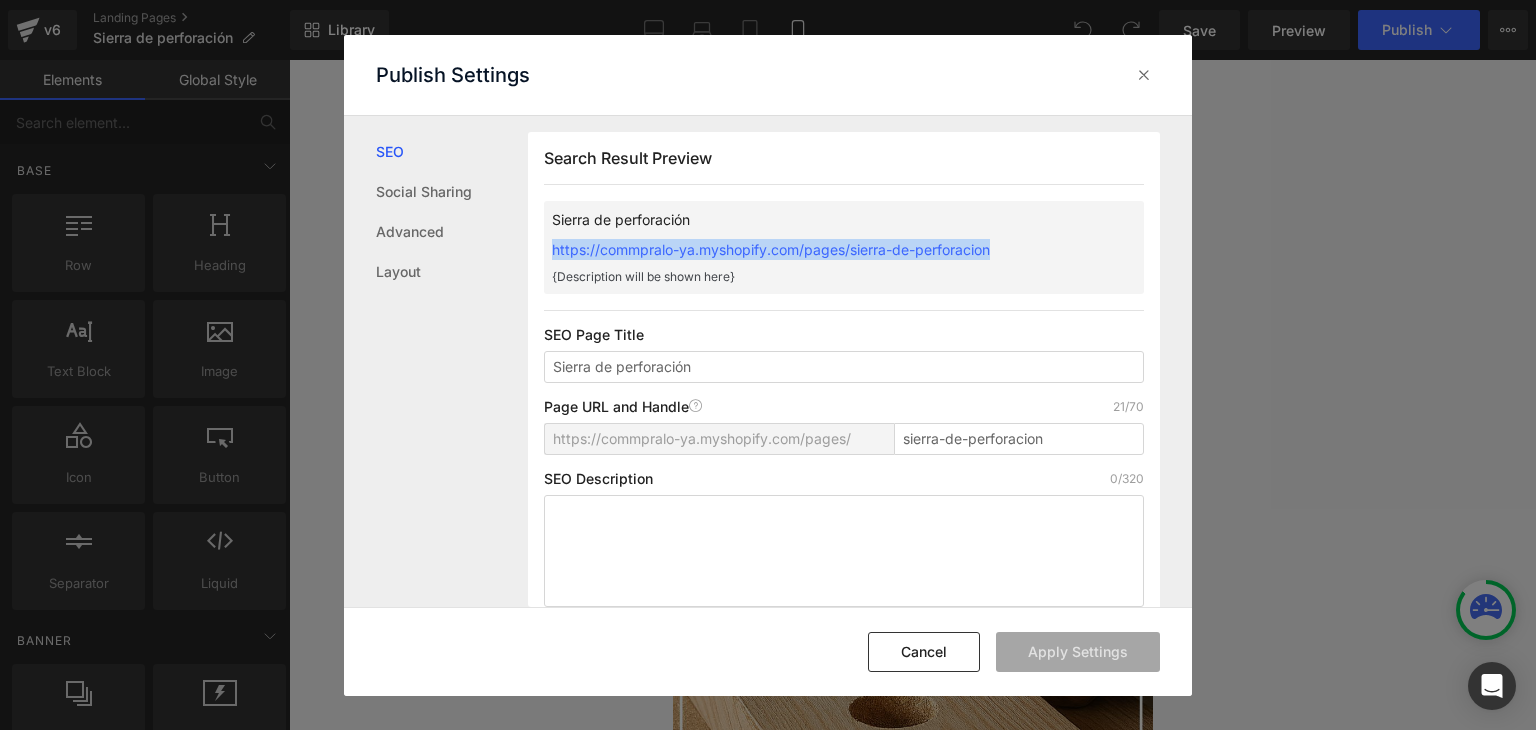 drag, startPoint x: 543, startPoint y: 253, endPoint x: 1031, endPoint y: 245, distance: 488.06558 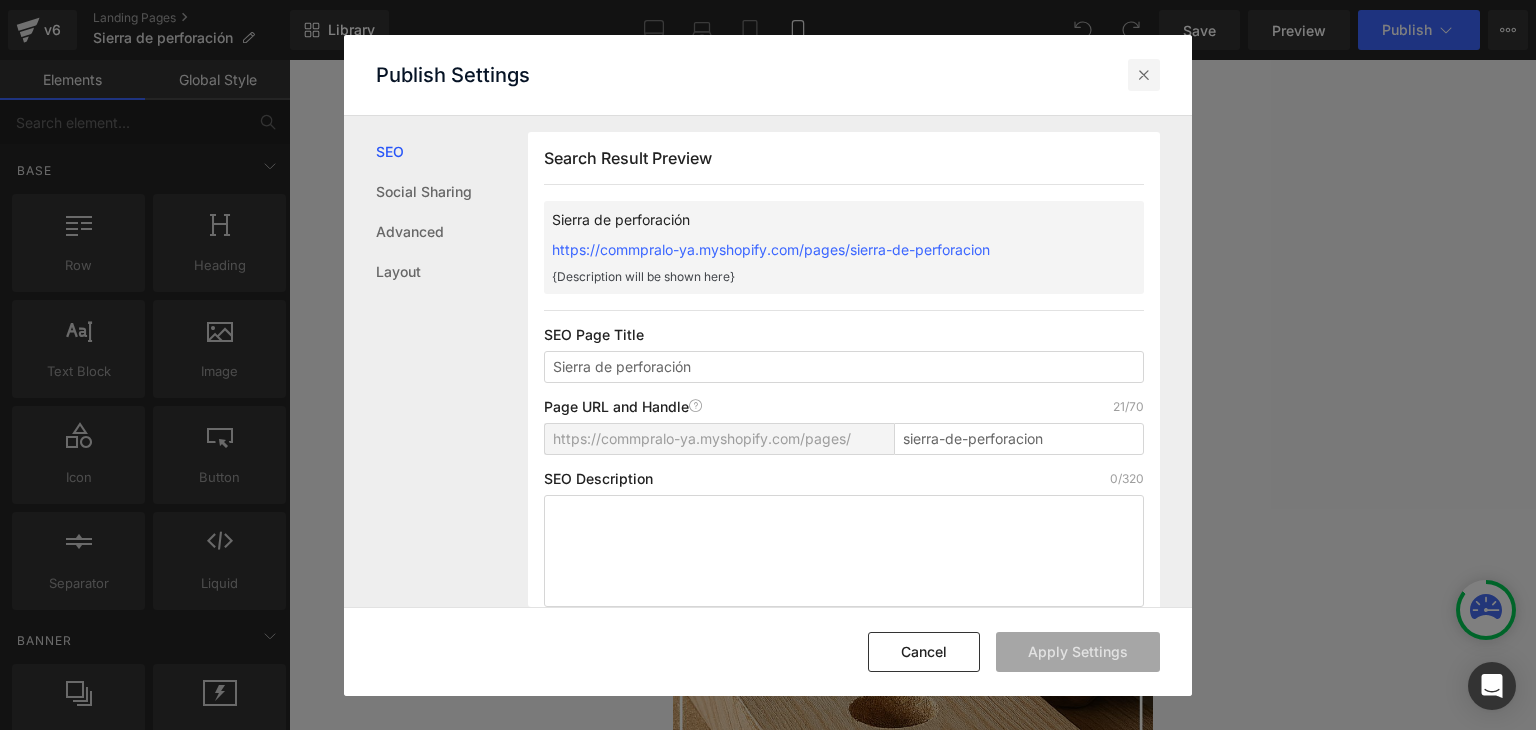 click at bounding box center [1144, 75] 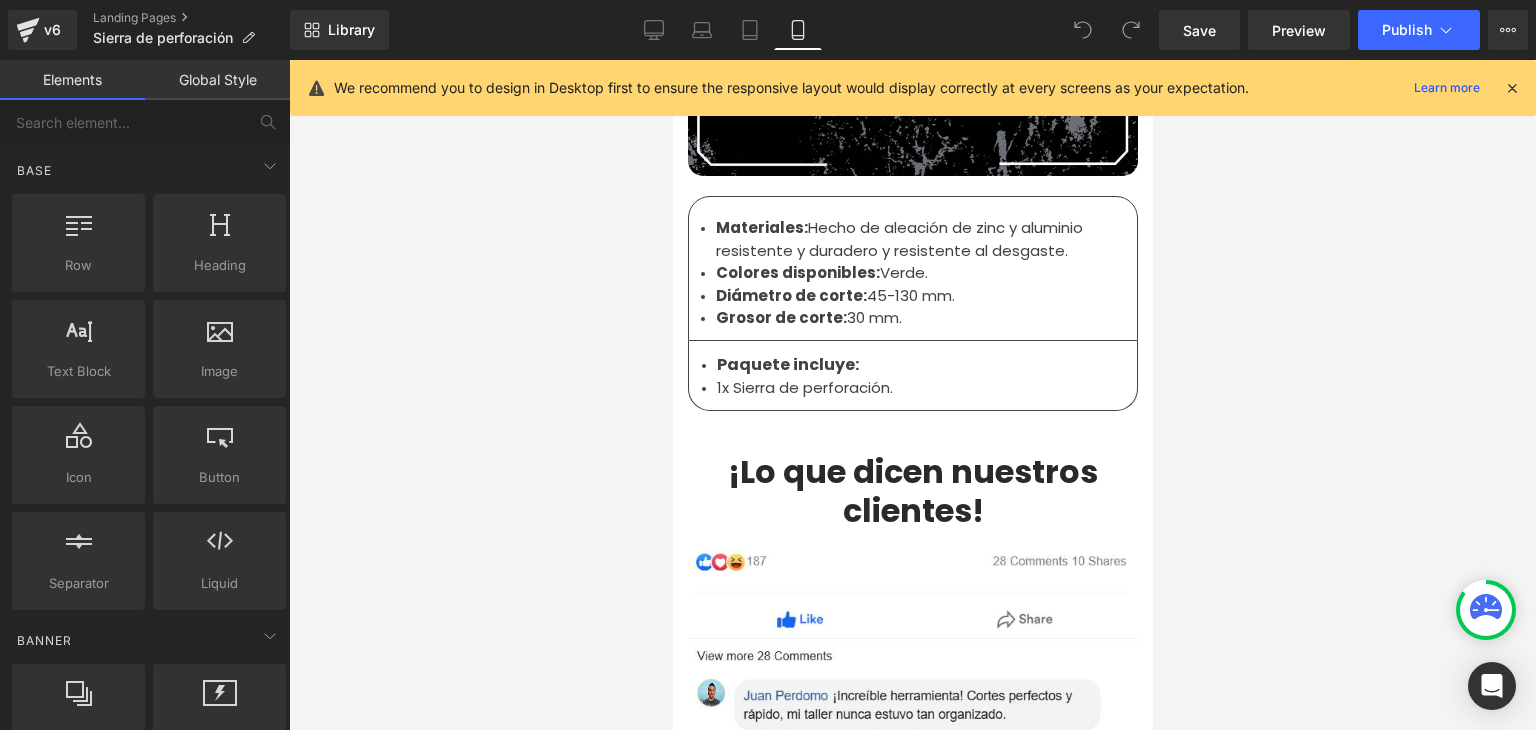 scroll, scrollTop: 6900, scrollLeft: 0, axis: vertical 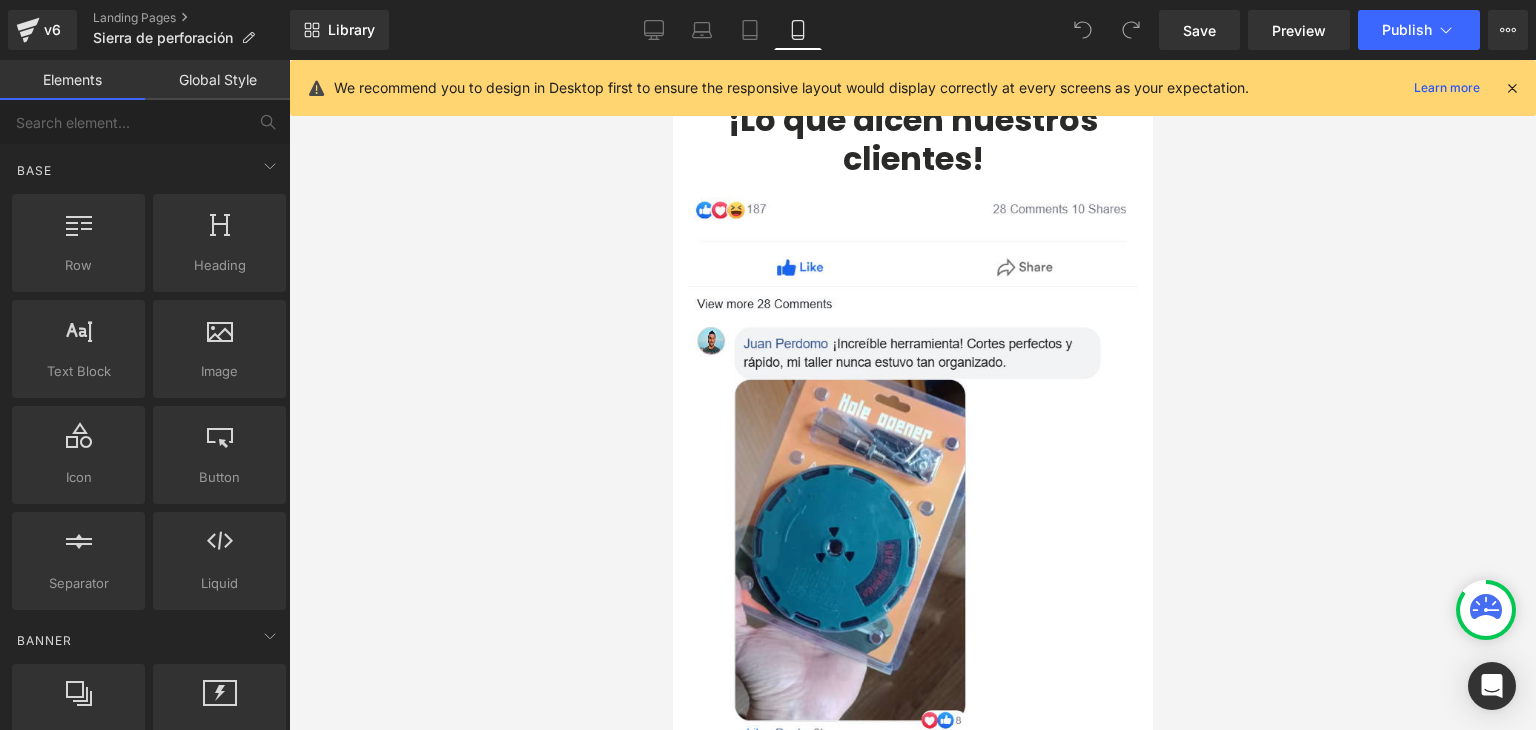click at bounding box center (912, 647) 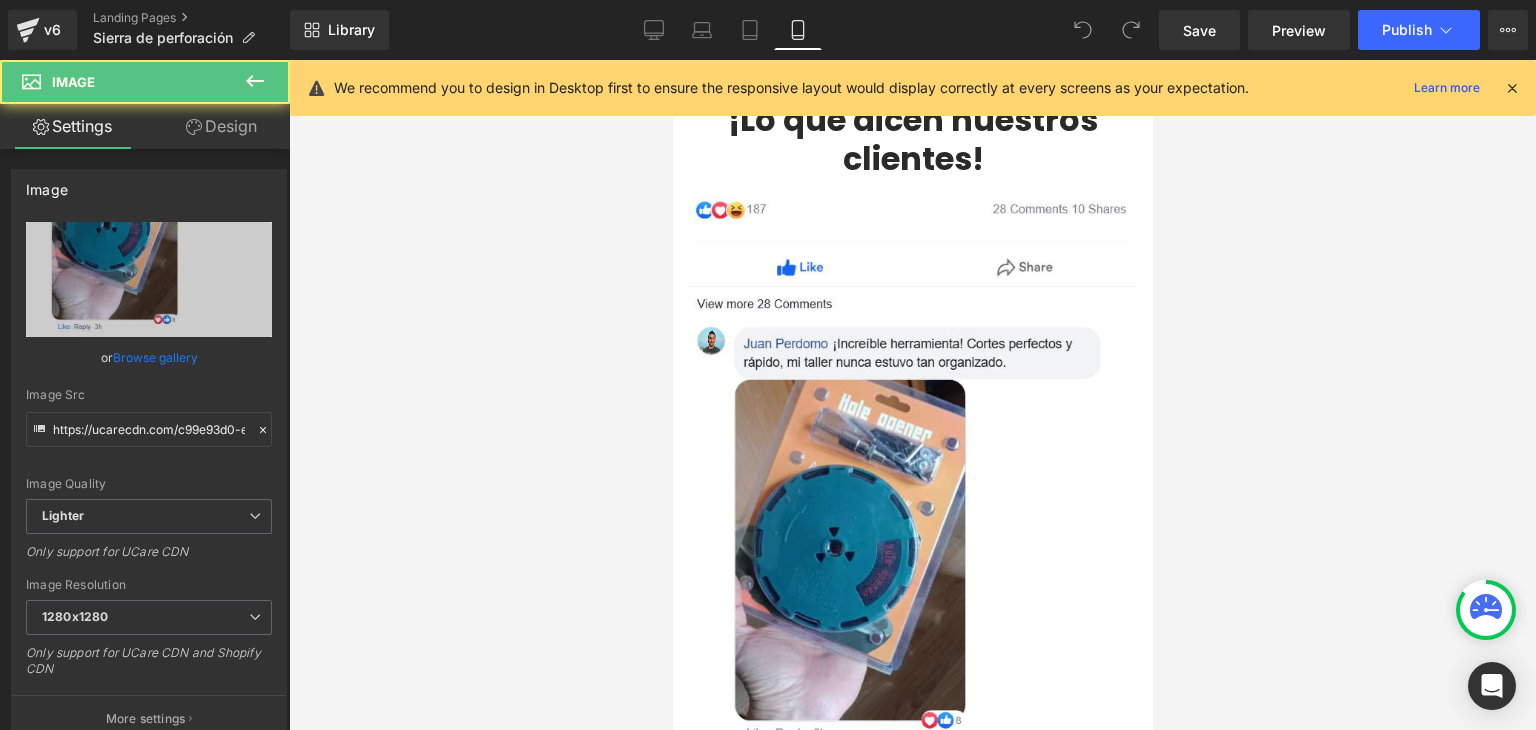 click at bounding box center [1512, 88] 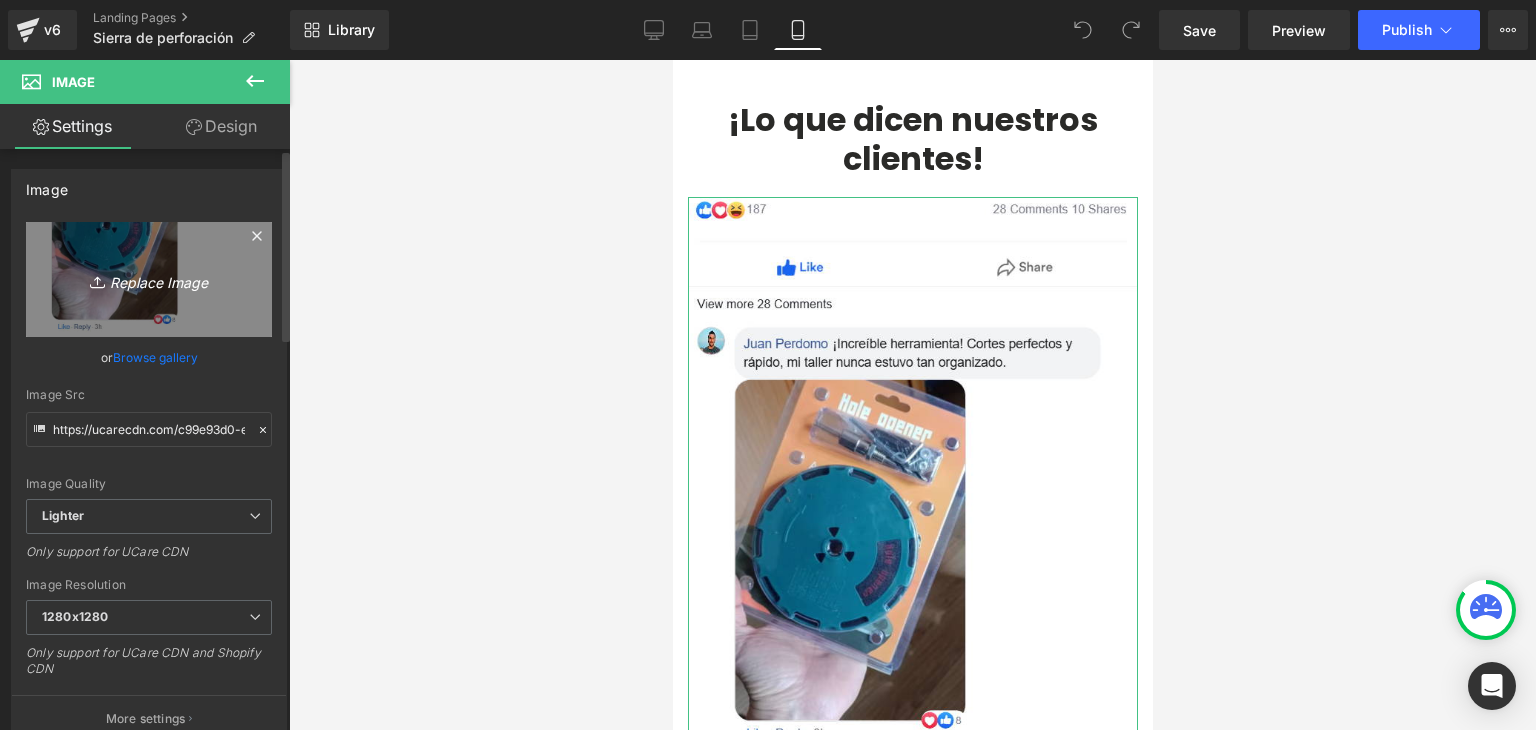 click 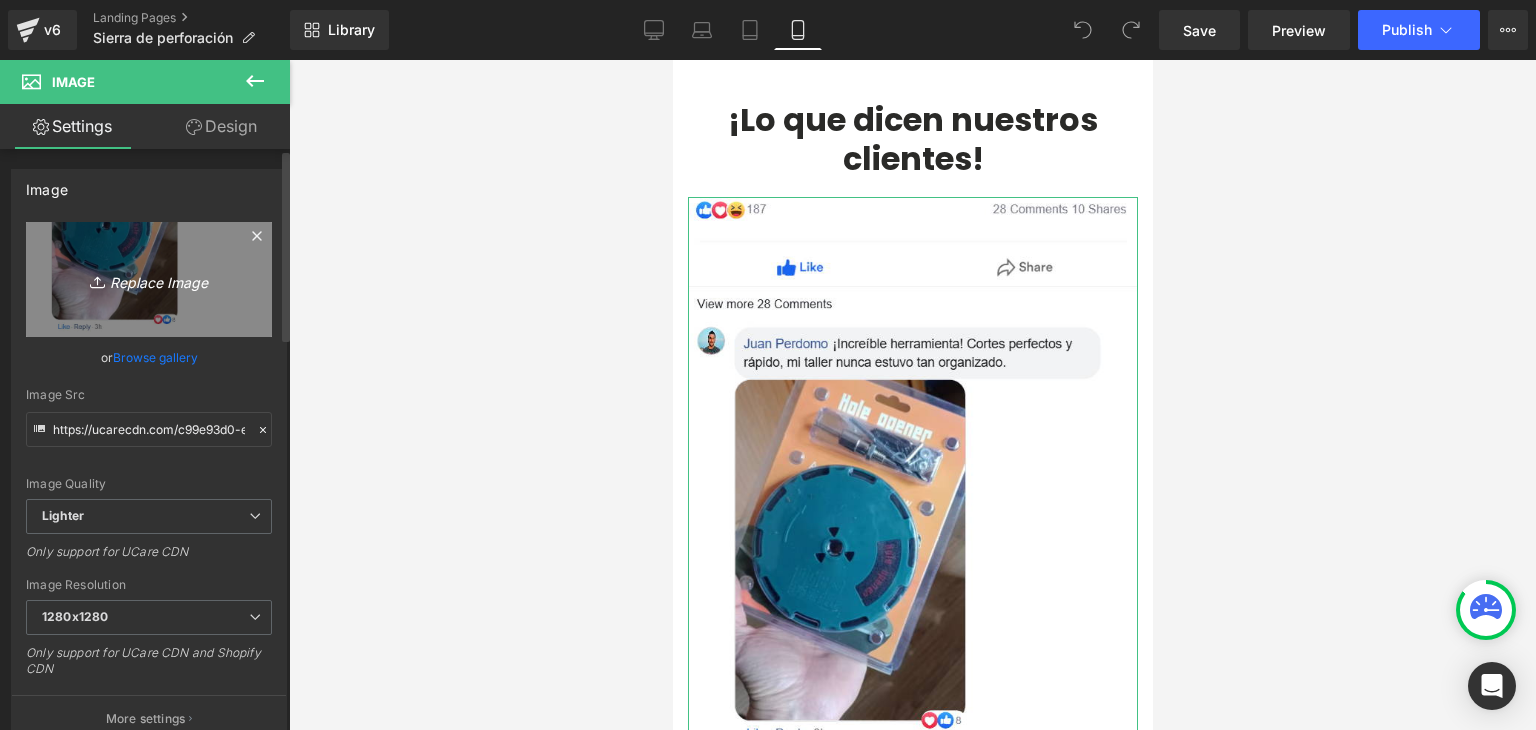 type on "C:\fakepath\zeoob.com_limrgrxt8l_photo.webp" 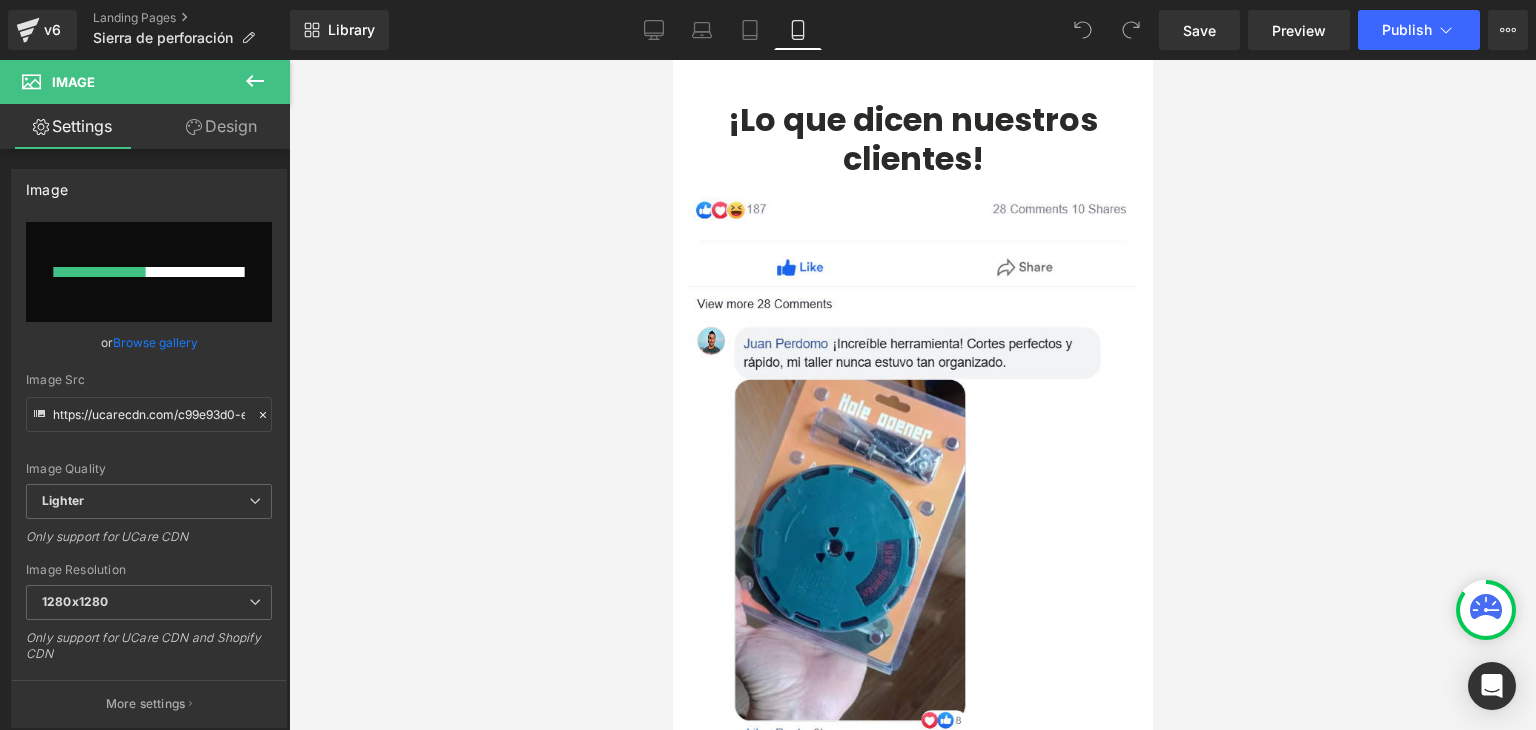 type 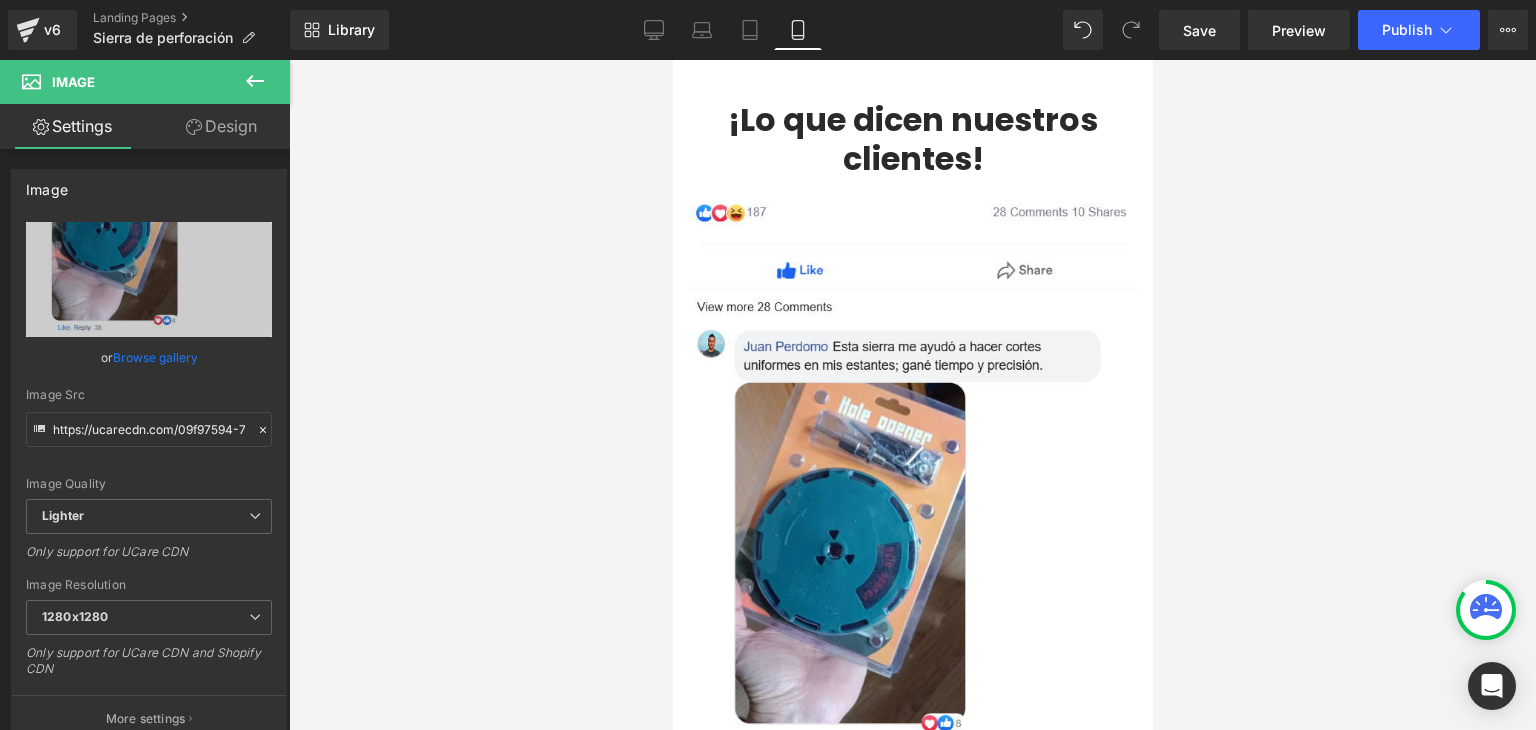 type on "https://ucarecdn.com/09f97594-72cb-4bfc-8758-fc0a6c08c0cc/-/format/auto/-/preview/1280x1280/-/quality/lighter/zeoob.com_limrgrxt8l_photo.webp" 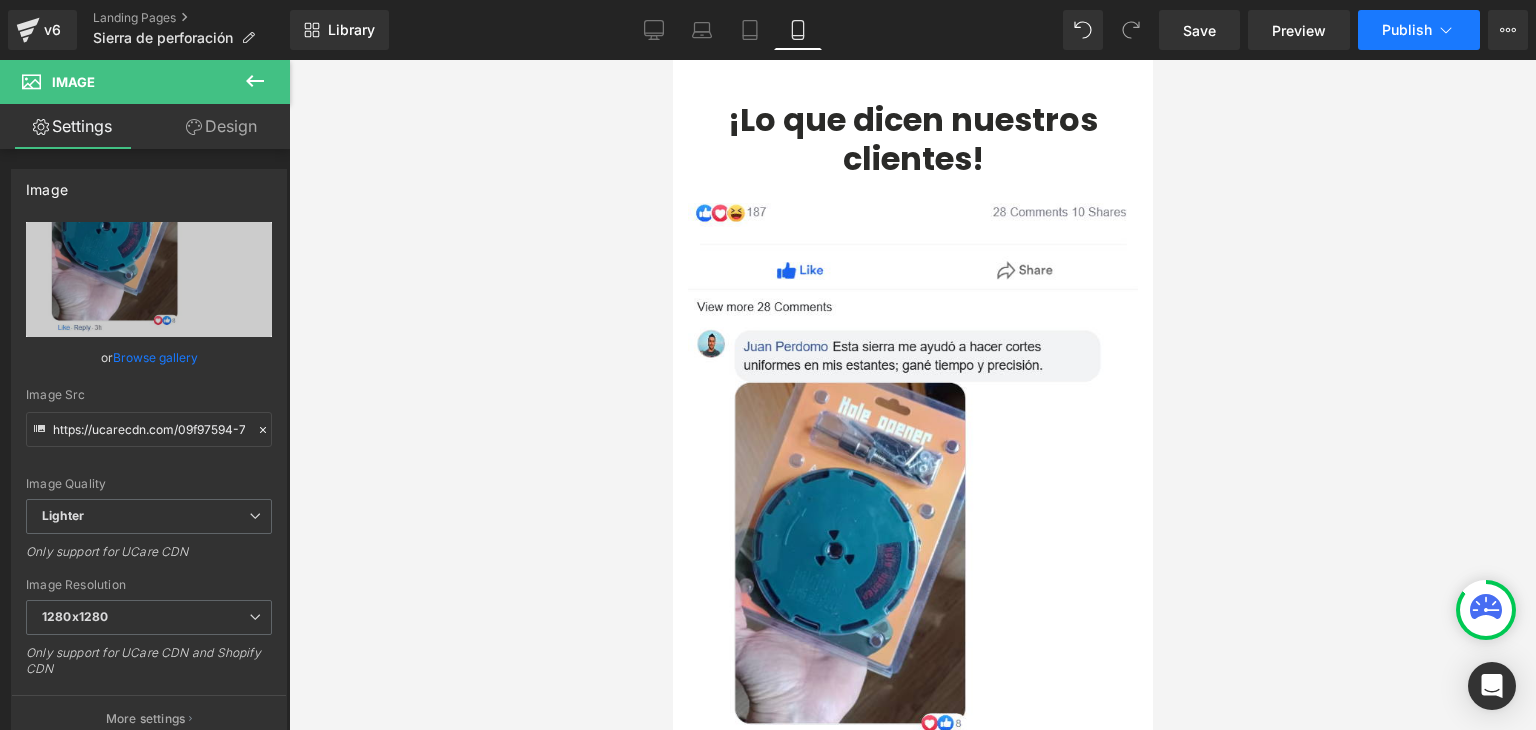 click on "Publish" at bounding box center [1407, 30] 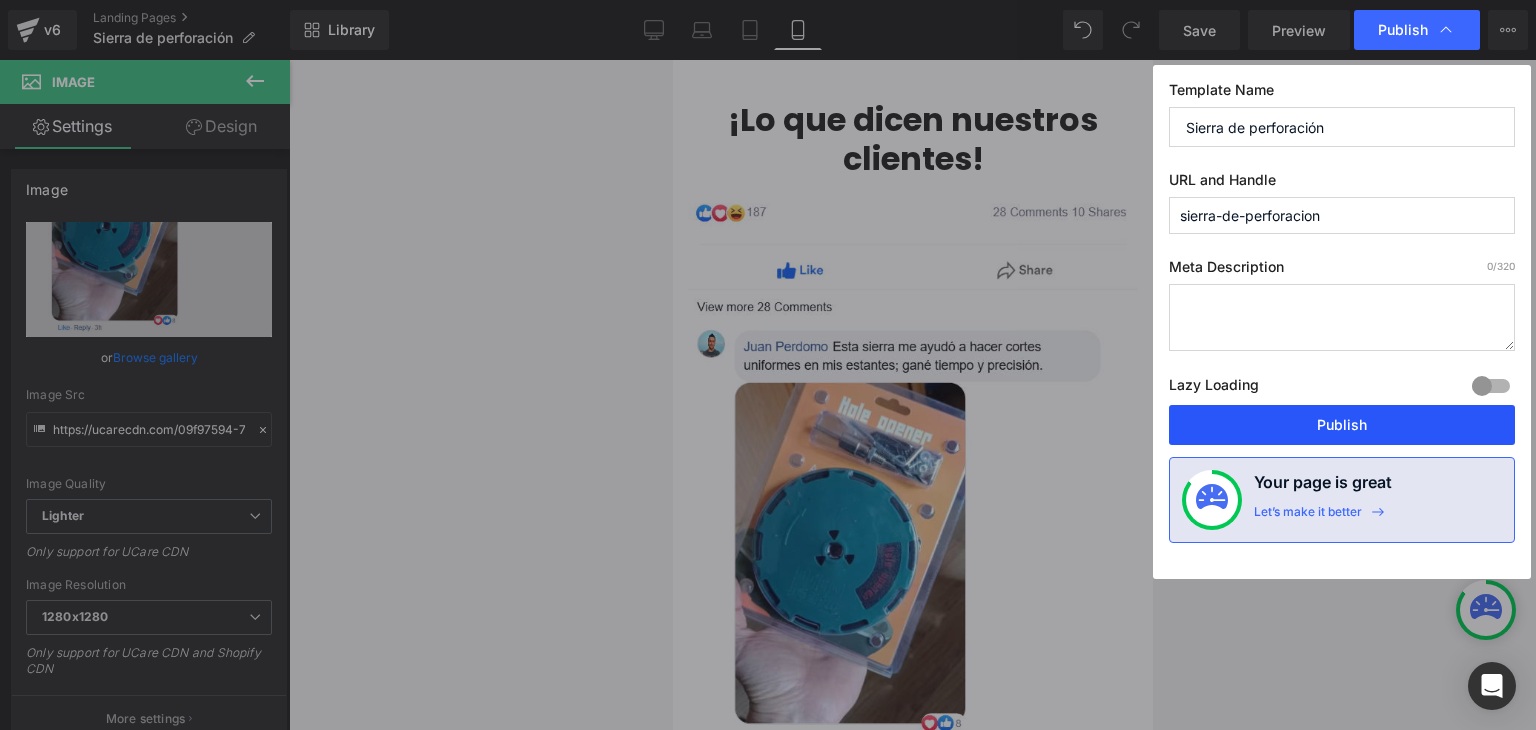click on "Publish" at bounding box center (1342, 425) 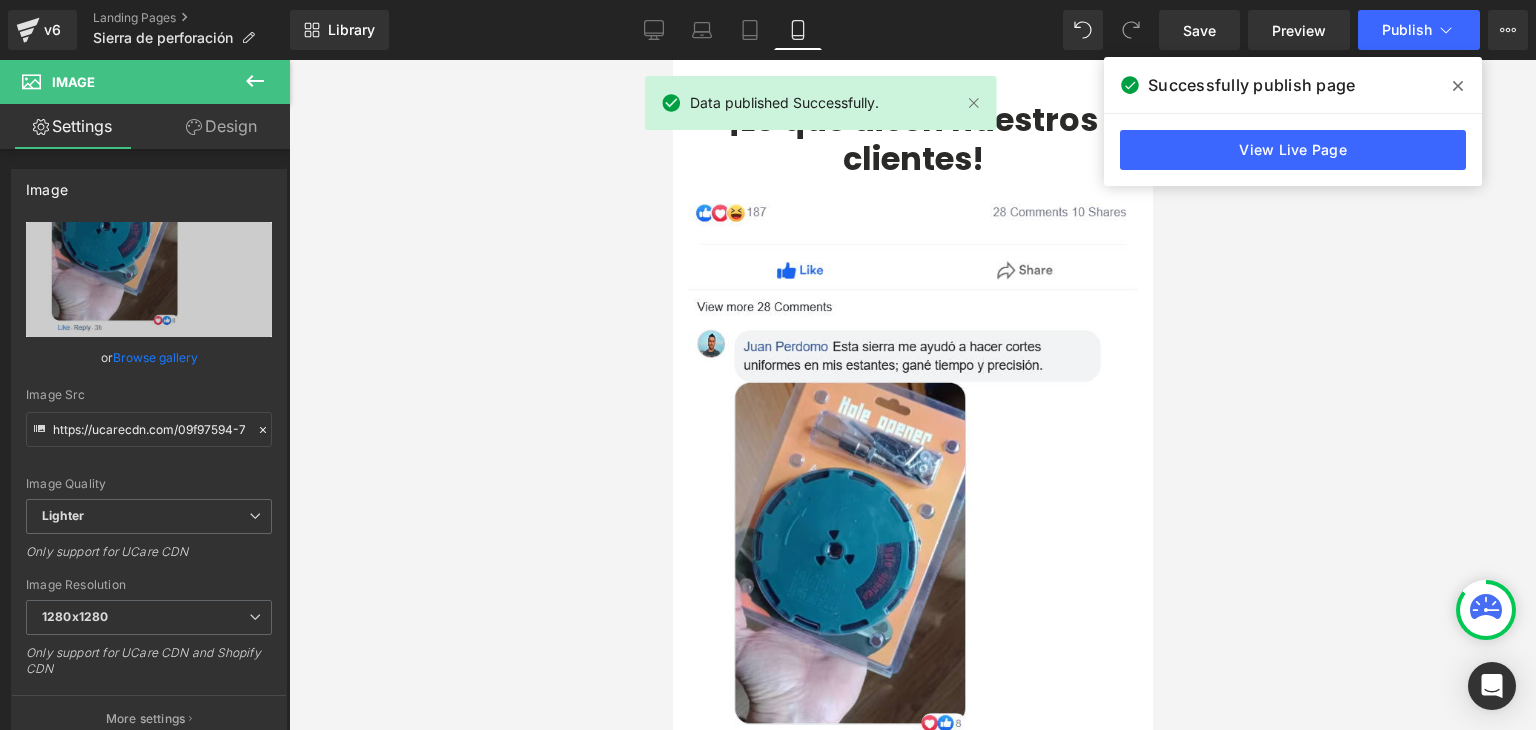 click 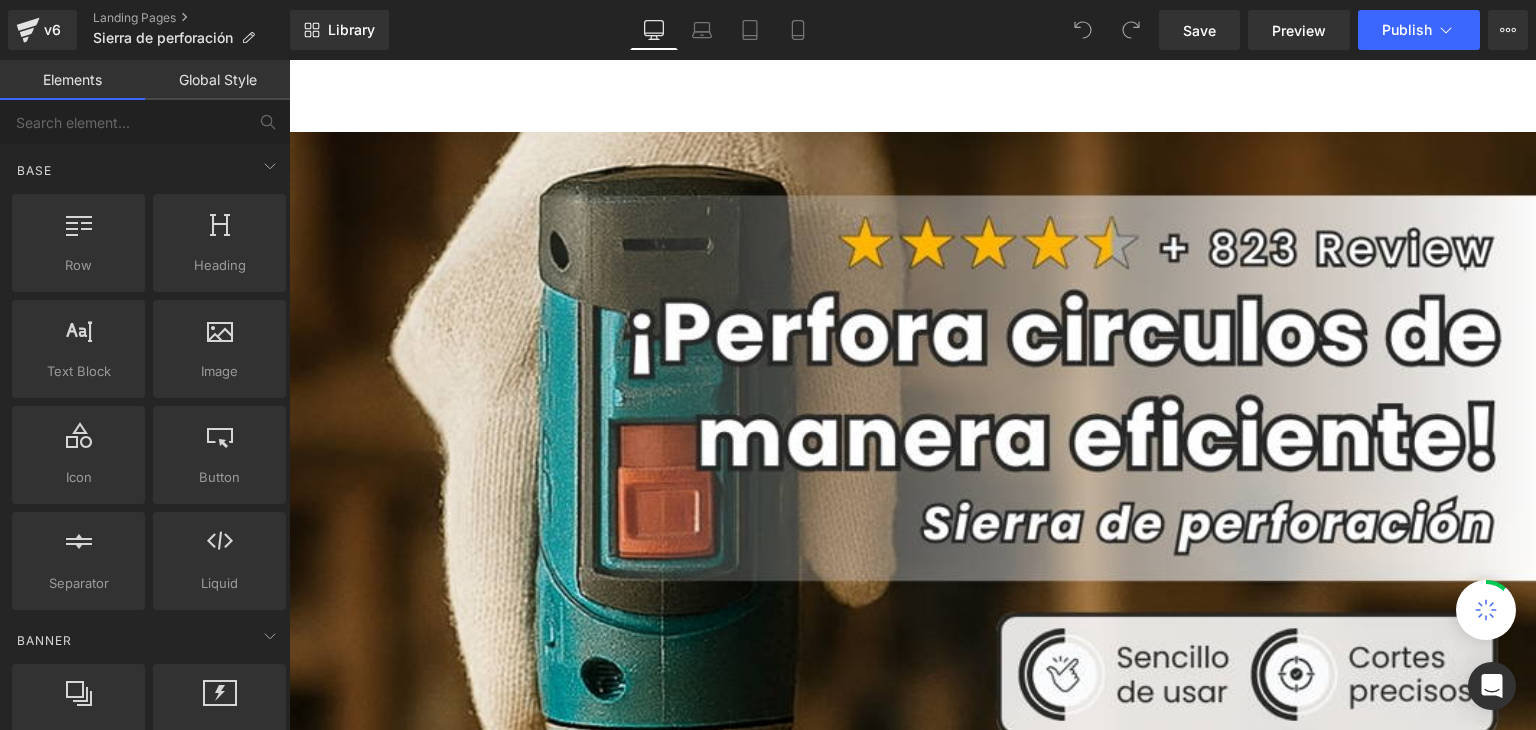 scroll, scrollTop: 0, scrollLeft: 0, axis: both 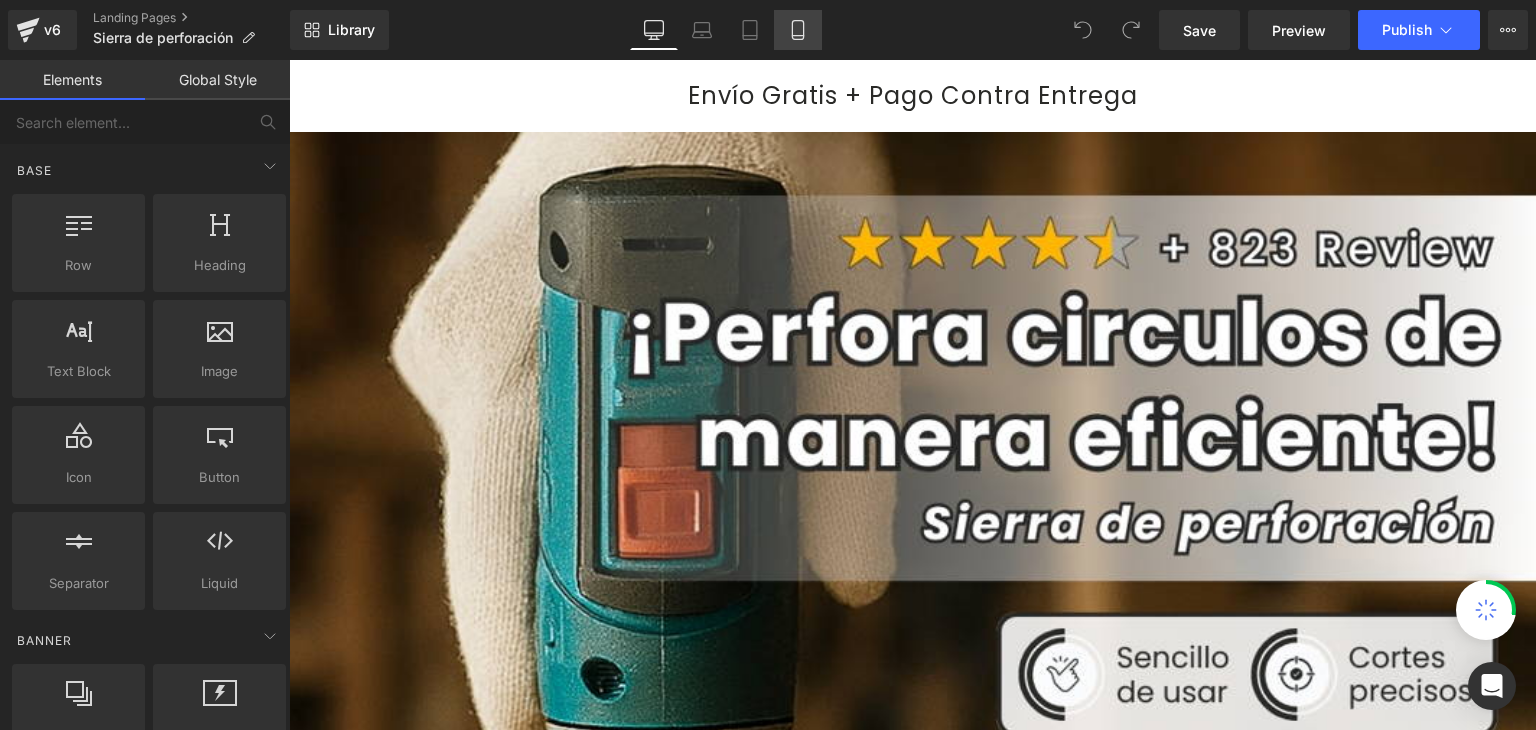 click 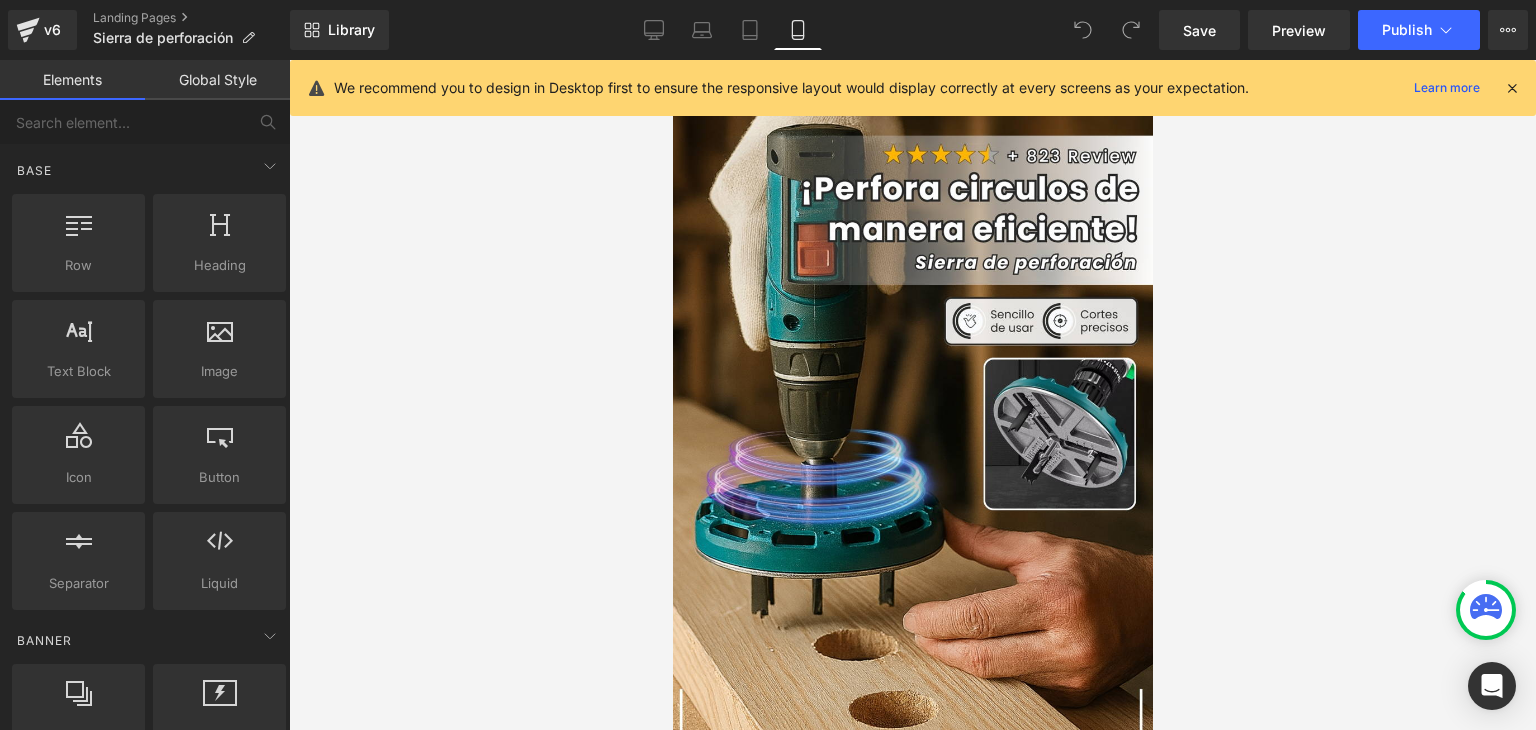 click at bounding box center (1512, 88) 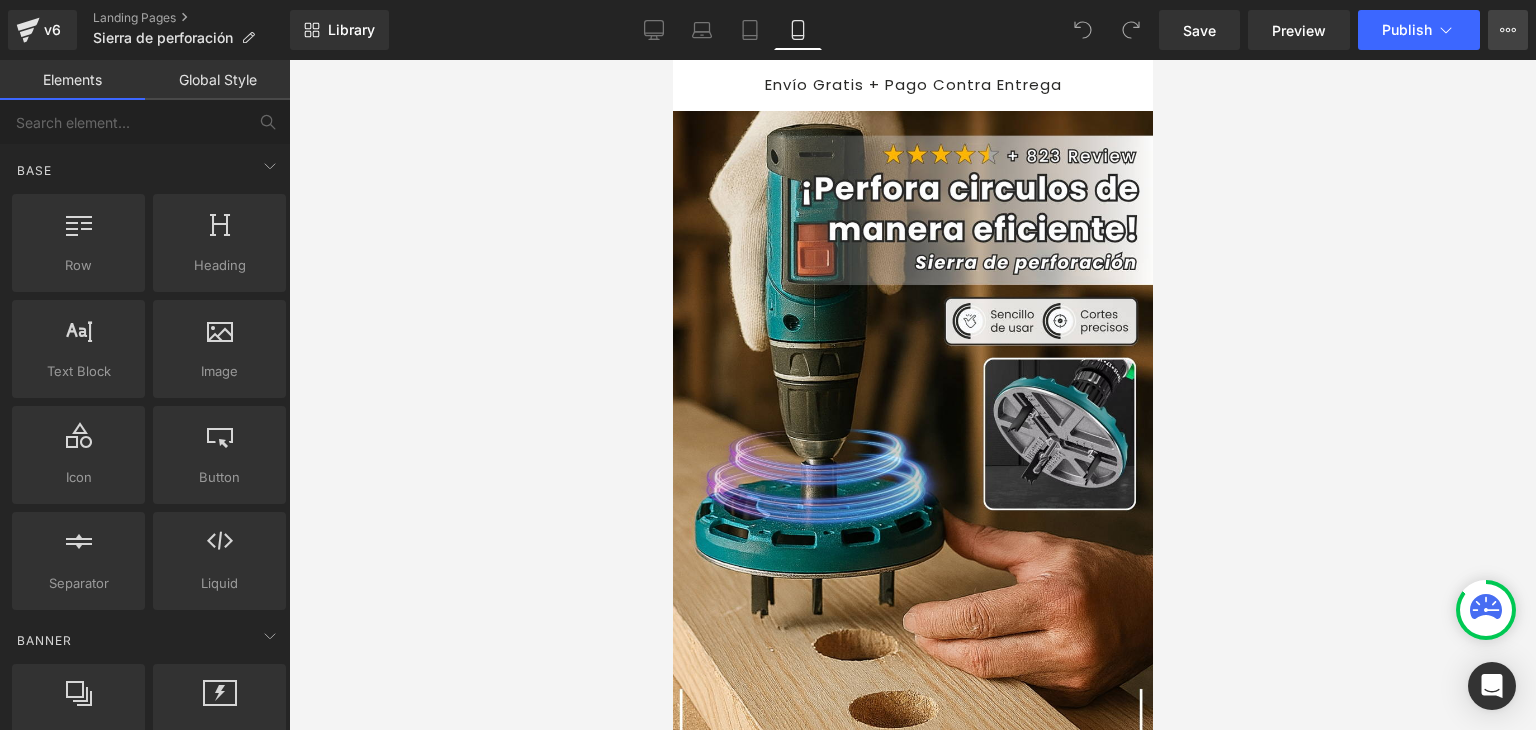 click 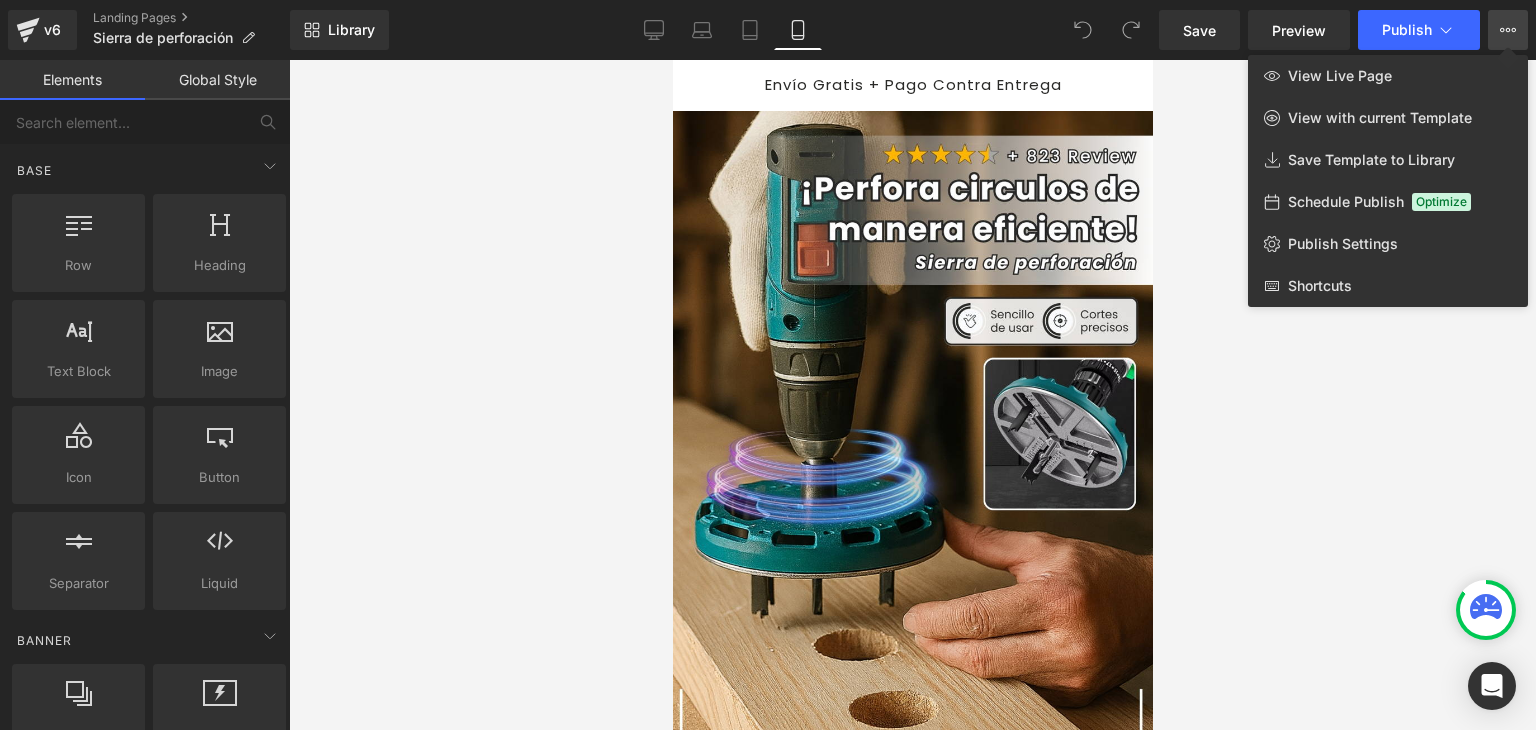 click at bounding box center [912, 395] 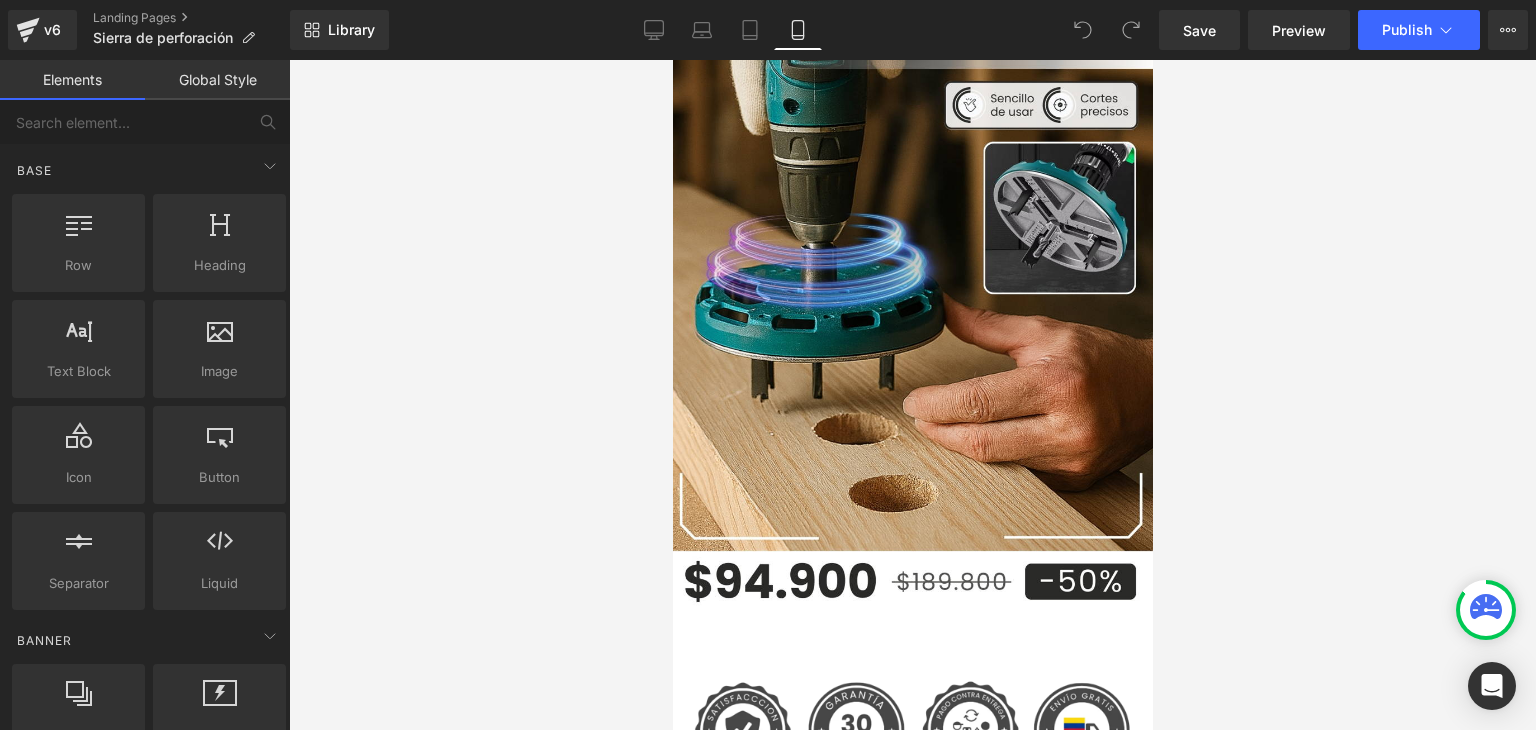 scroll, scrollTop: 0, scrollLeft: 0, axis: both 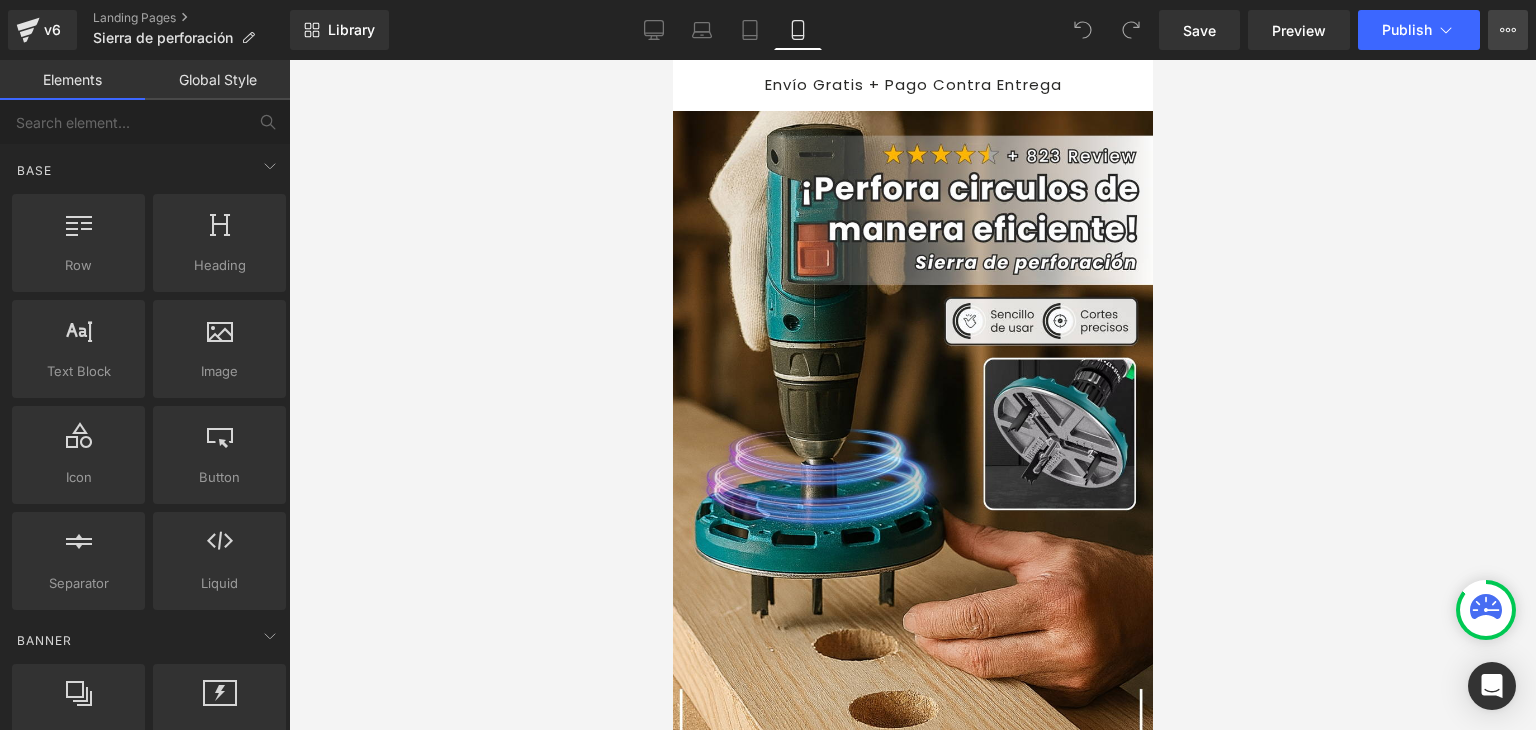 click on "View Live Page View with current Template Save Template to Library Schedule Publish  Optimize  Publish Settings Shortcuts" at bounding box center (1508, 30) 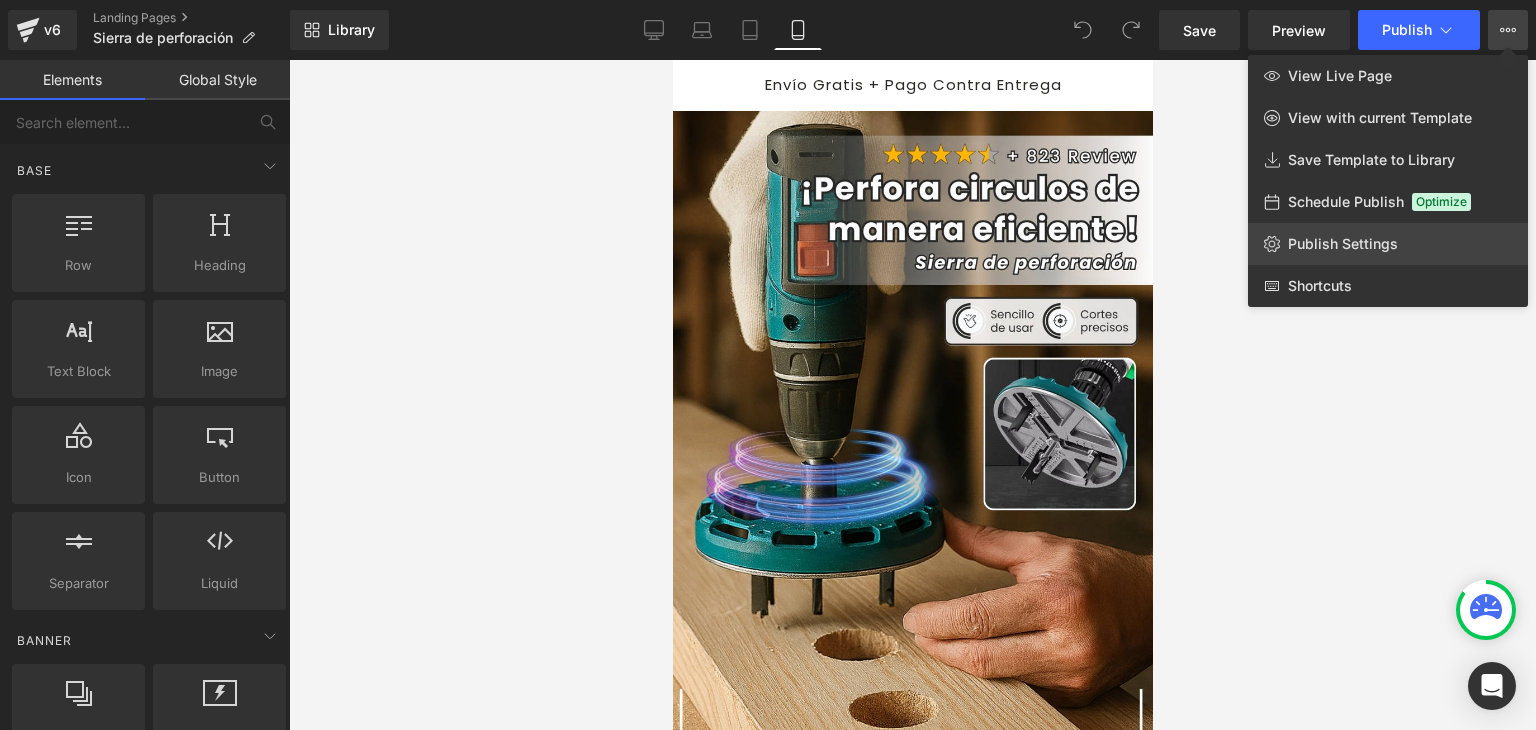 click on "Publish Settings" 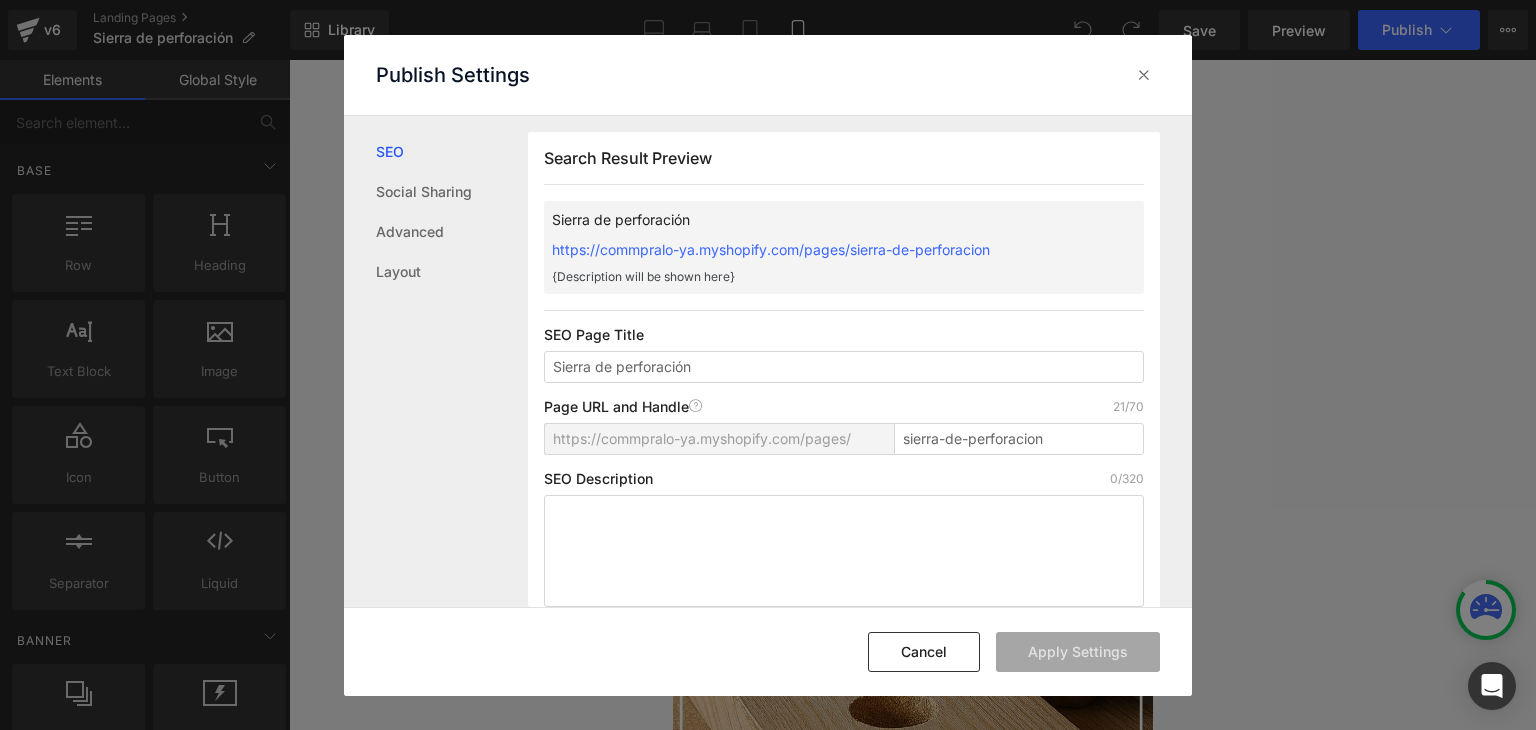 scroll, scrollTop: 0, scrollLeft: 0, axis: both 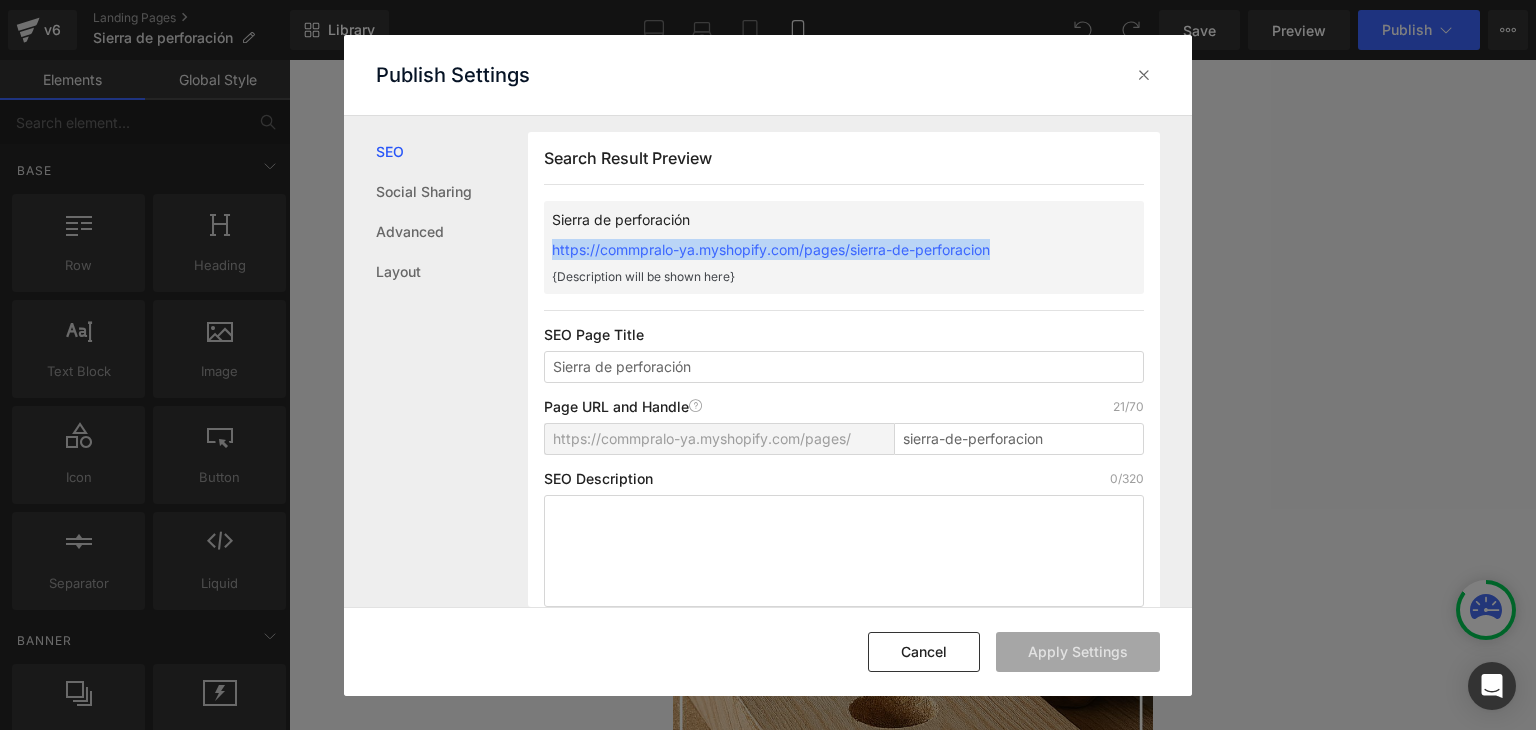 drag, startPoint x: 539, startPoint y: 252, endPoint x: 1088, endPoint y: 249, distance: 549.0082 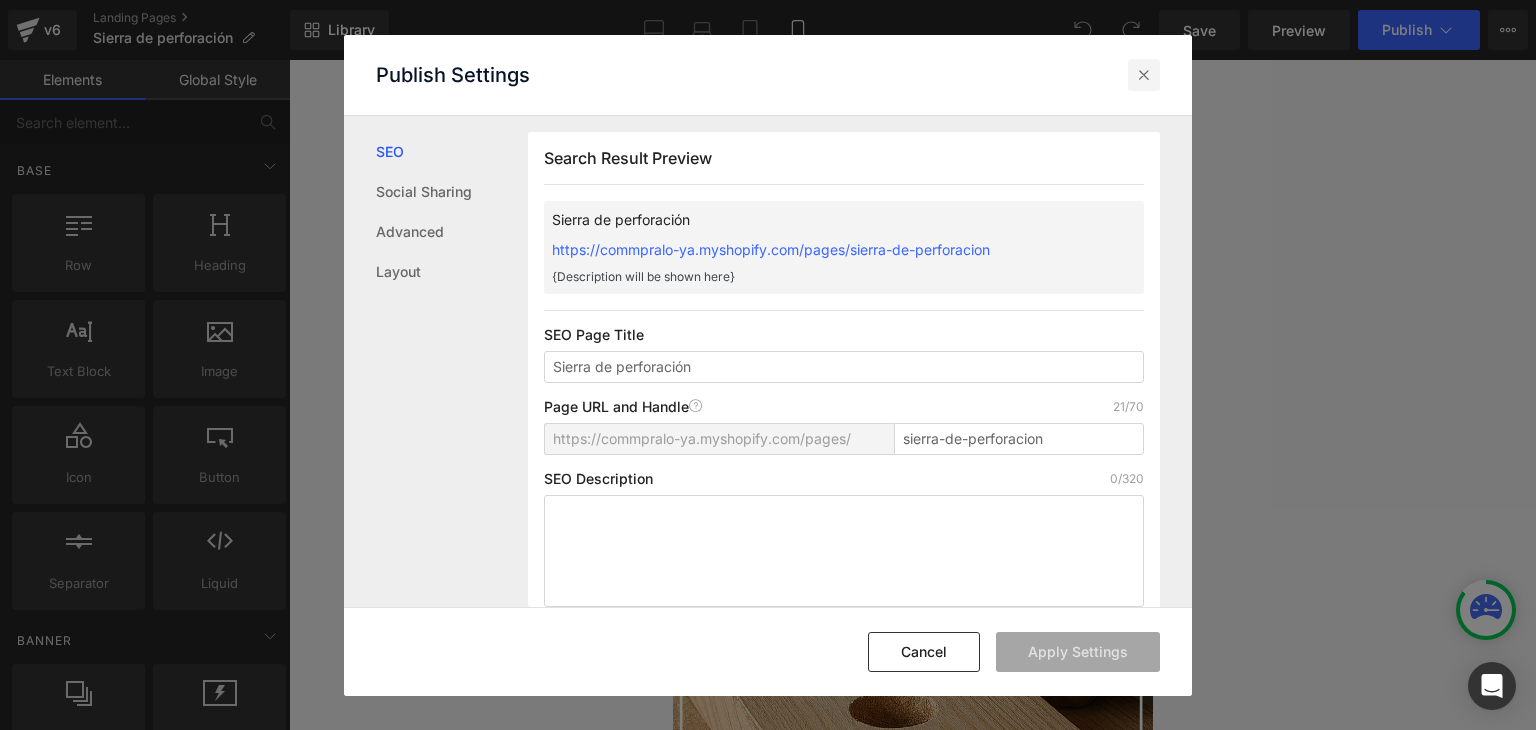 click at bounding box center [1144, 75] 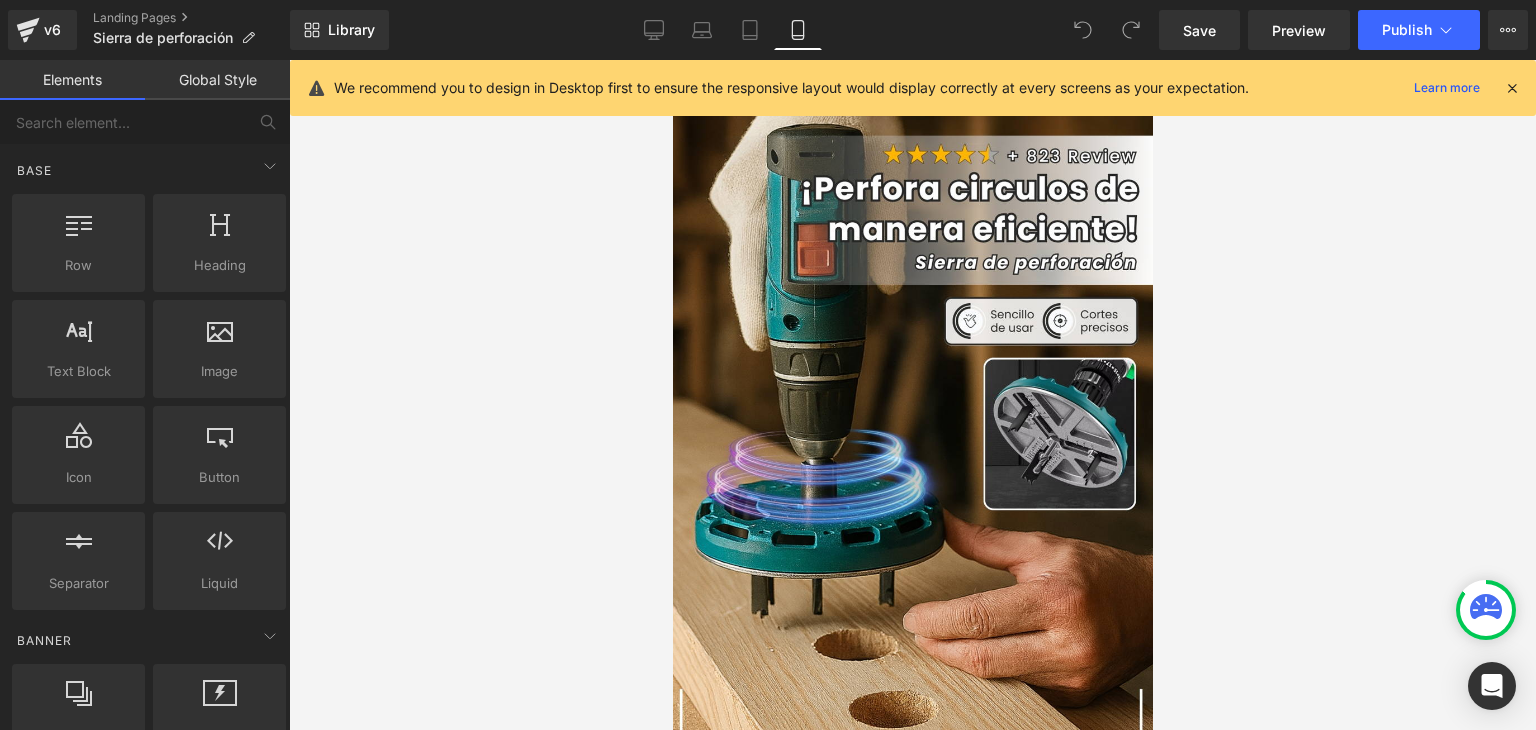 drag, startPoint x: 1280, startPoint y: 178, endPoint x: 1311, endPoint y: 167, distance: 32.89377 